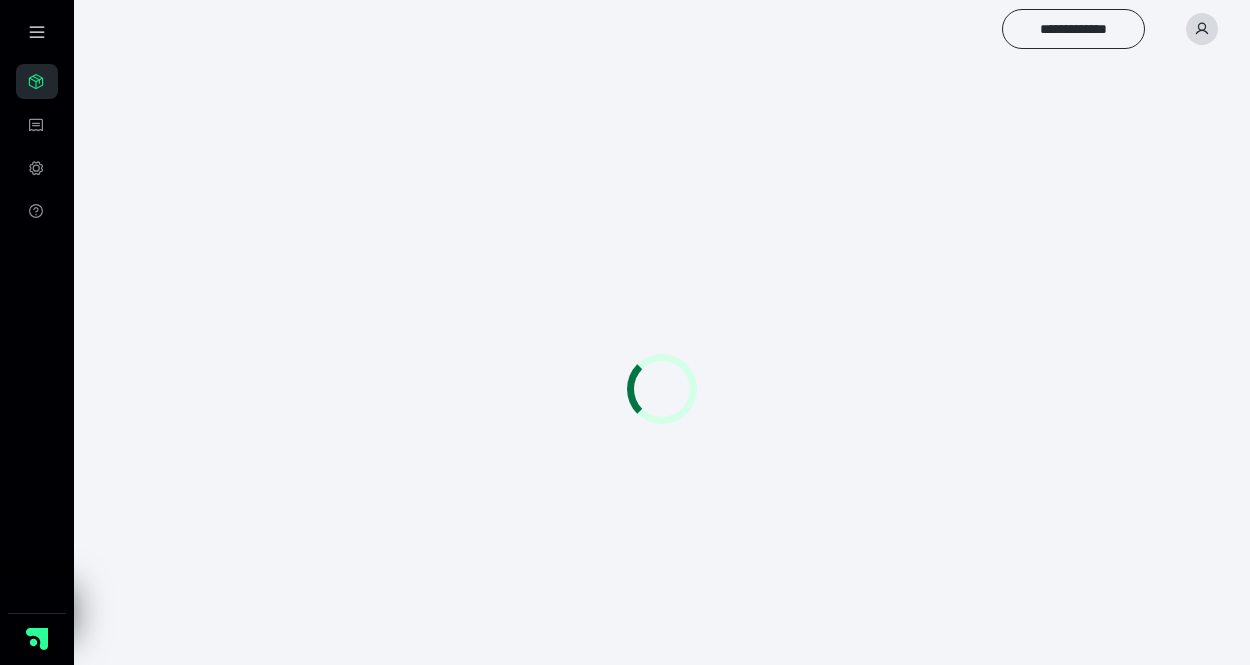 scroll, scrollTop: 0, scrollLeft: 0, axis: both 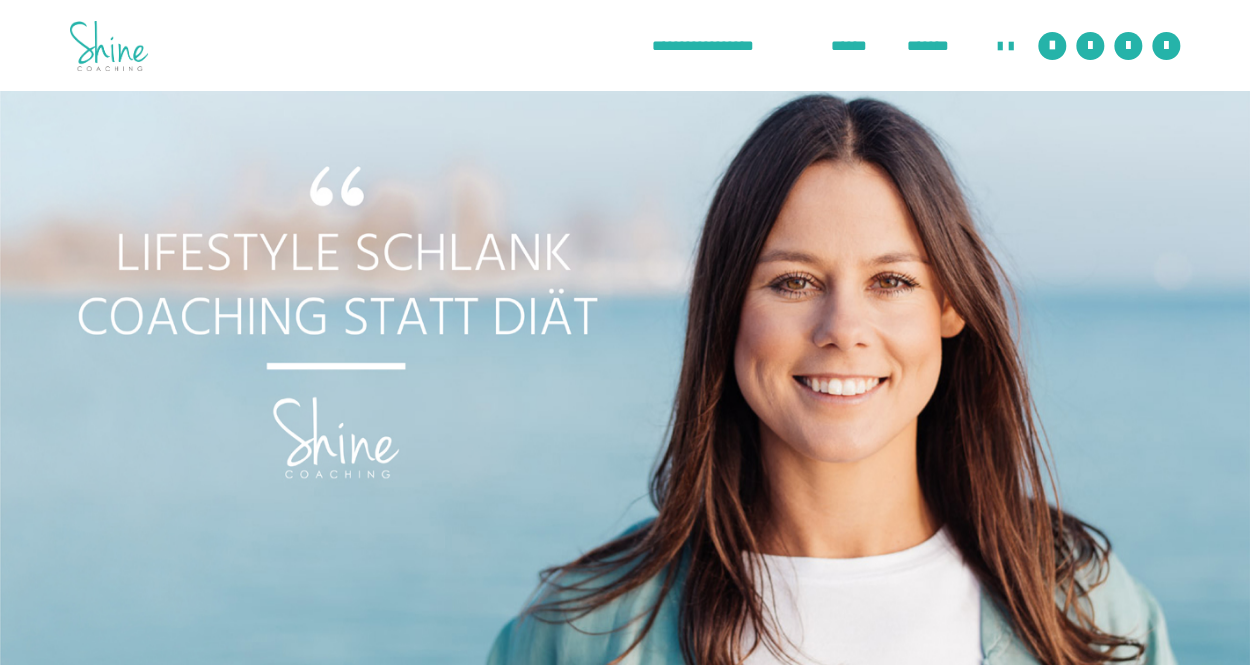 click at bounding box center (625, 391) 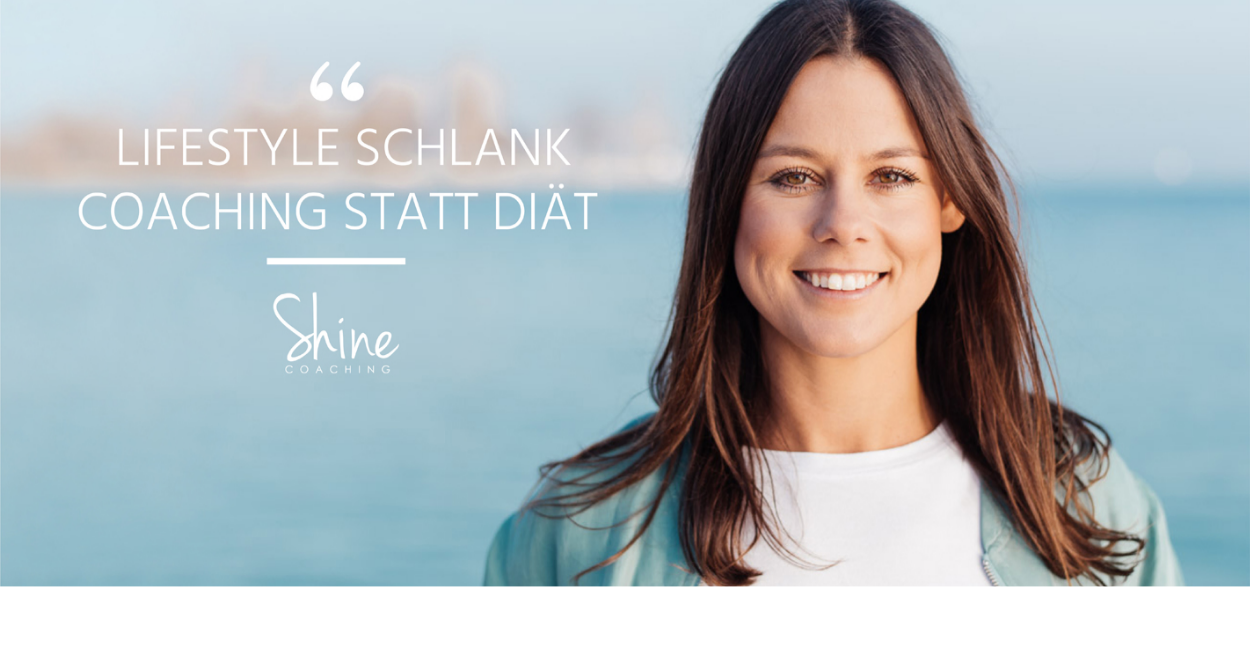 scroll, scrollTop: 735, scrollLeft: 0, axis: vertical 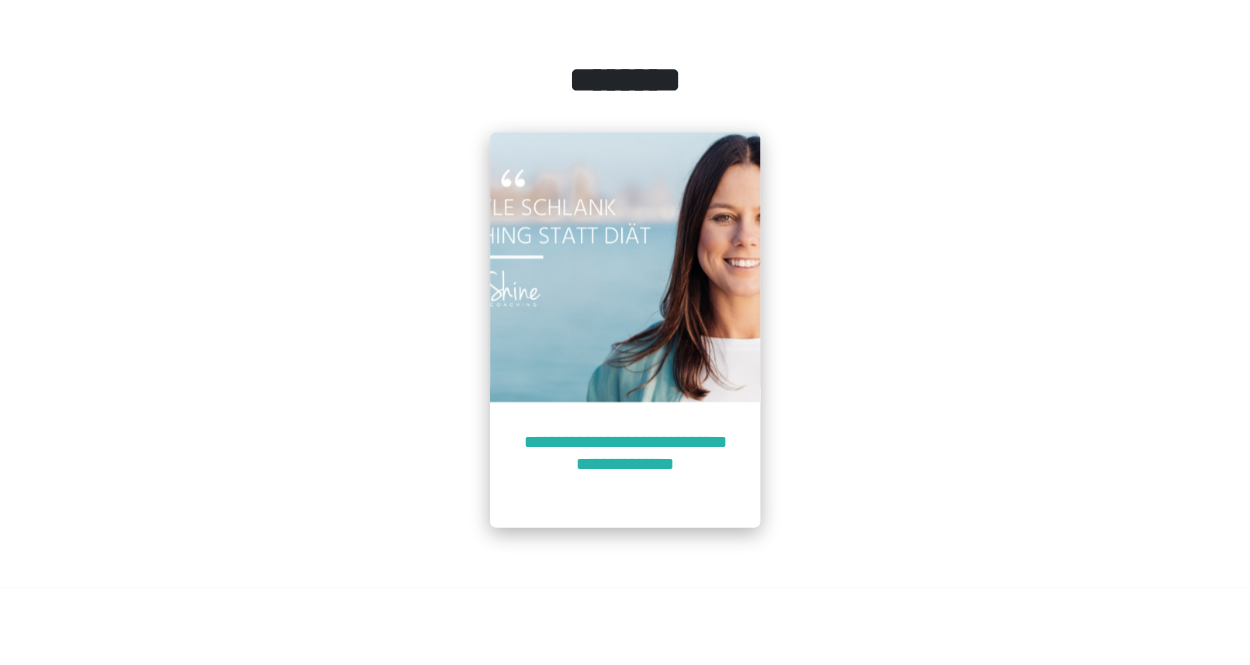 click on "**********" at bounding box center (625, 464) 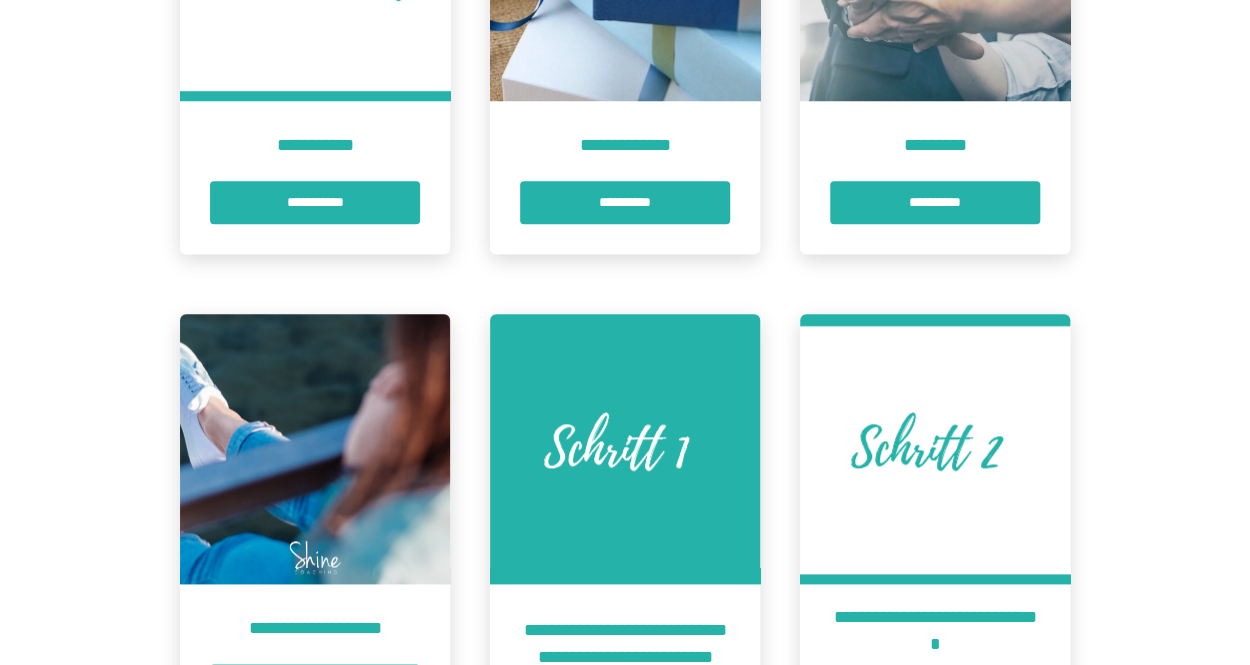 scroll, scrollTop: 1350, scrollLeft: 0, axis: vertical 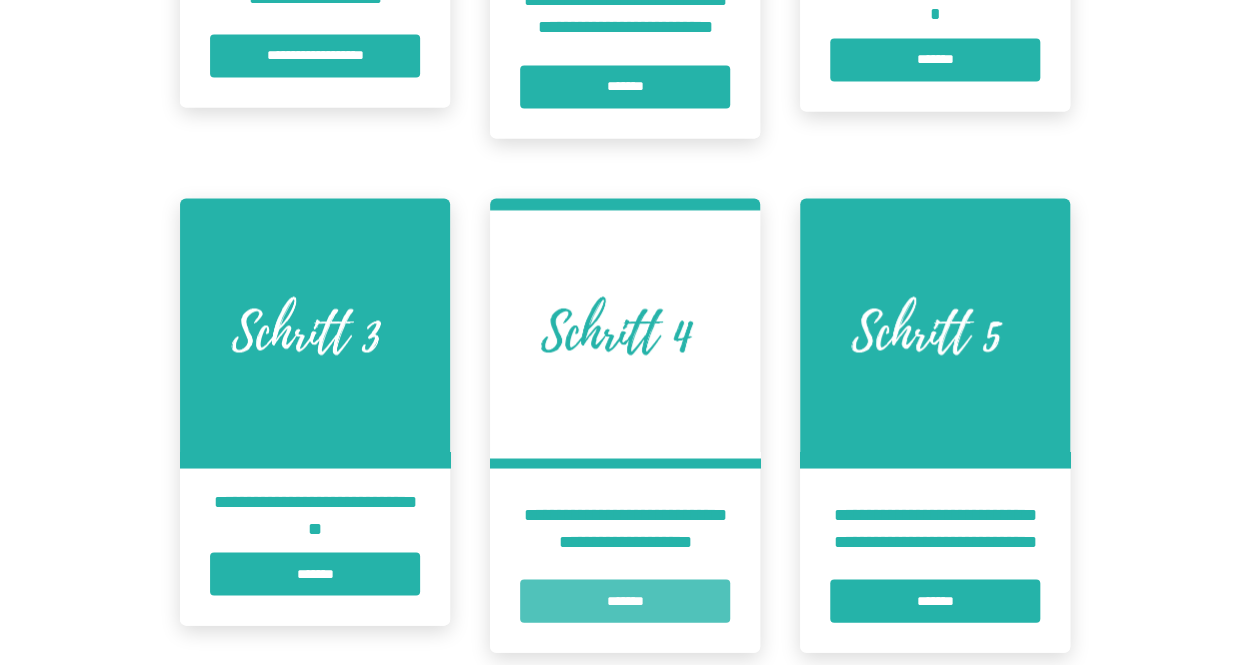 click on "*******" at bounding box center [625, 600] 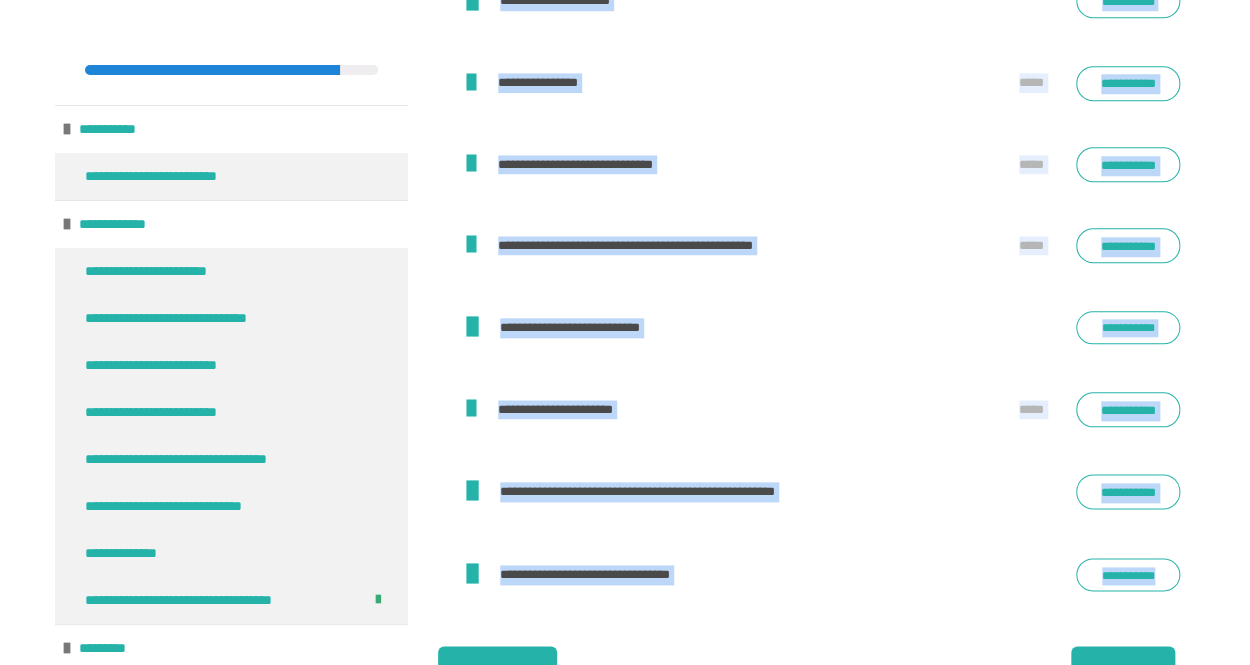 scroll, scrollTop: 4034, scrollLeft: 0, axis: vertical 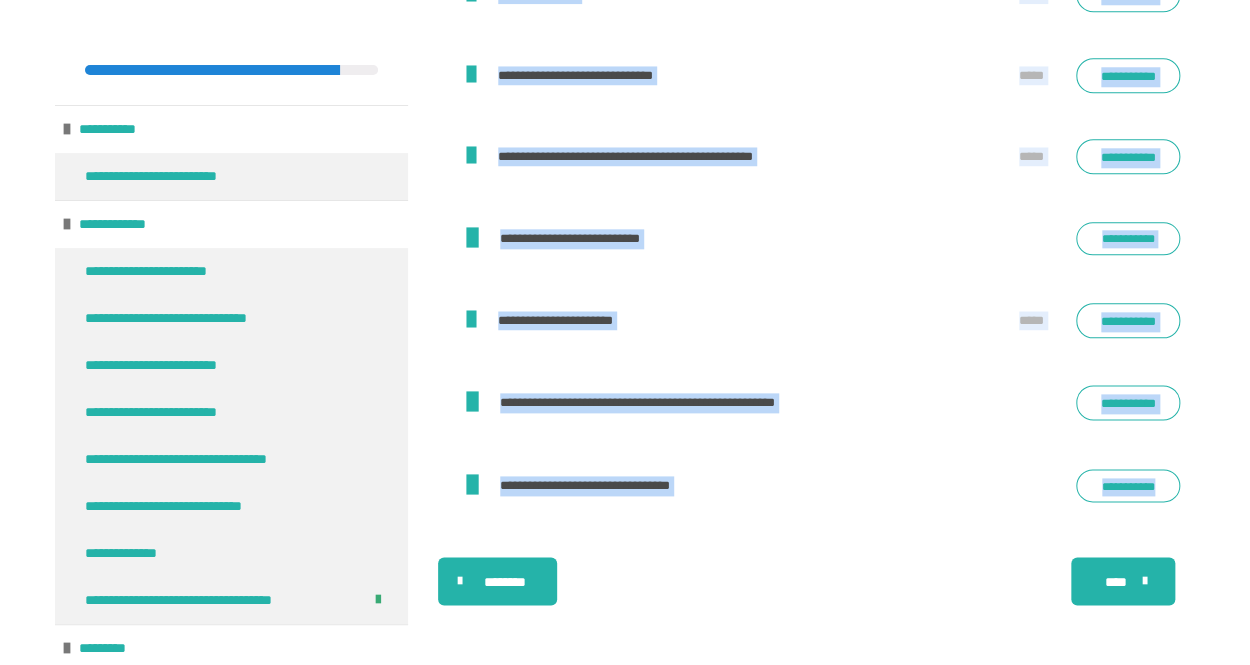 drag, startPoint x: 528, startPoint y: 568, endPoint x: 754, endPoint y: 703, distance: 263.25082 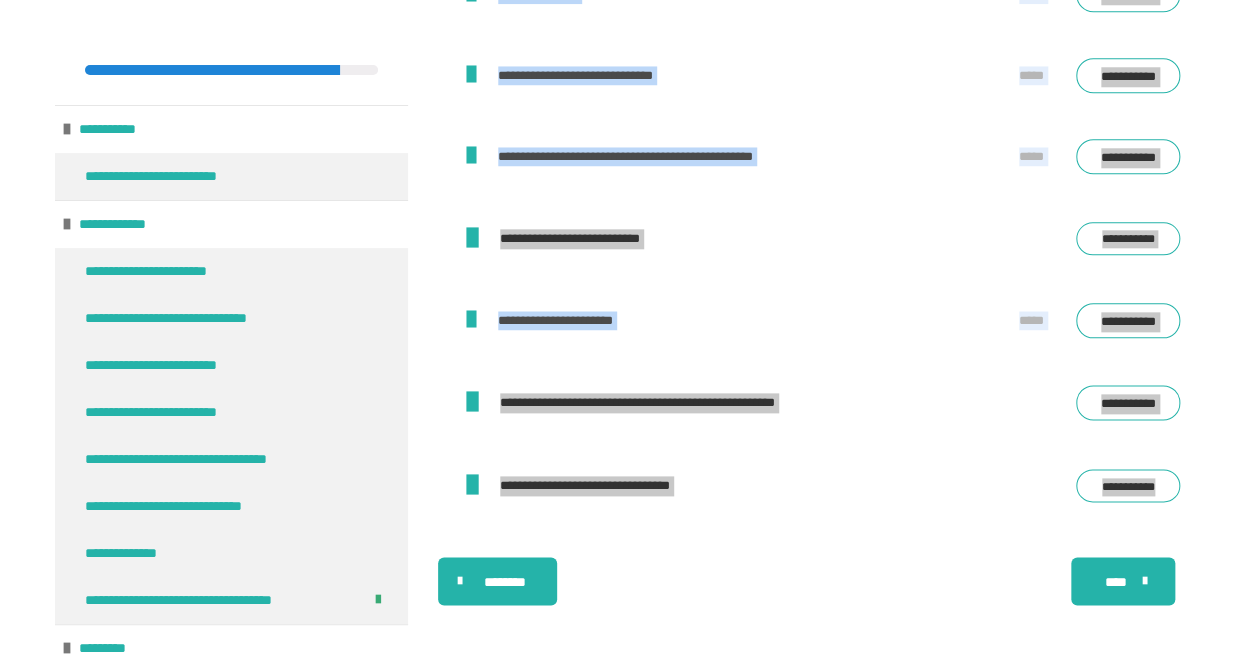 click on "**********" at bounding box center (625, -1582) 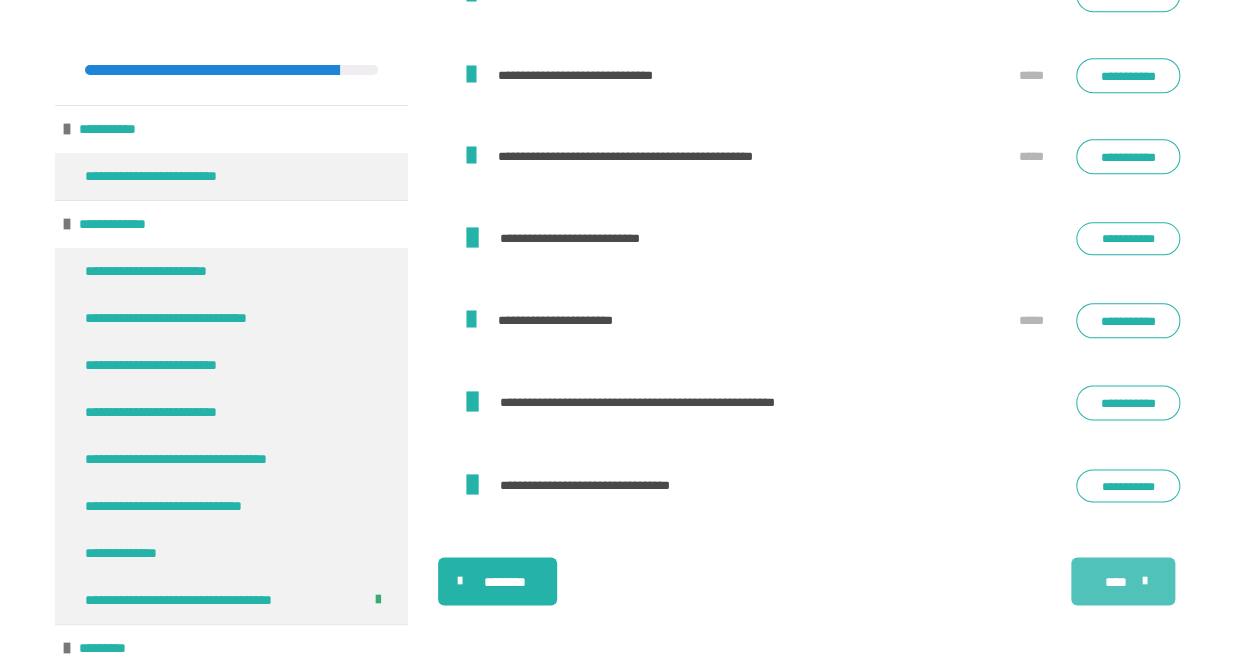 click at bounding box center [1140, 581] 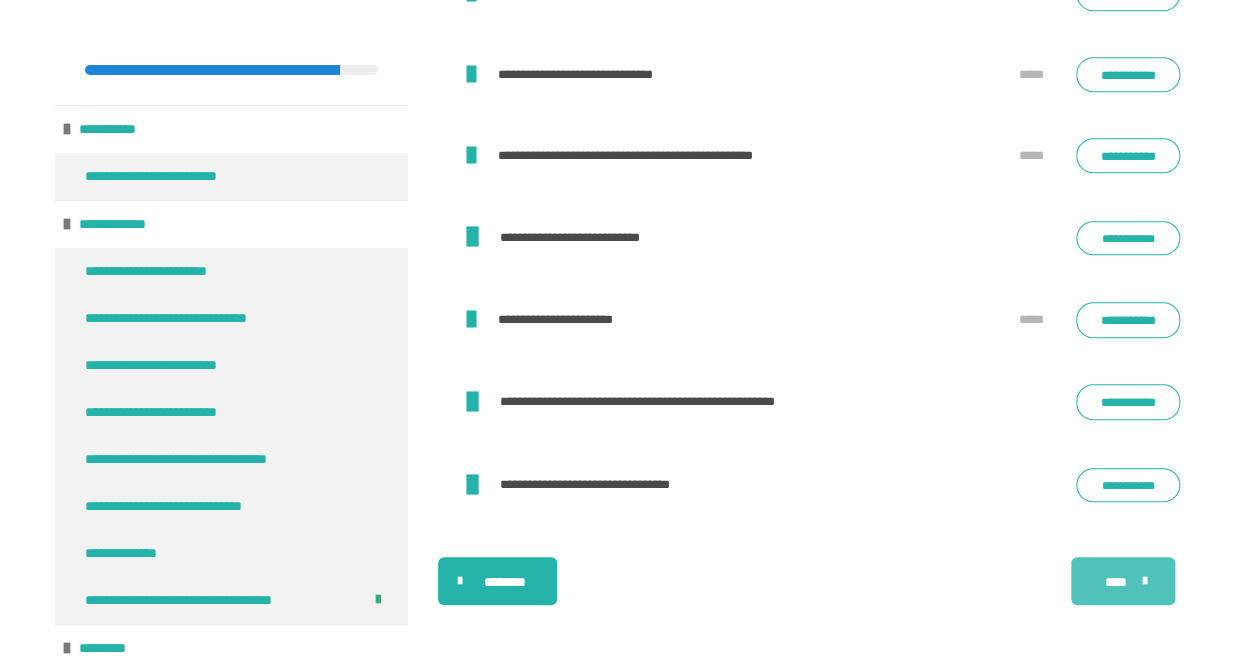 scroll, scrollTop: 3704, scrollLeft: 0, axis: vertical 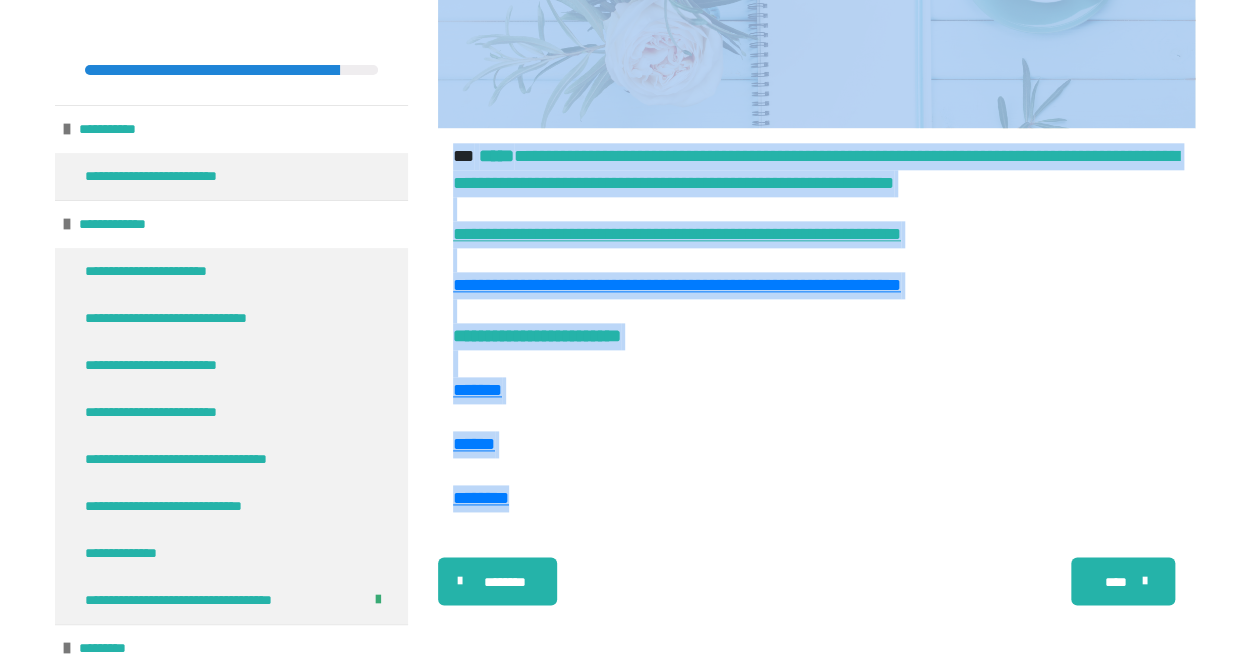 drag, startPoint x: 492, startPoint y: 462, endPoint x: 712, endPoint y: 733, distance: 349.0573 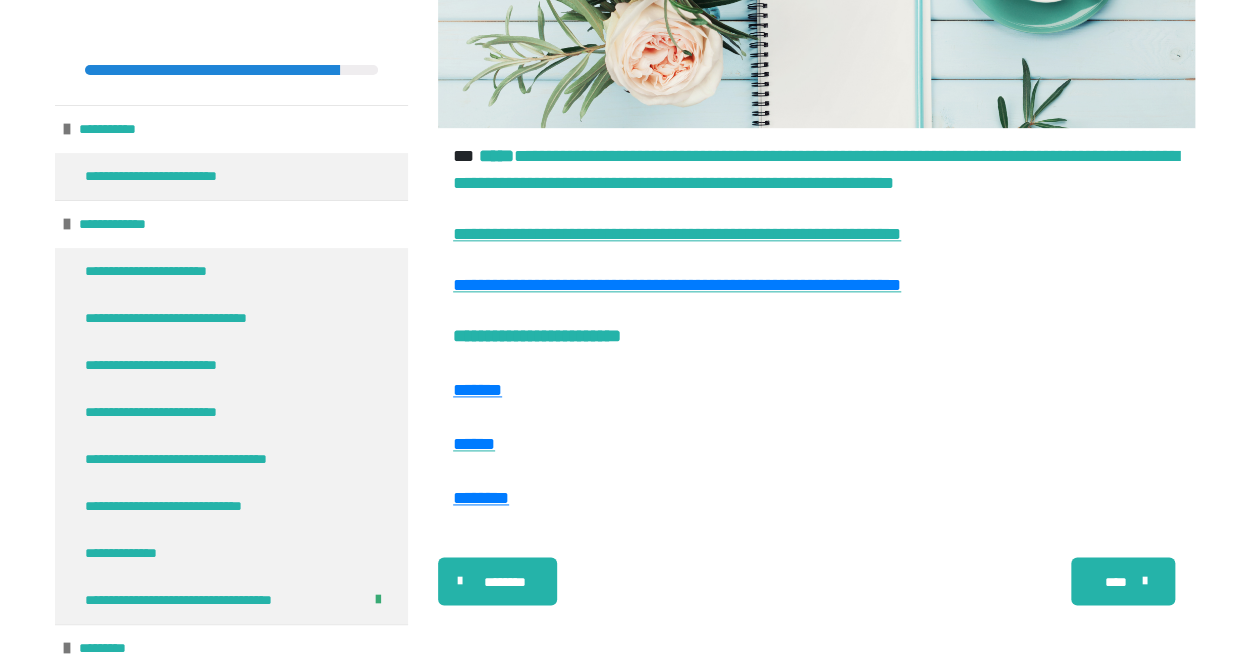 click on "**********" at bounding box center [816, 327] 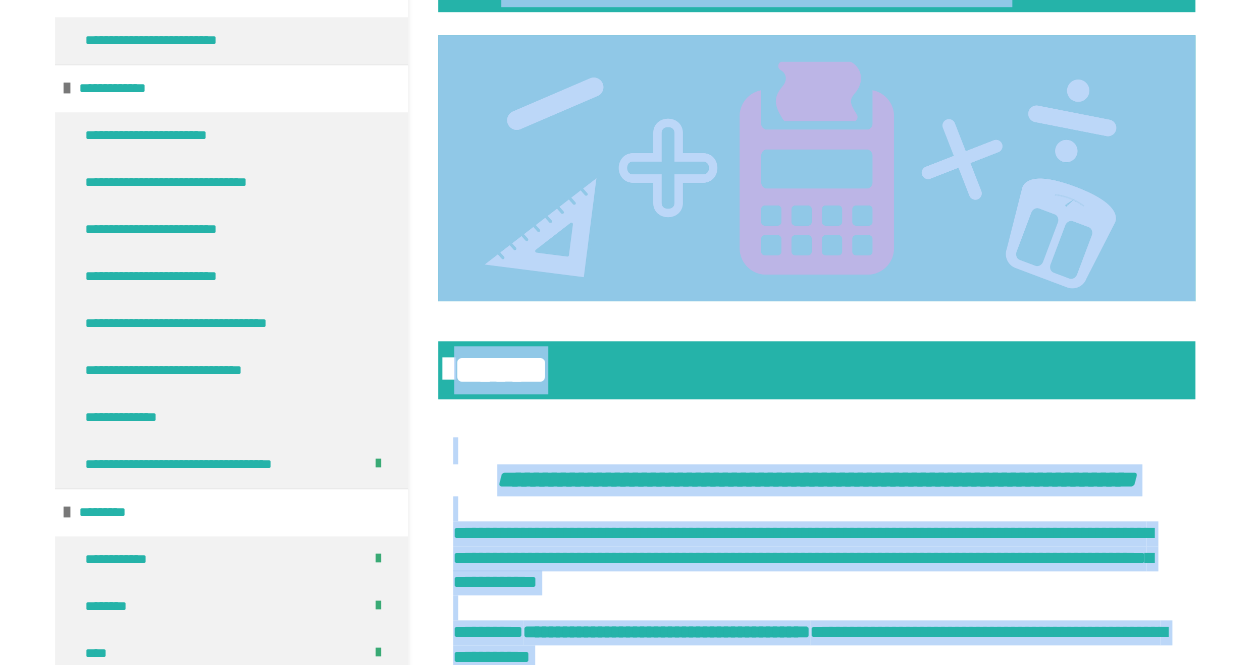 scroll, scrollTop: 0, scrollLeft: 0, axis: both 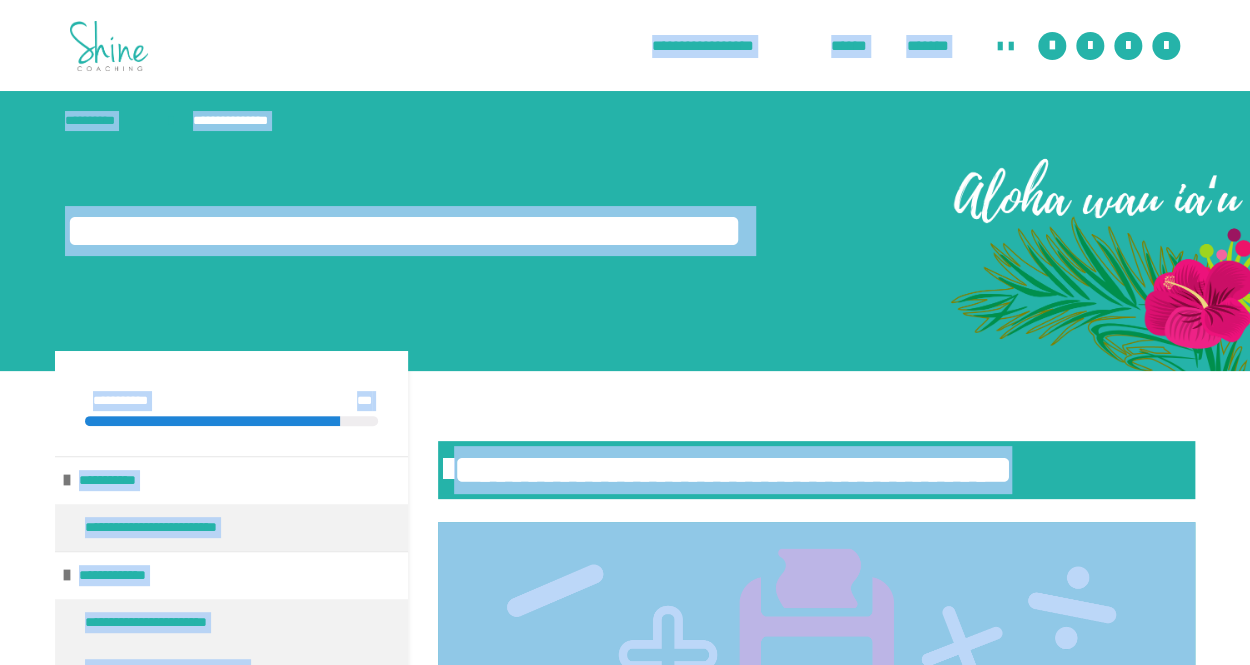 drag, startPoint x: 542, startPoint y: 499, endPoint x: 524, endPoint y: -96, distance: 595.2722 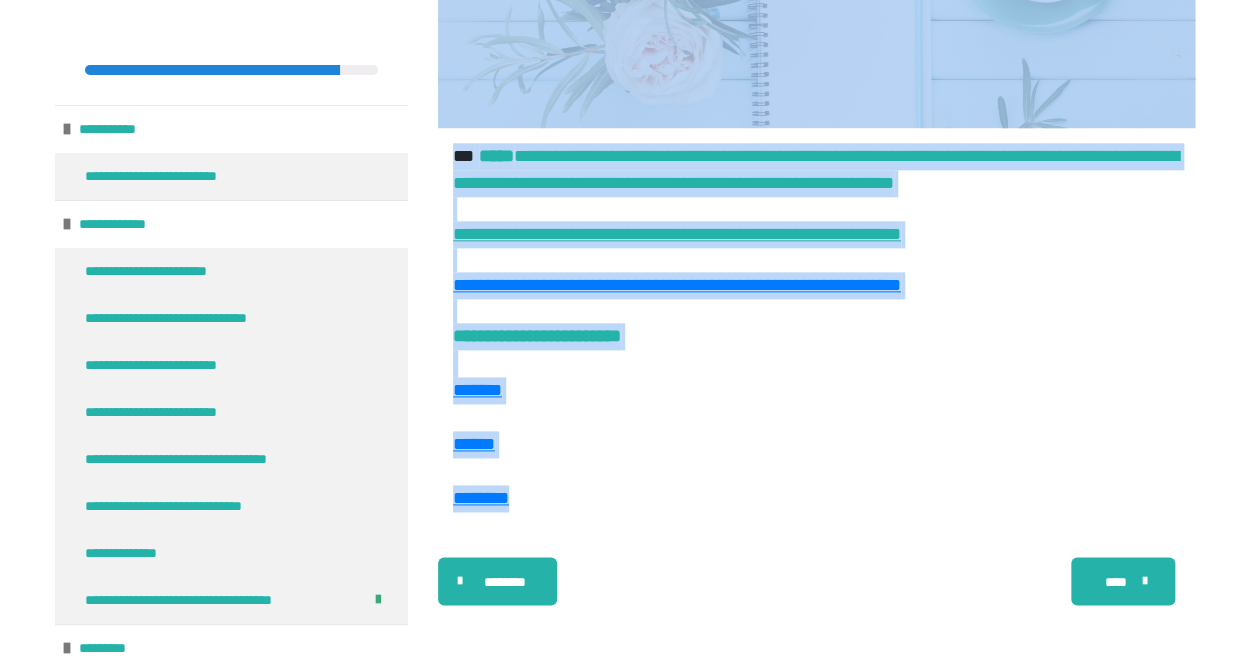 scroll, scrollTop: 4457, scrollLeft: 0, axis: vertical 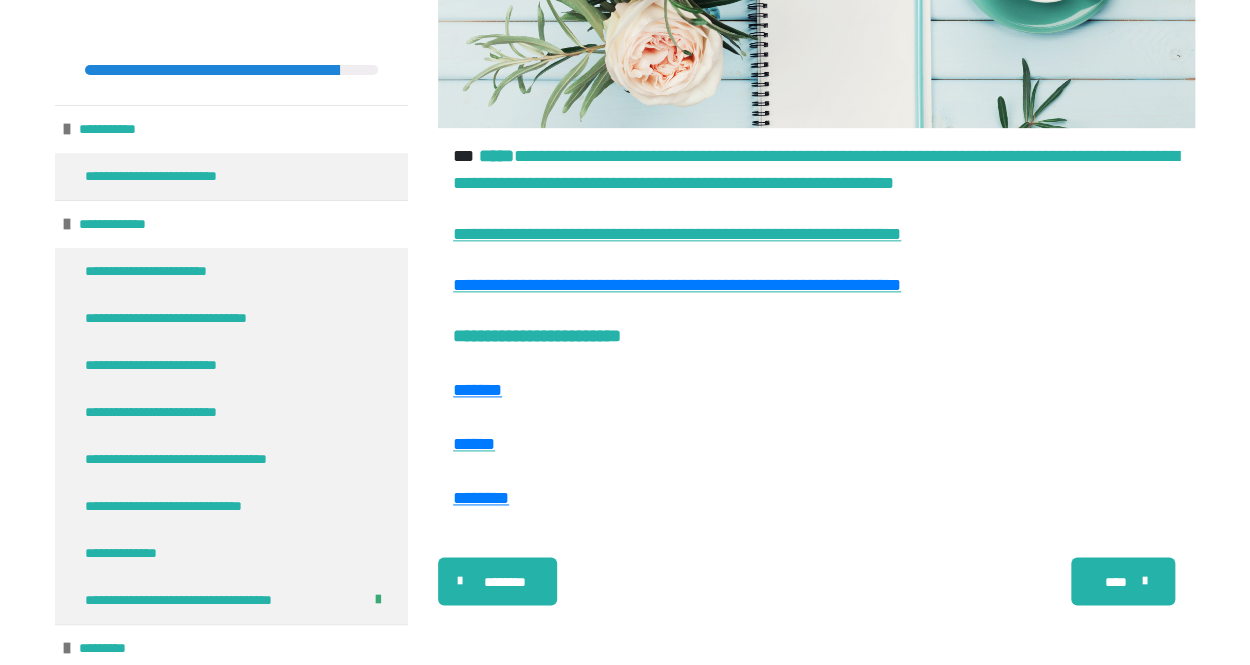 click on "**********" at bounding box center [231, 52] 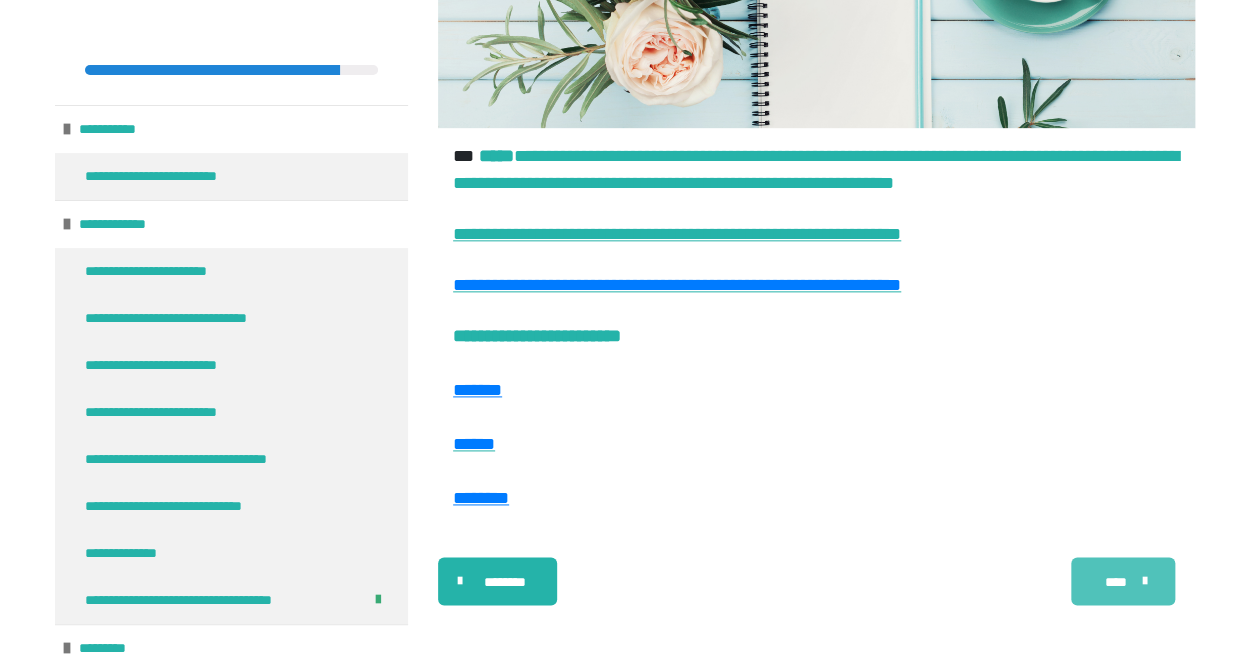 click at bounding box center (1140, 581) 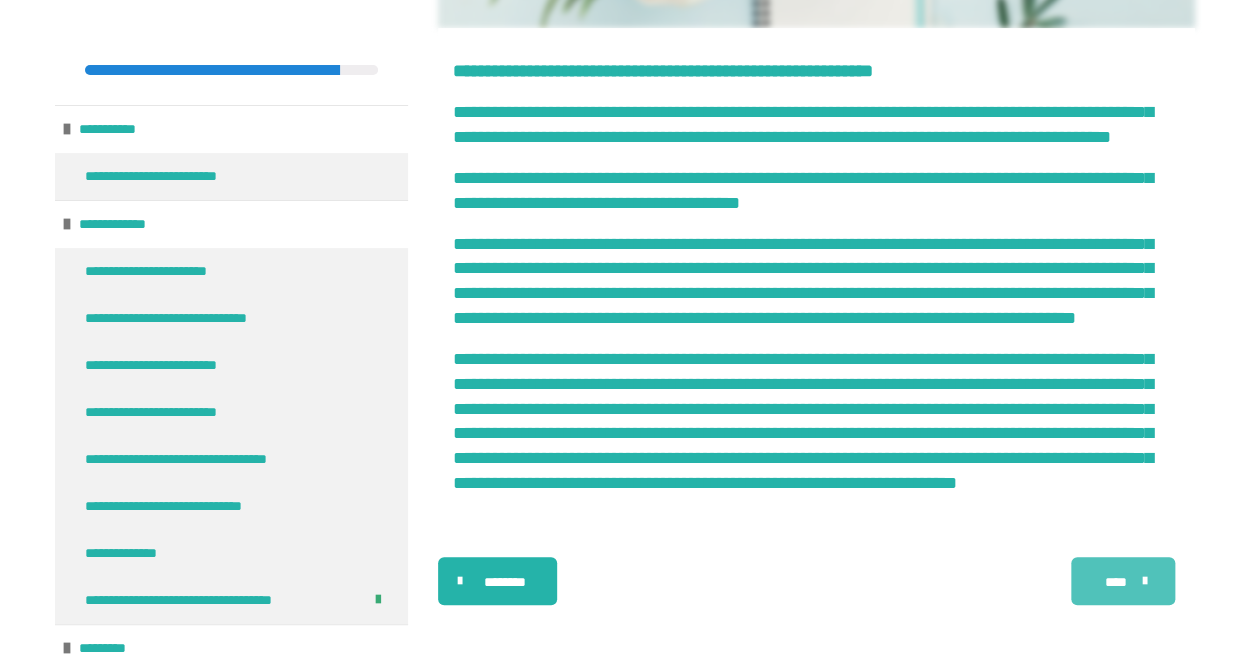 scroll, scrollTop: 3664, scrollLeft: 0, axis: vertical 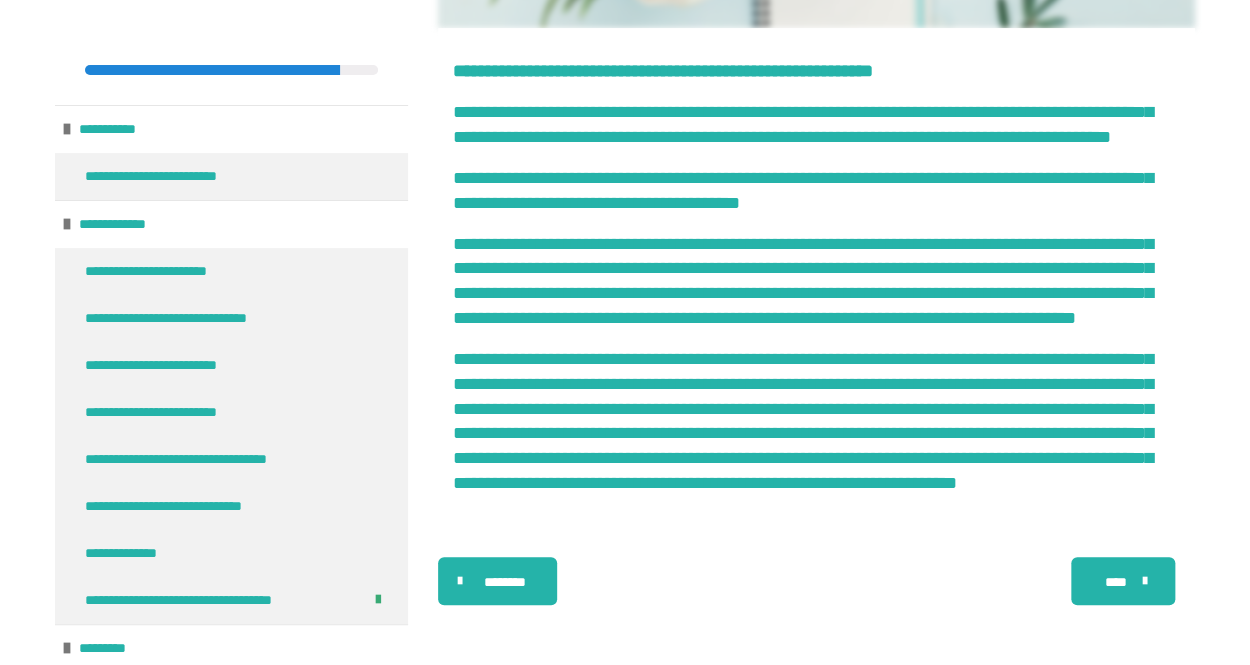 drag, startPoint x: 827, startPoint y: 486, endPoint x: 803, endPoint y: 475, distance: 26.400757 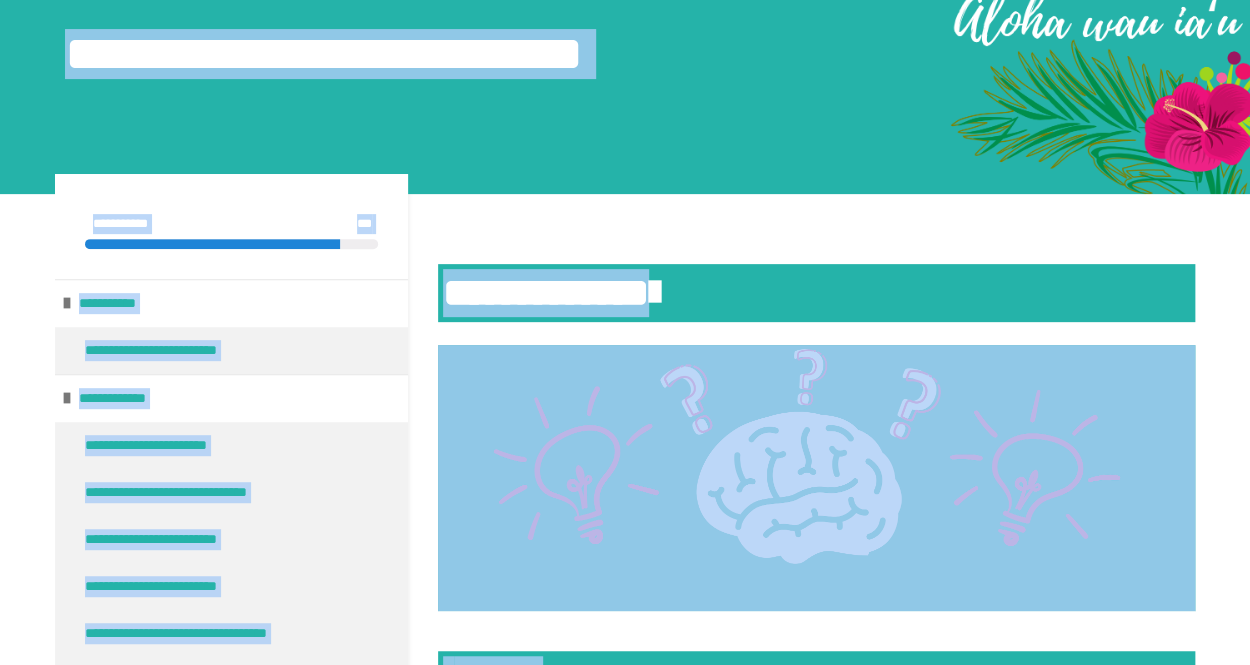 scroll, scrollTop: 0, scrollLeft: 0, axis: both 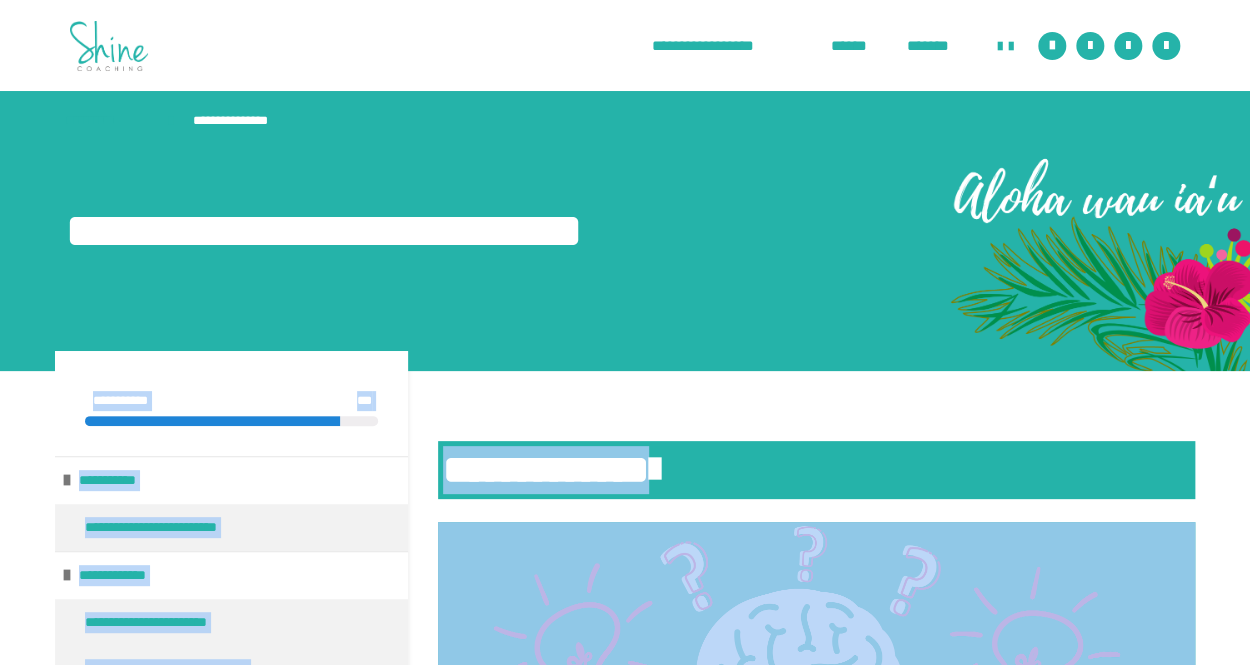 drag, startPoint x: 802, startPoint y: 481, endPoint x: 663, endPoint y: 252, distance: 267.8843 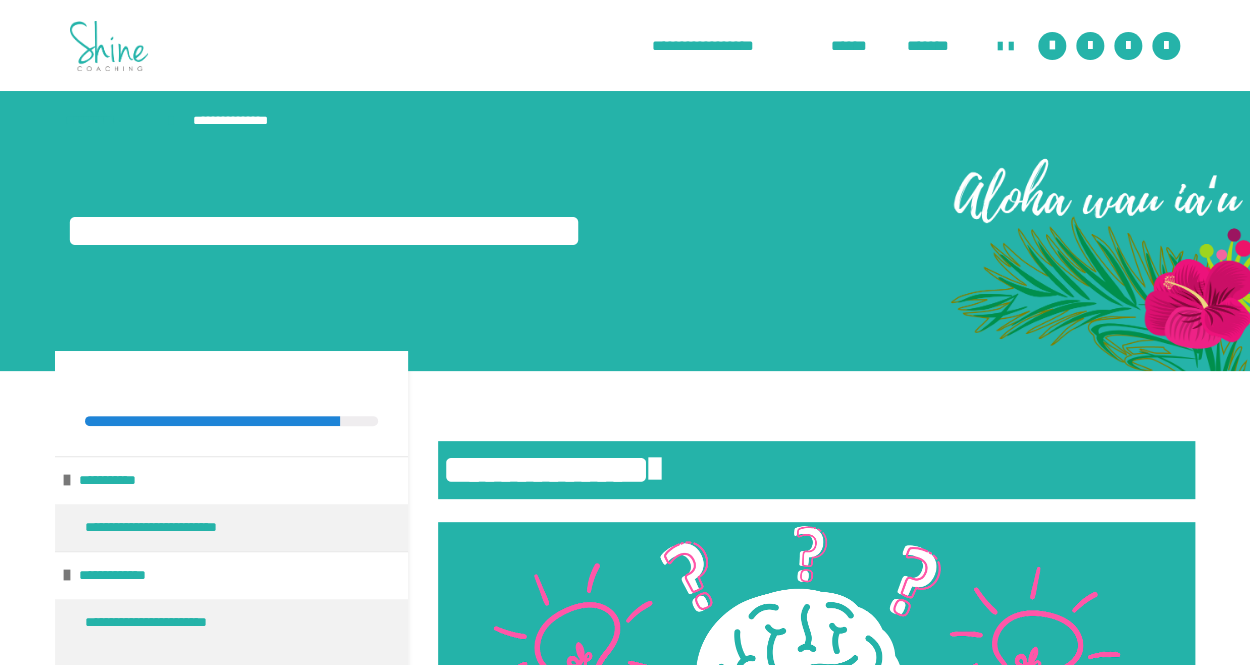 click on "**********" at bounding box center (625, 228) 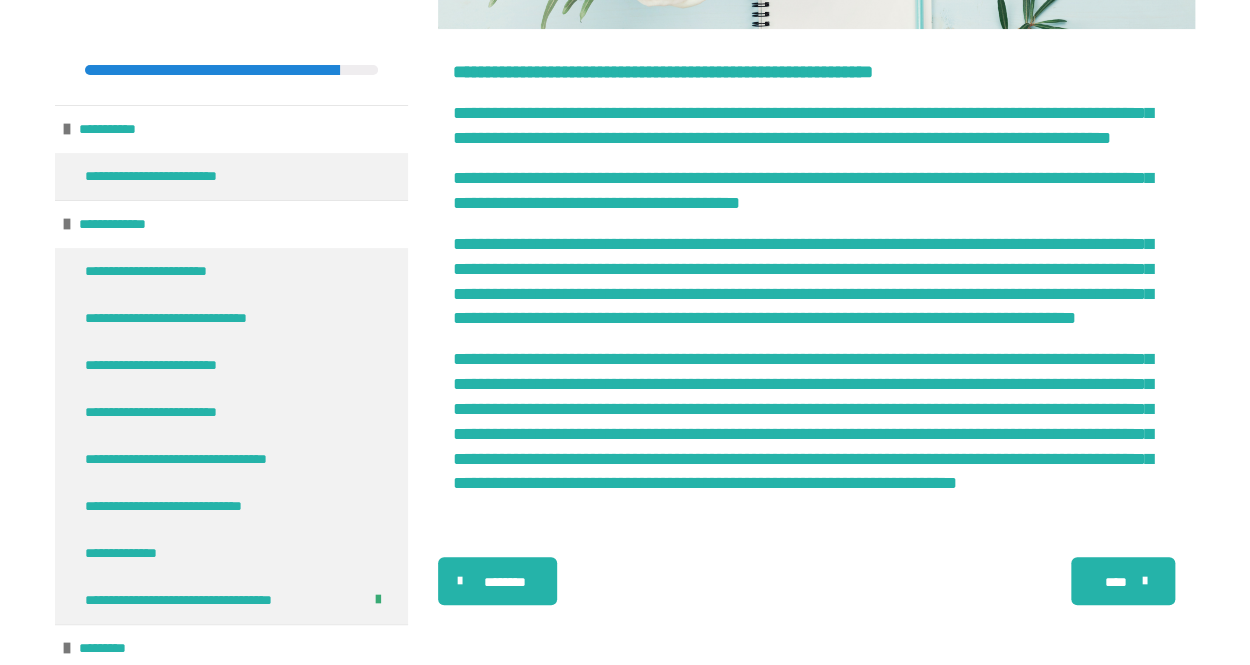 scroll, scrollTop: 3931, scrollLeft: 0, axis: vertical 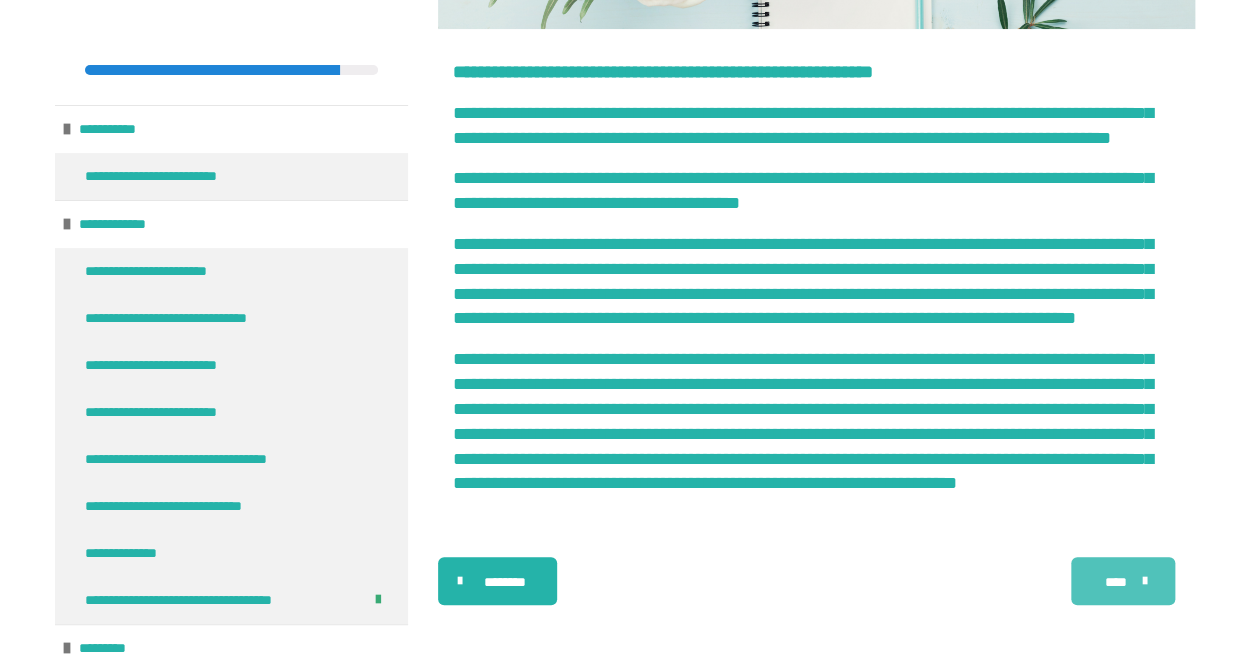 click at bounding box center (1140, 581) 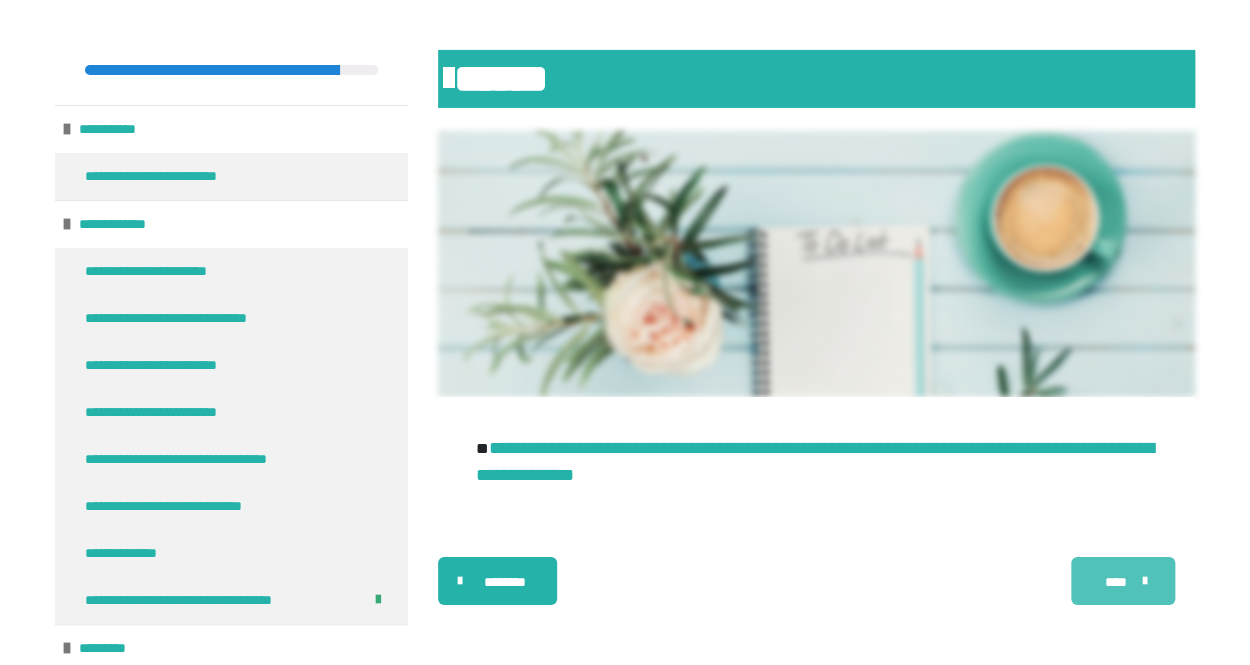 scroll, scrollTop: 2664, scrollLeft: 0, axis: vertical 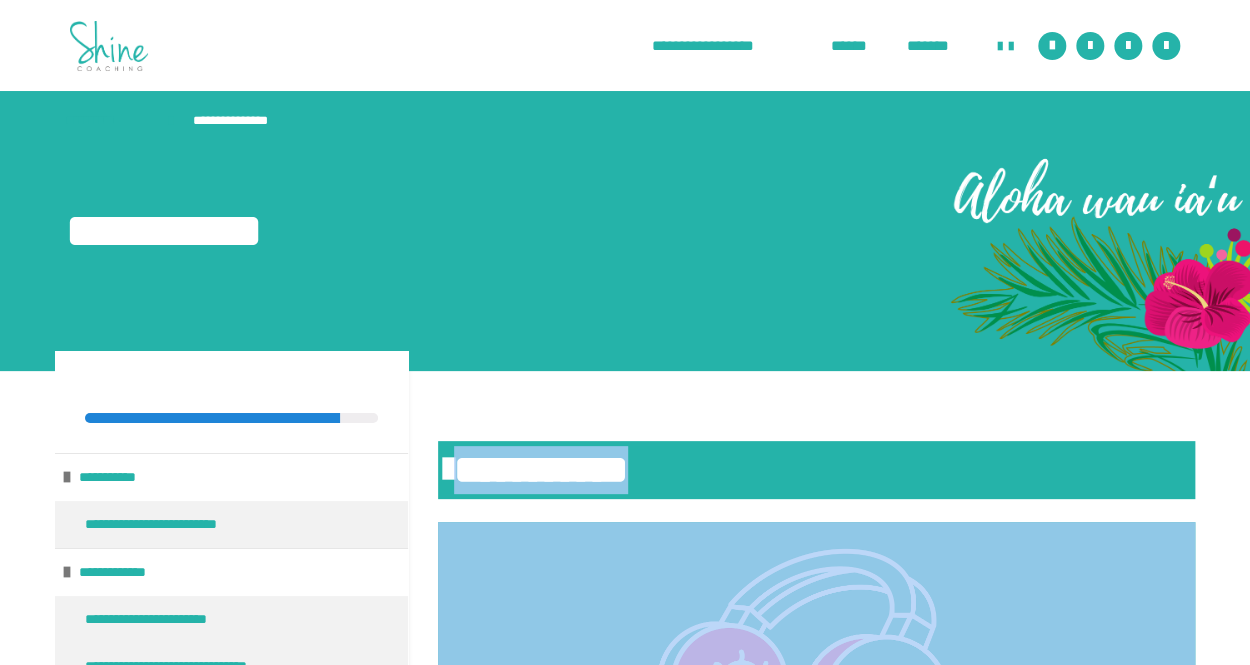 drag, startPoint x: 832, startPoint y: 479, endPoint x: 487, endPoint y: 405, distance: 352.847 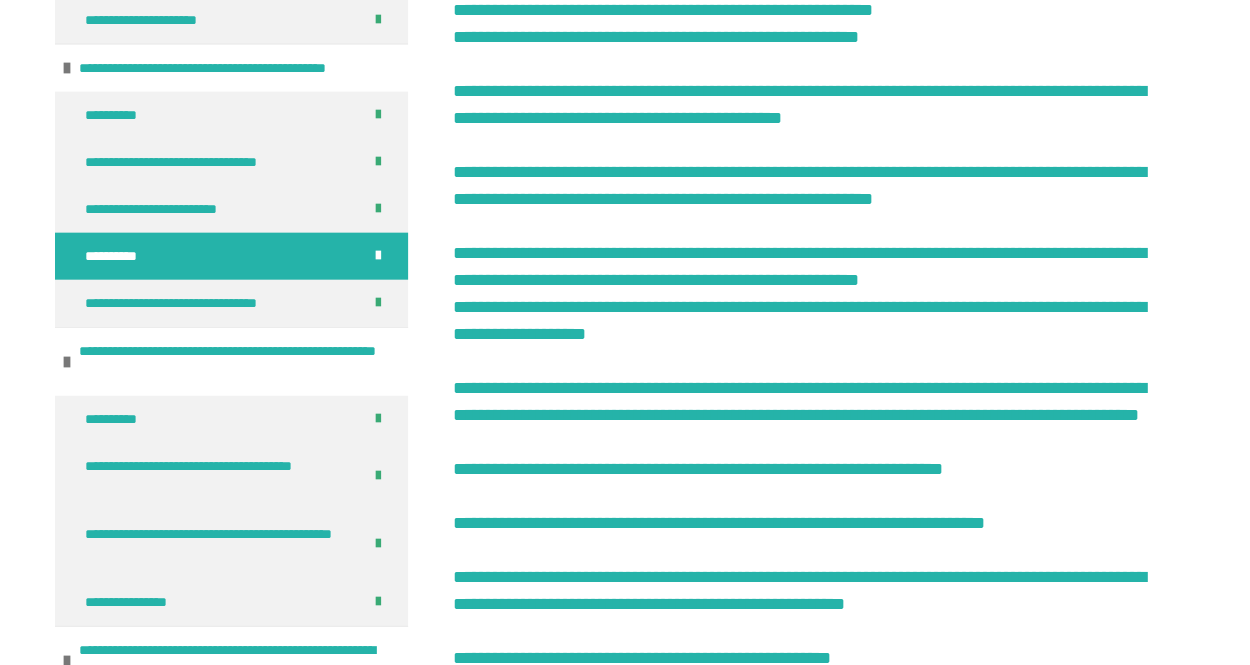 scroll, scrollTop: 3197, scrollLeft: 0, axis: vertical 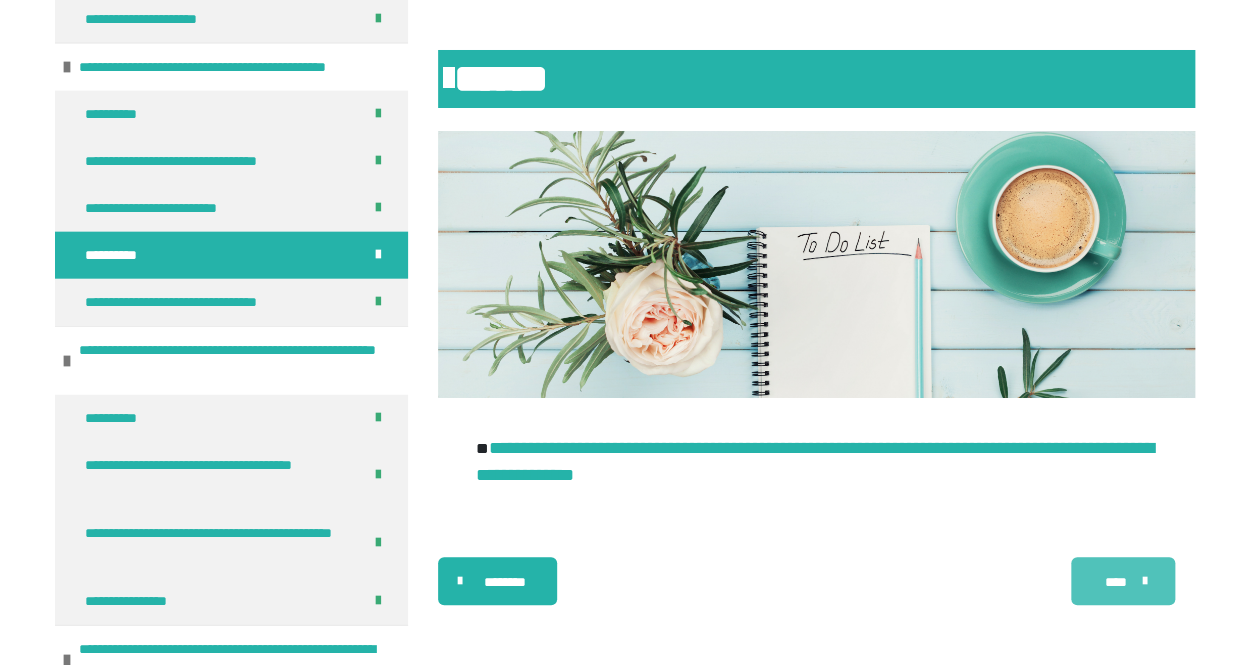 click at bounding box center [1140, 581] 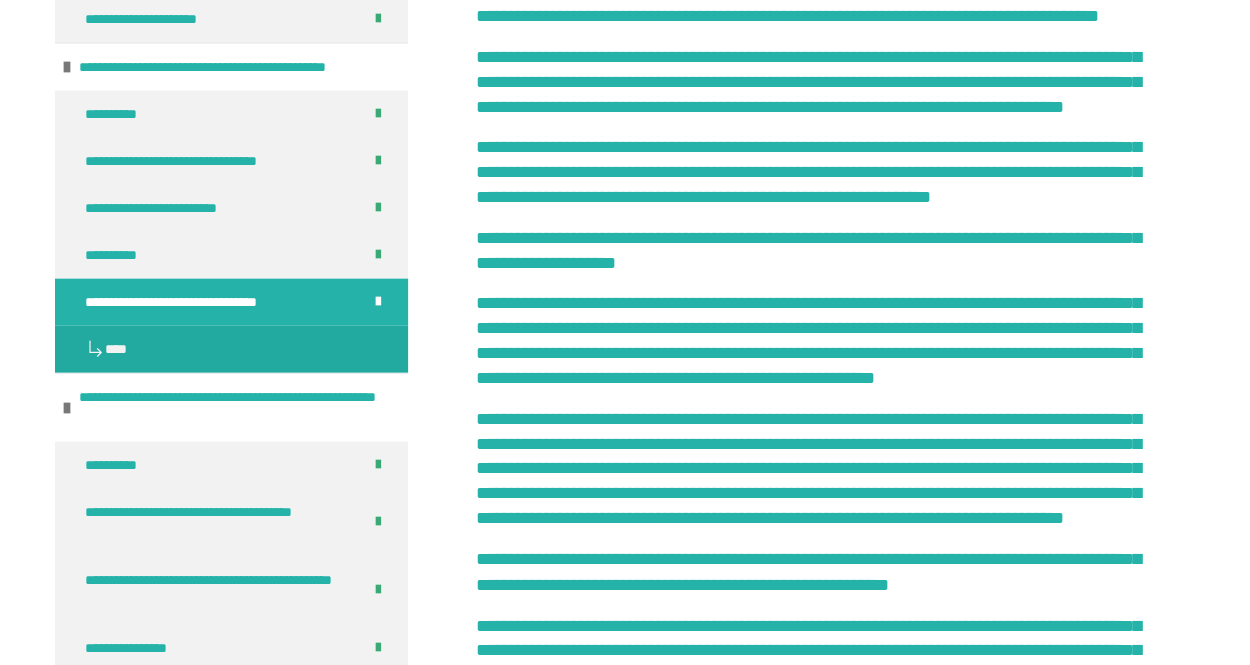 scroll, scrollTop: 4427, scrollLeft: 0, axis: vertical 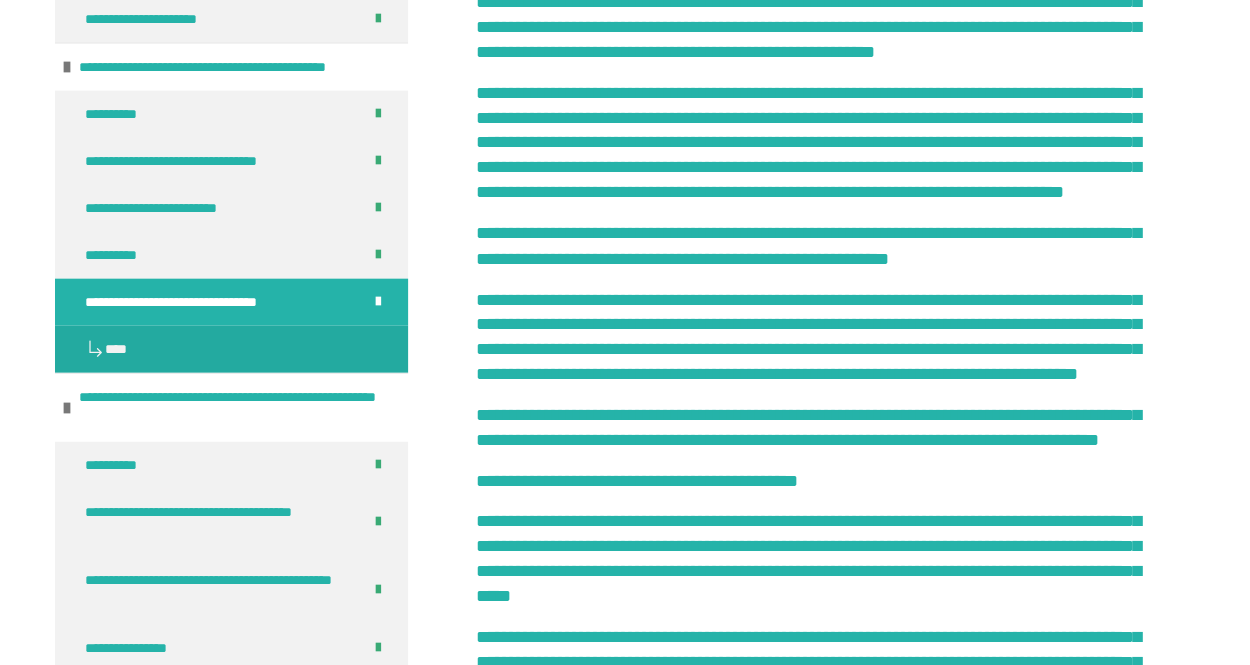 click on "**********" at bounding box center (231, -1751) 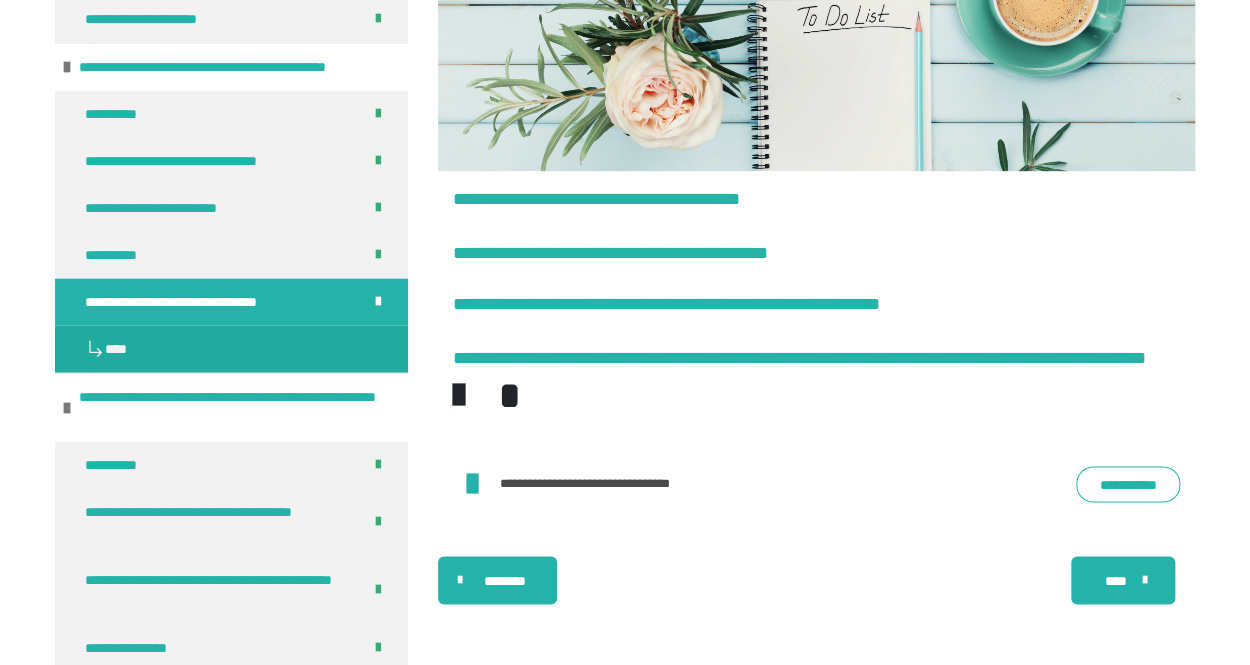 scroll, scrollTop: 8147, scrollLeft: 0, axis: vertical 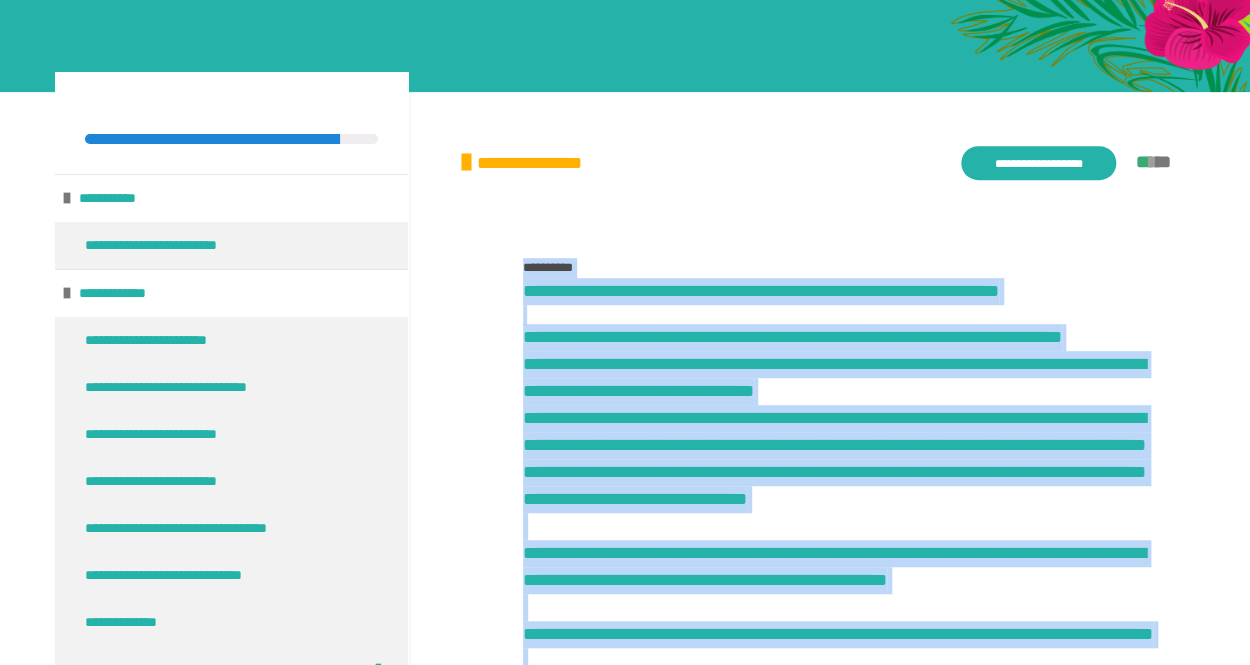 drag, startPoint x: 754, startPoint y: 482, endPoint x: 506, endPoint y: 295, distance: 310.60104 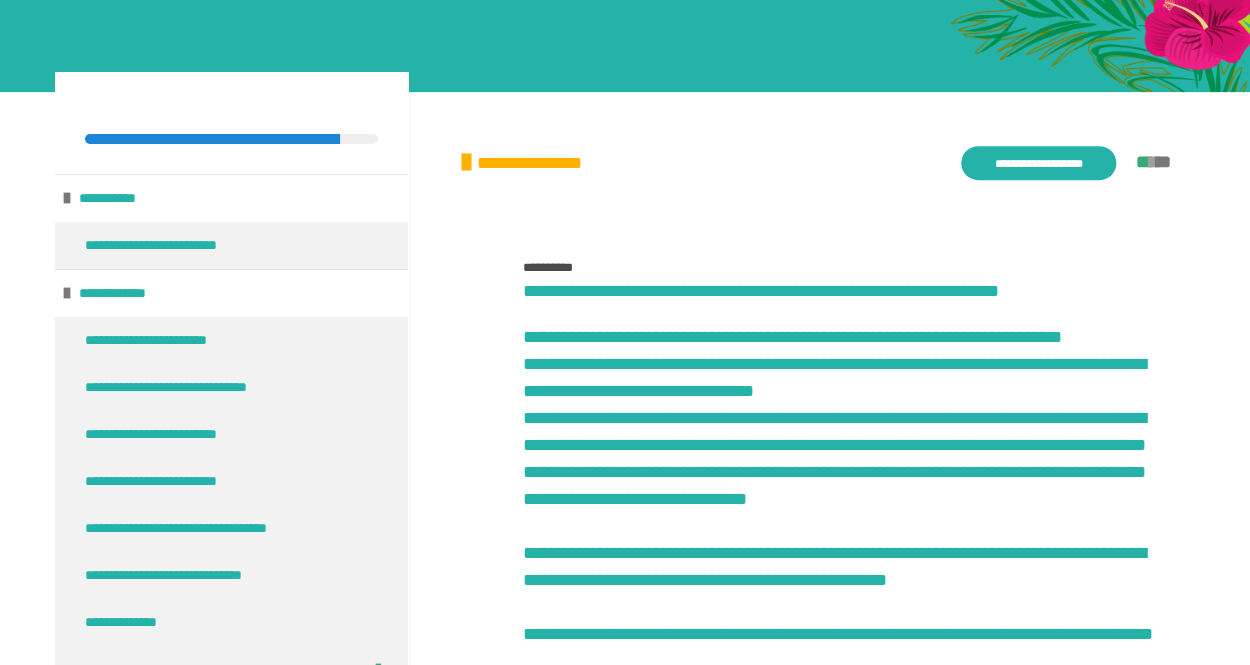 click at bounding box center (625, -48) 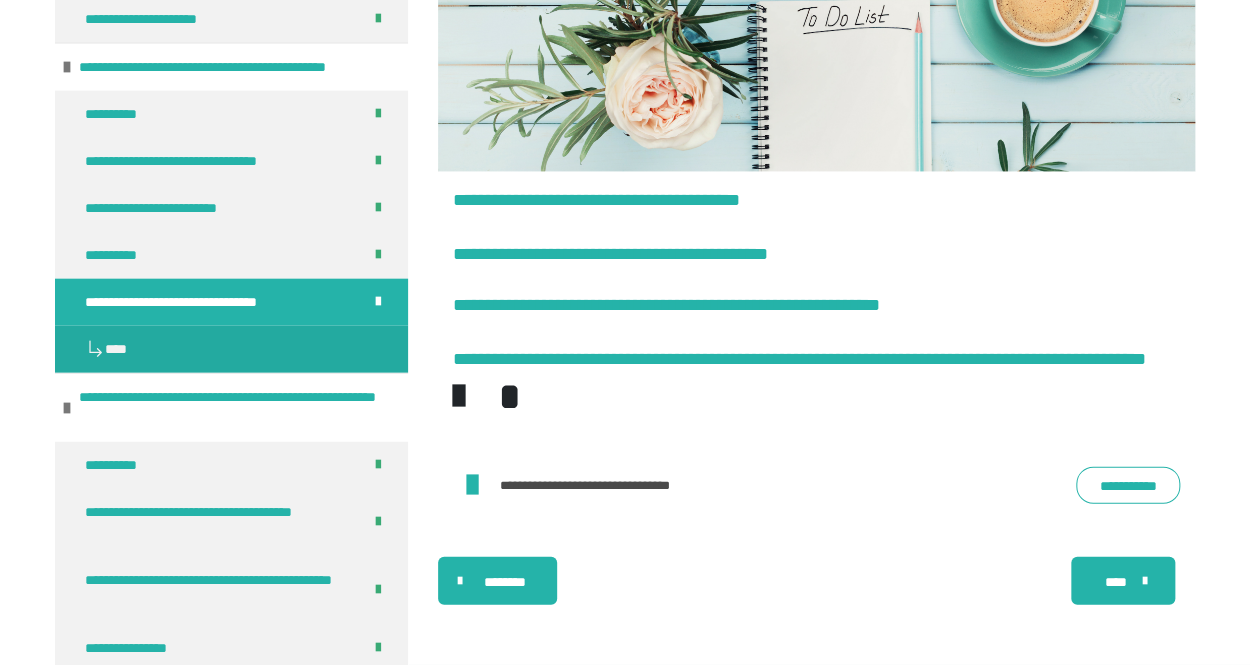 scroll, scrollTop: 8680, scrollLeft: 0, axis: vertical 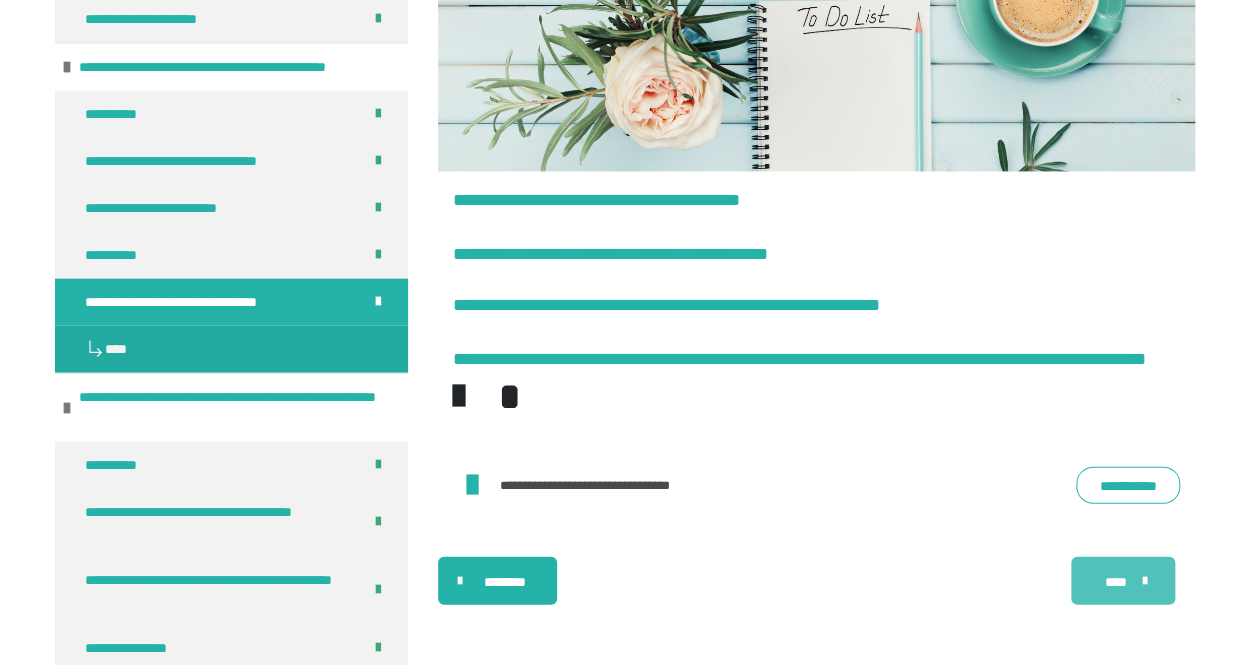 click on "****" at bounding box center [1116, 582] 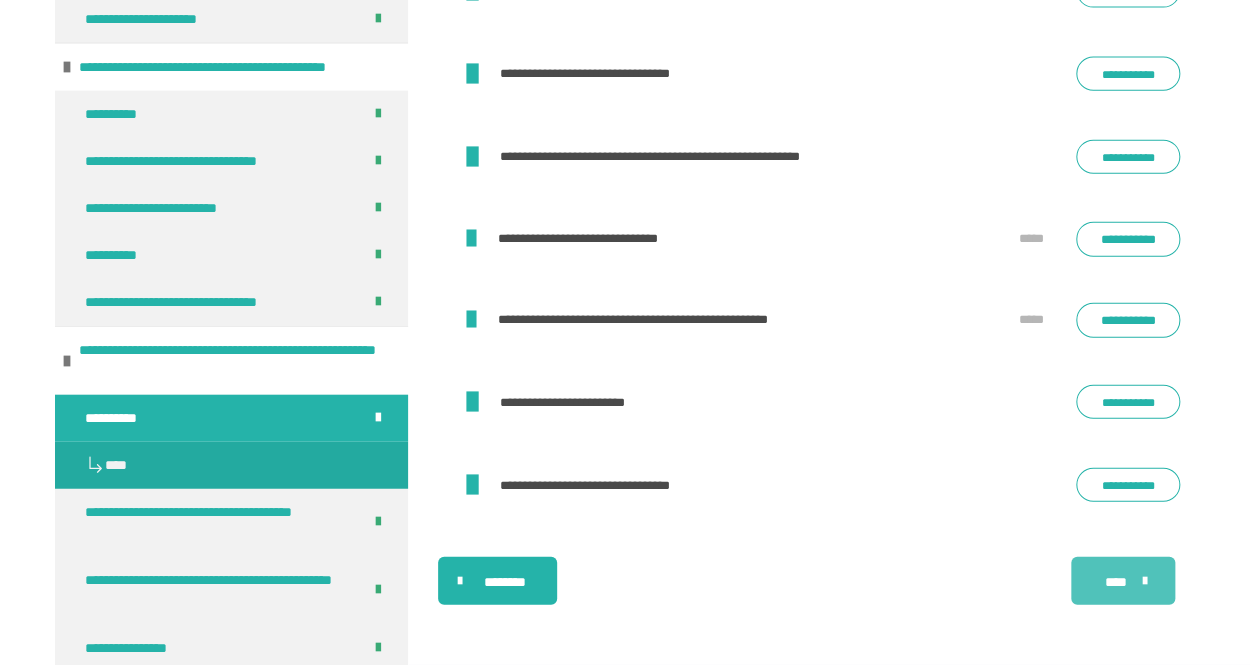 scroll, scrollTop: 5178, scrollLeft: 0, axis: vertical 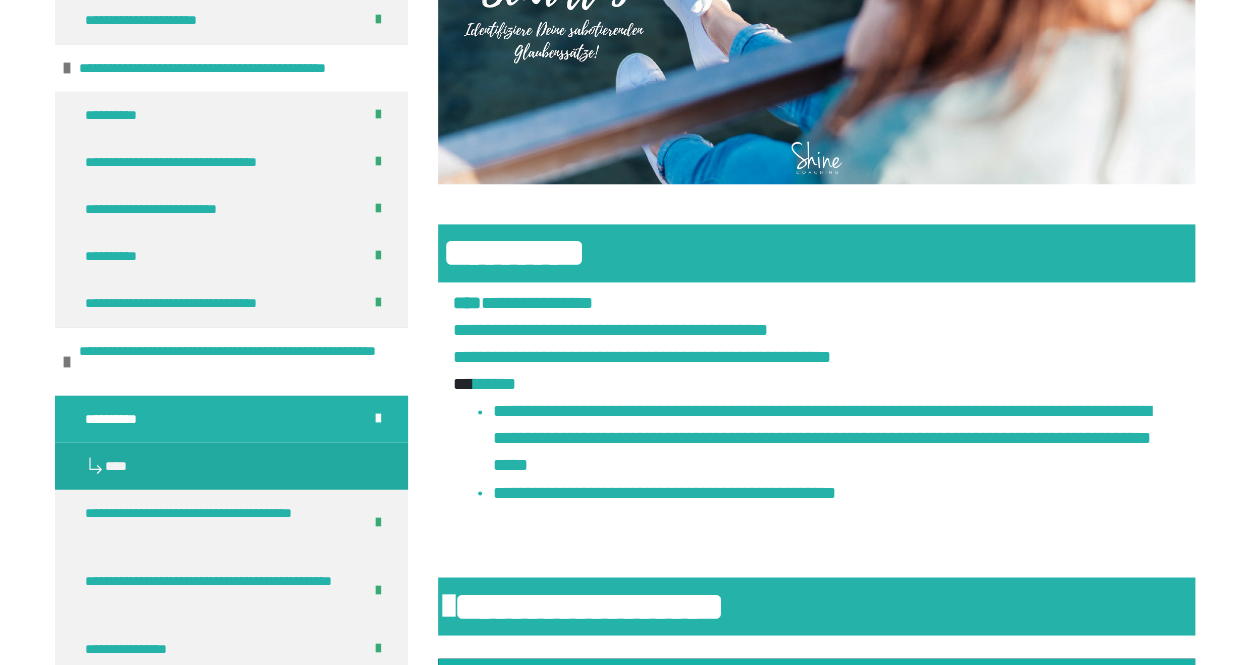 click on "**********" at bounding box center (231, -1674) 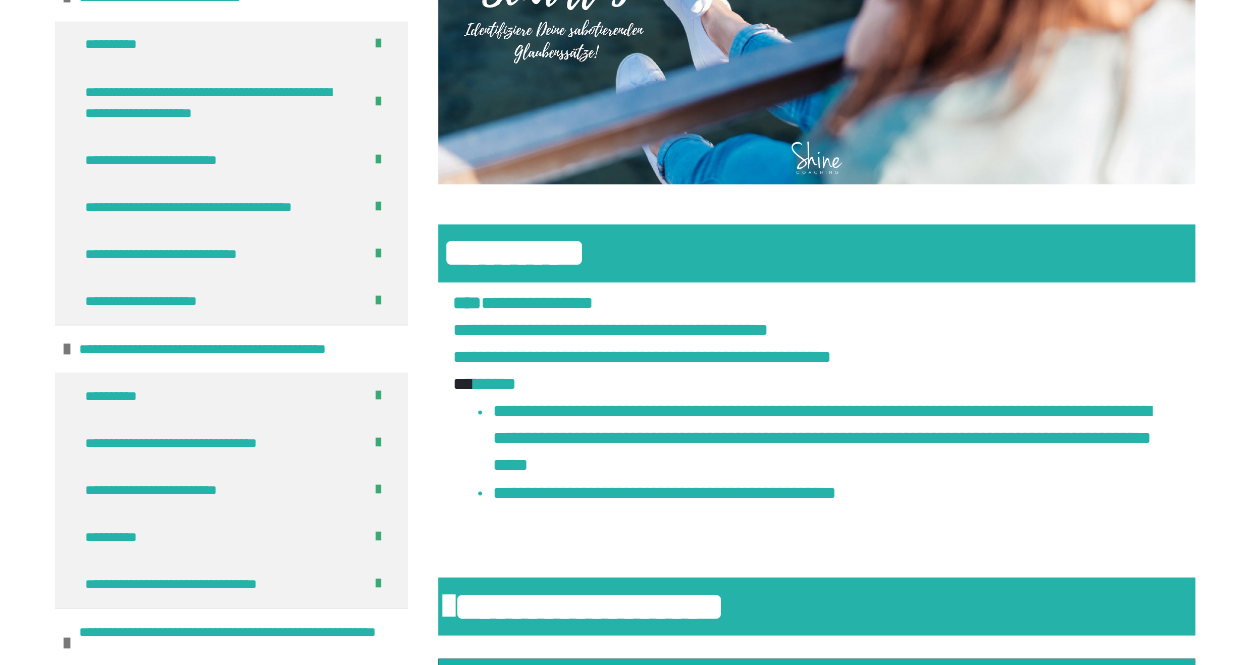 scroll, scrollTop: 1611, scrollLeft: 0, axis: vertical 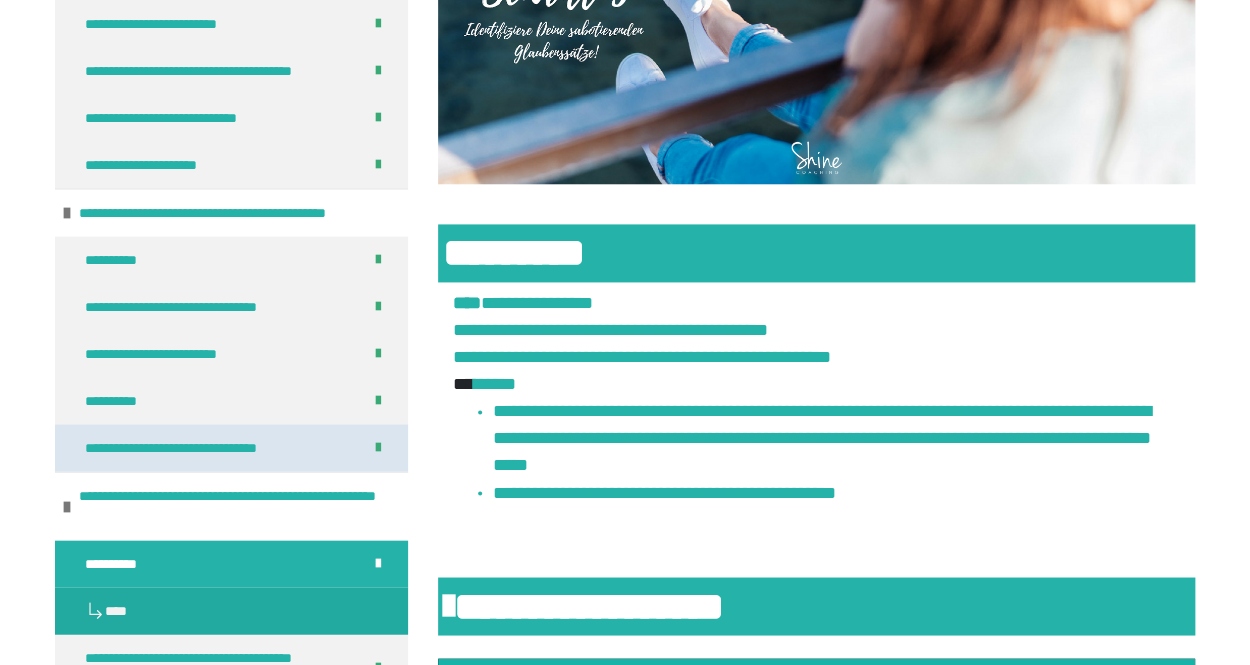 click on "**********" at bounding box center (206, 447) 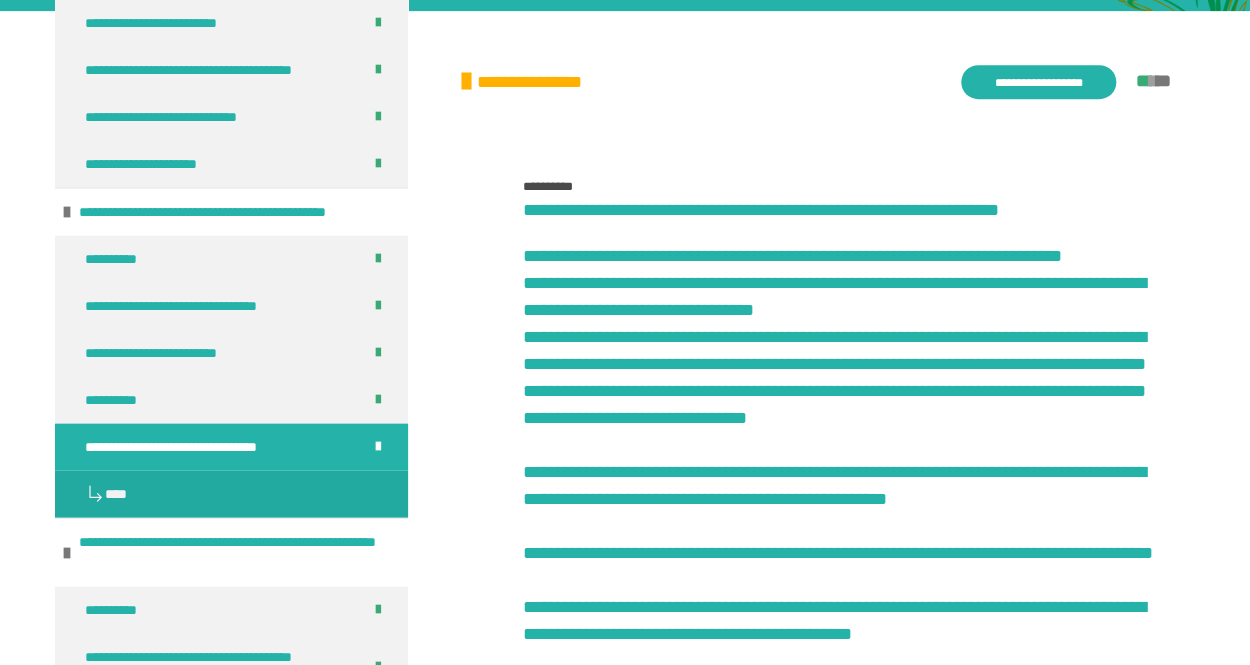 click on "**********" at bounding box center (847, 504) 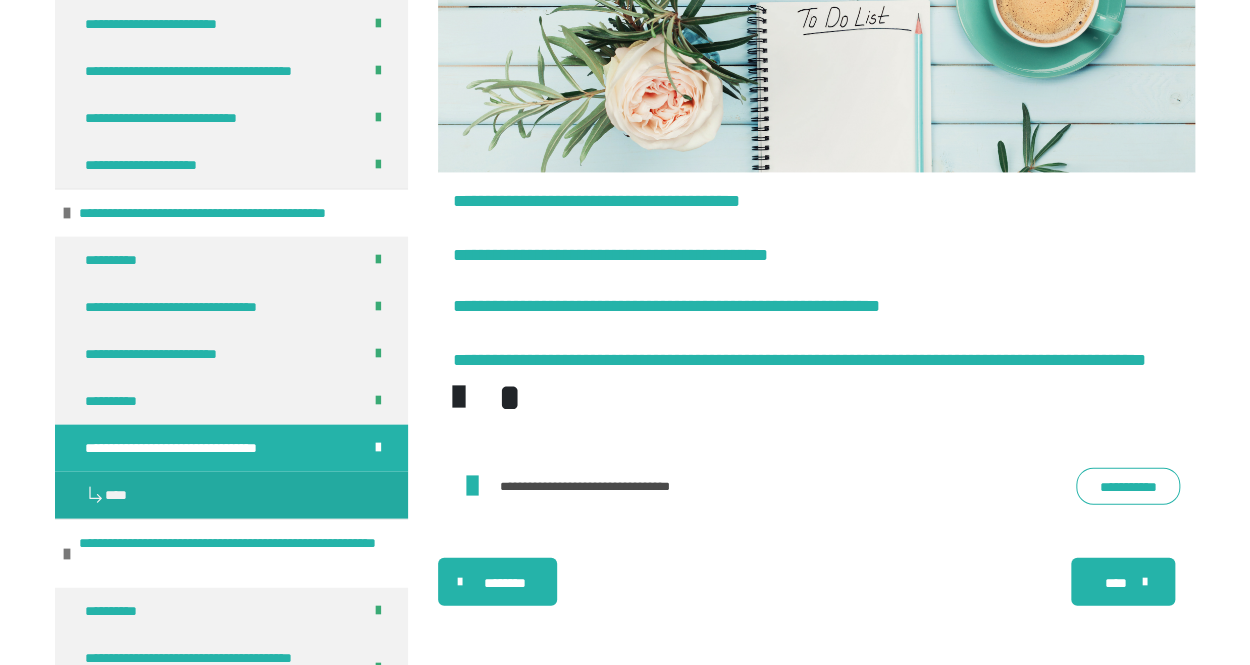 scroll, scrollTop: 8544, scrollLeft: 0, axis: vertical 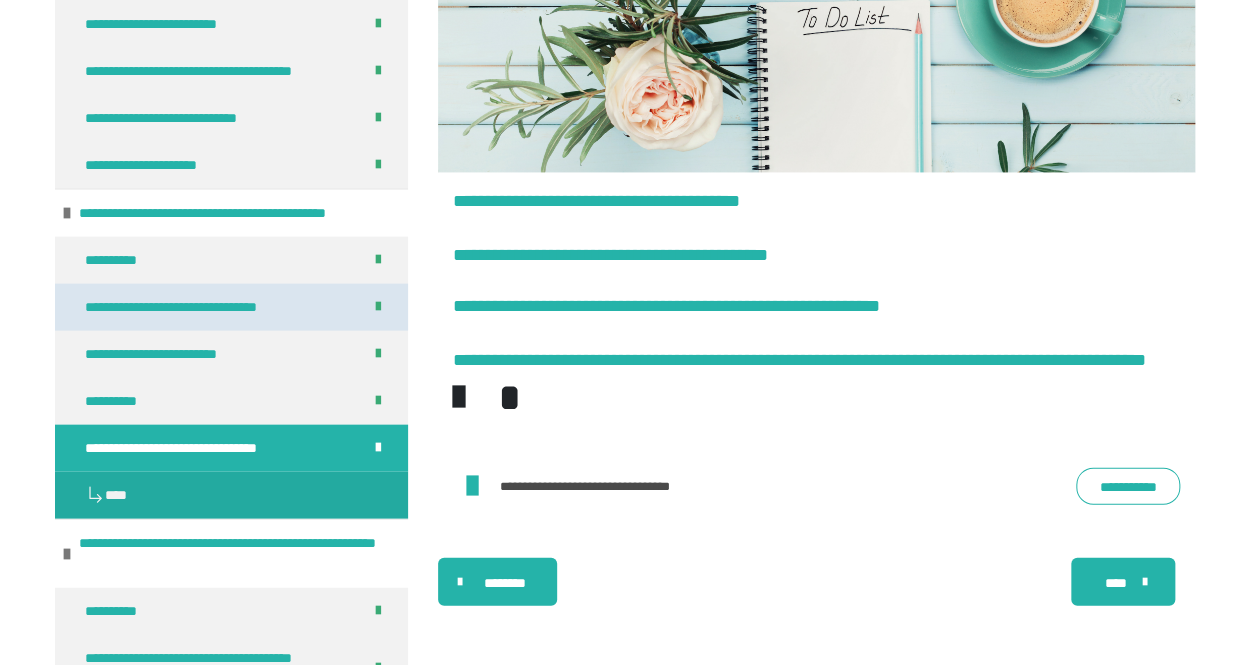 click on "**********" at bounding box center (196, 306) 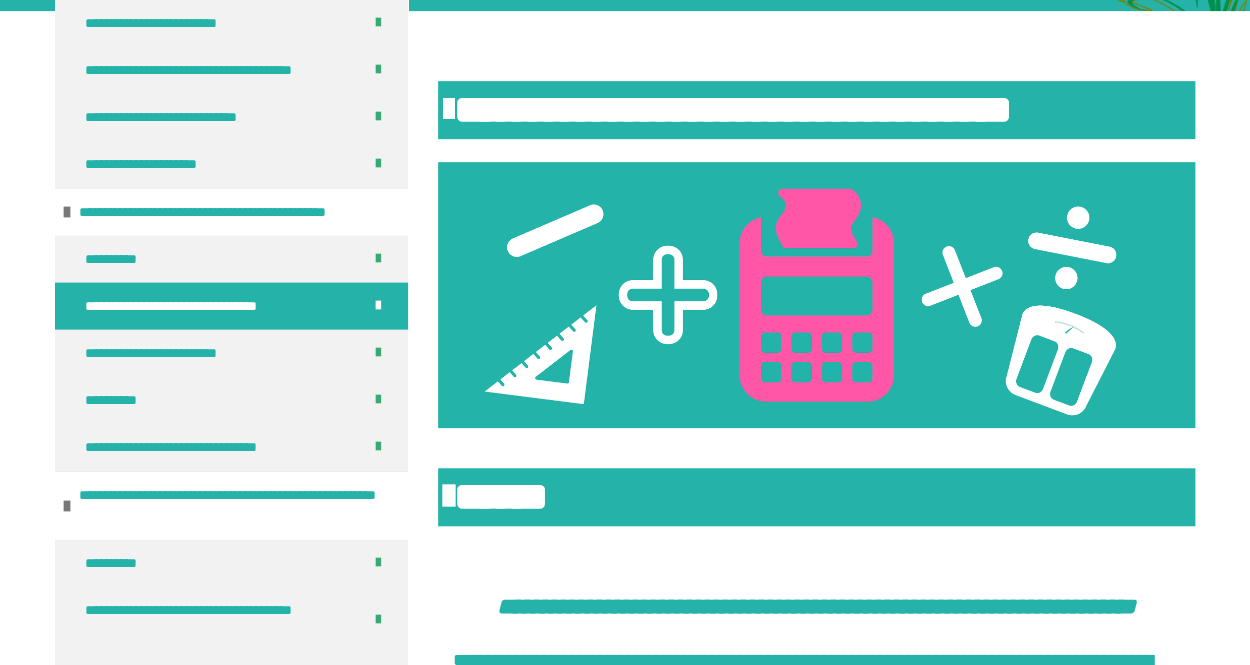 click at bounding box center (816, 295) 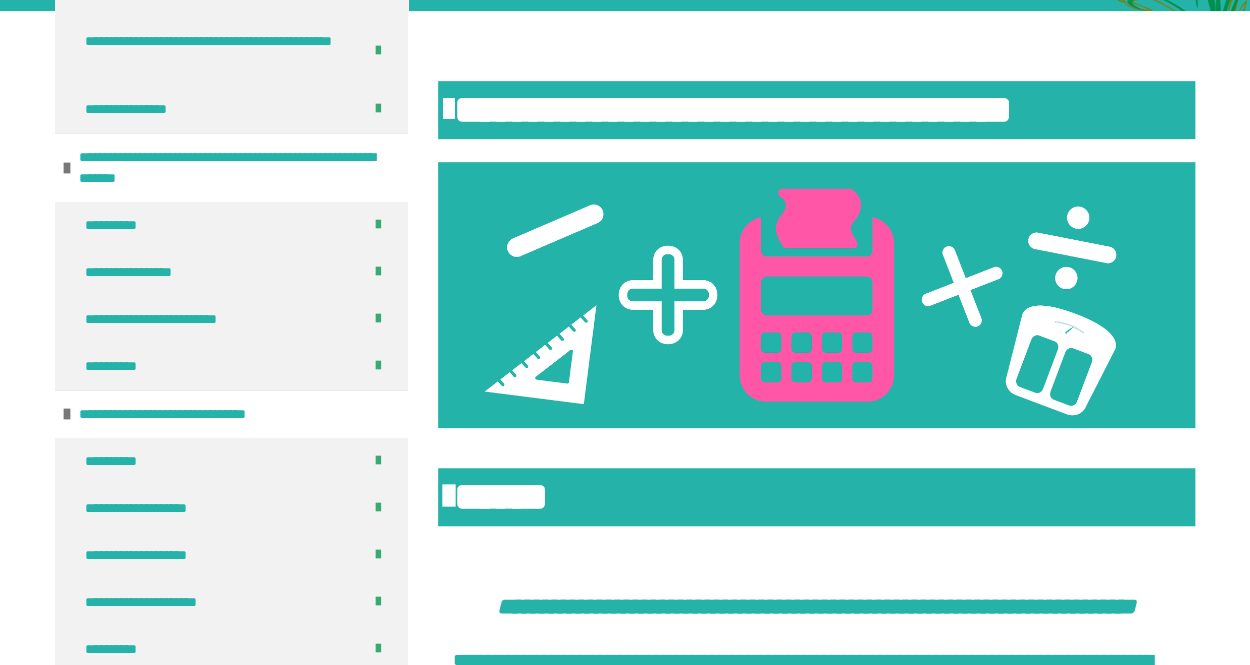 click at bounding box center [816, 295] 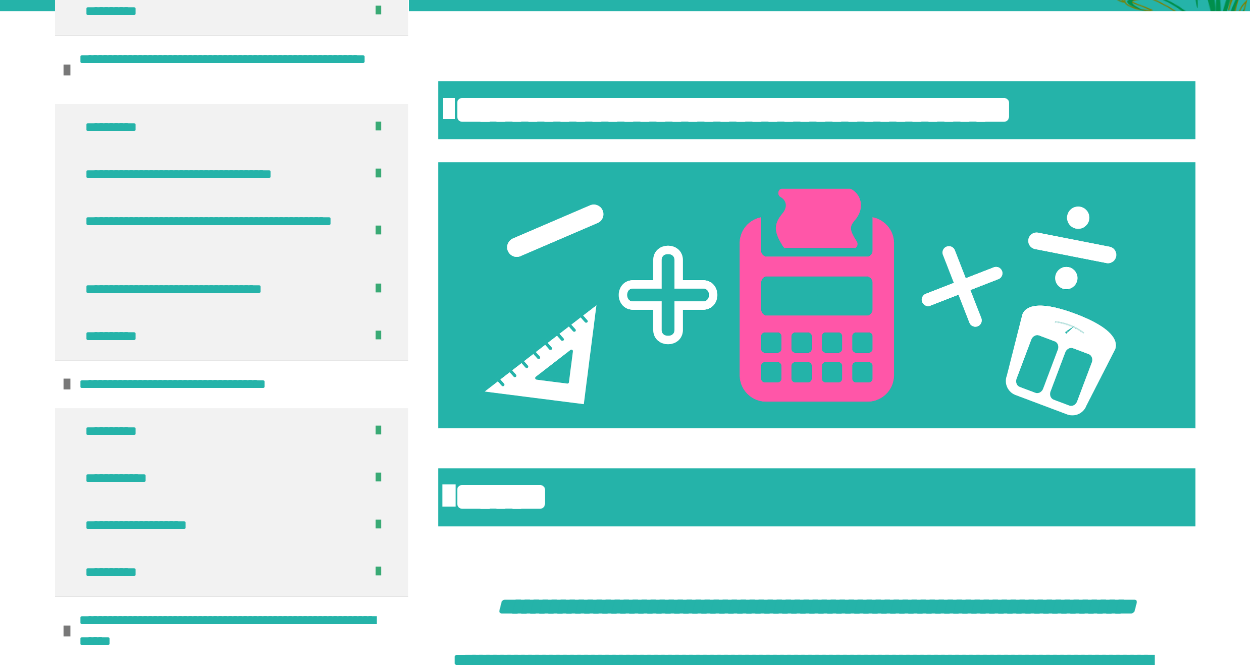 click at bounding box center (816, 295) 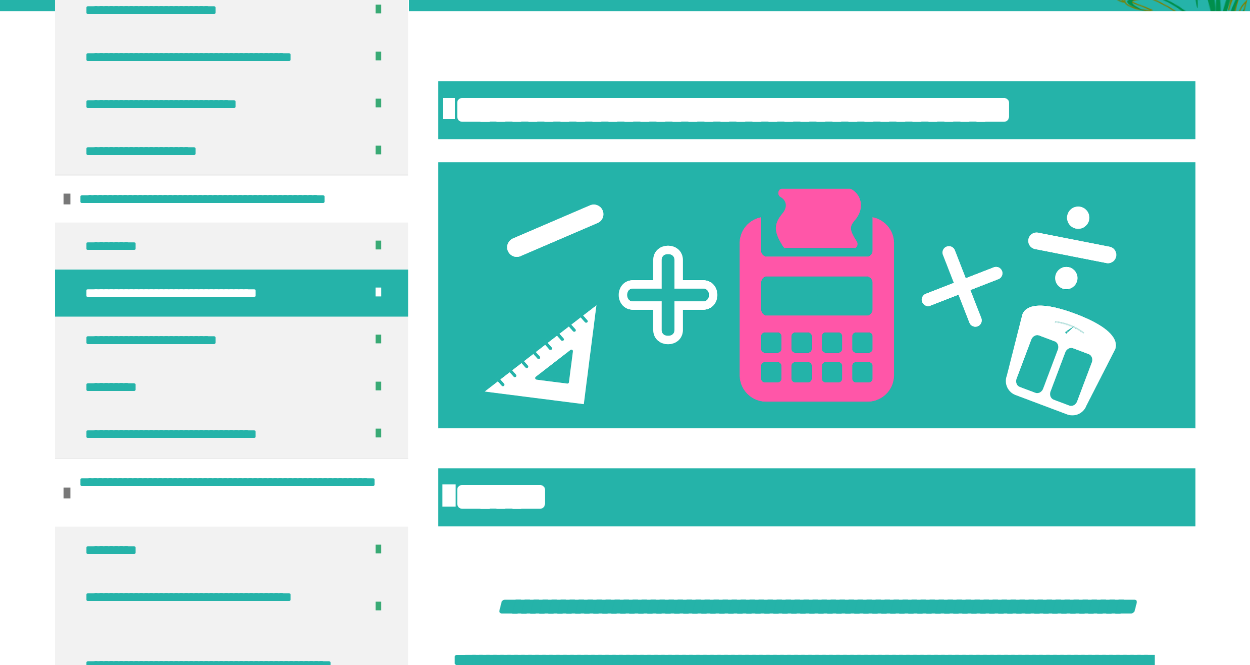 scroll, scrollTop: 1548, scrollLeft: 0, axis: vertical 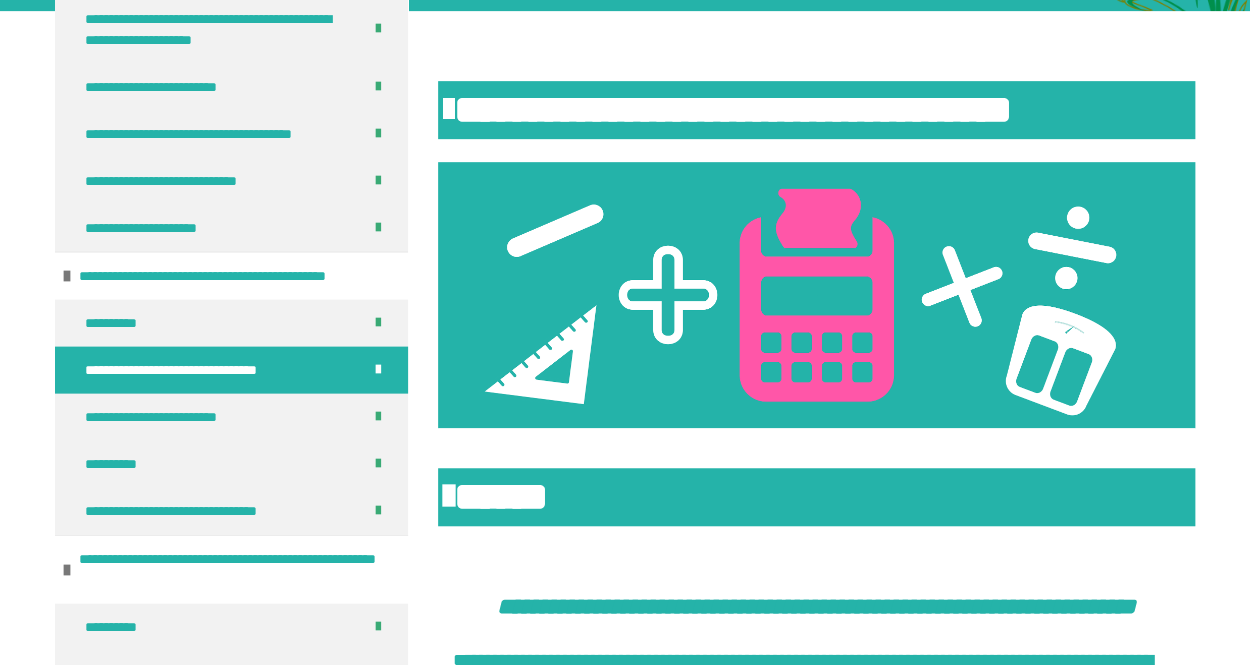 click at bounding box center [816, 295] 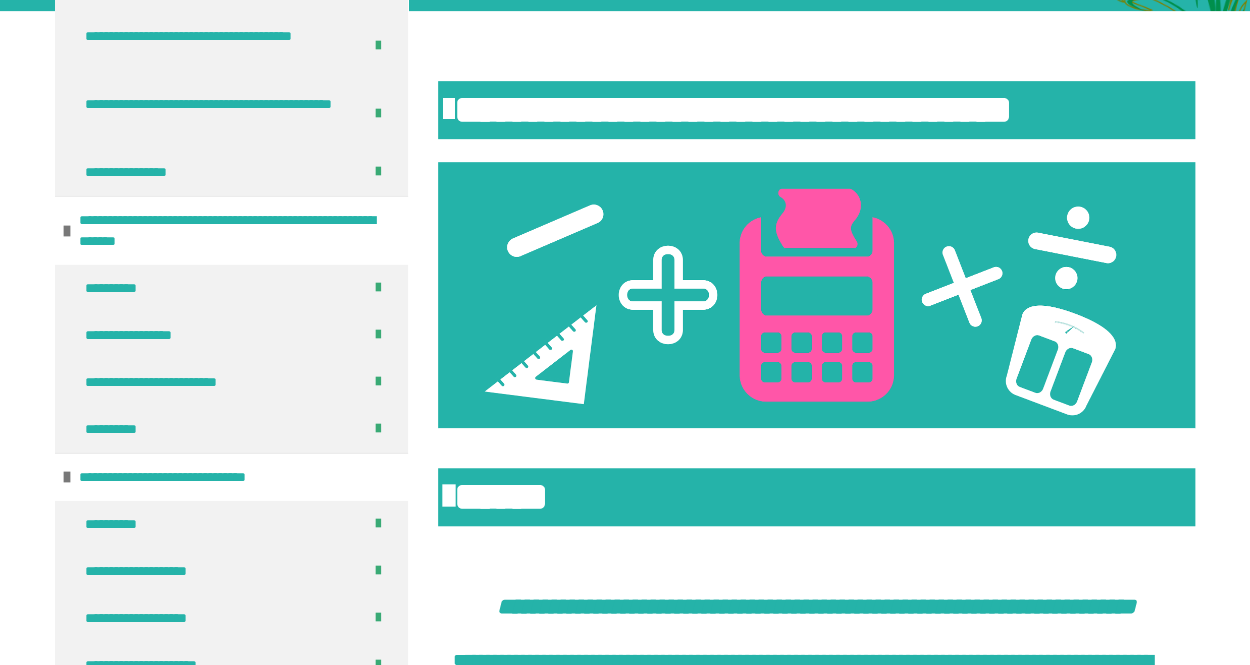 scroll, scrollTop: 1548, scrollLeft: 0, axis: vertical 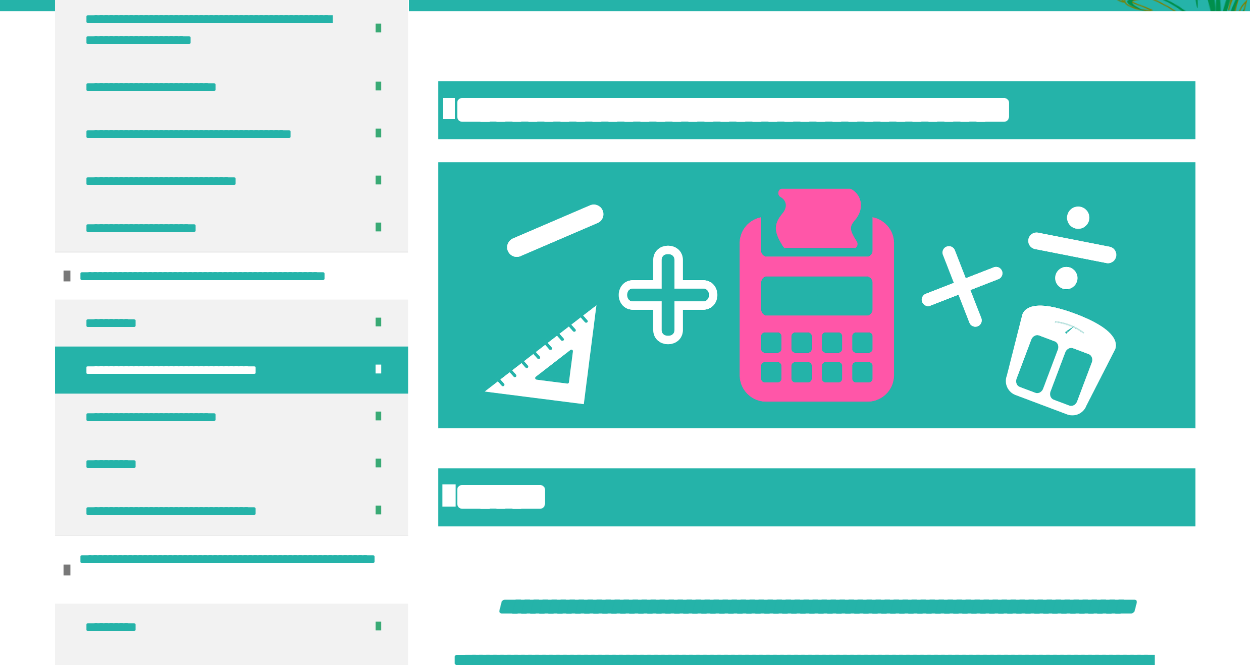 click at bounding box center [816, 295] 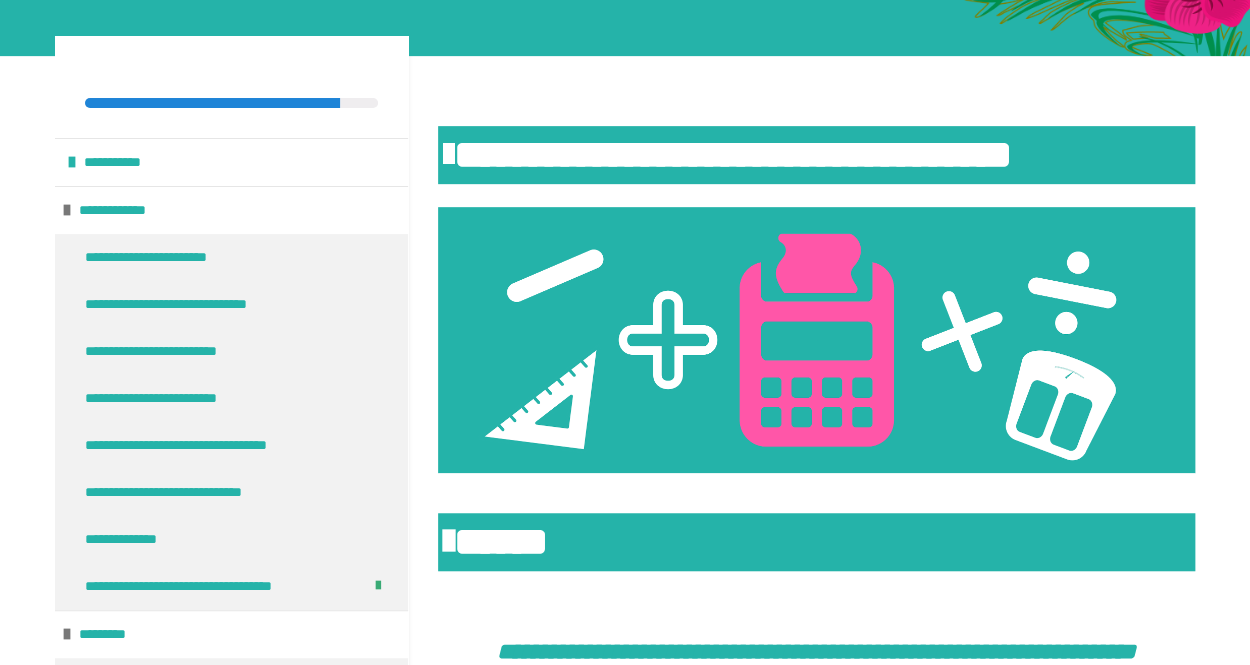 scroll, scrollTop: 0, scrollLeft: 0, axis: both 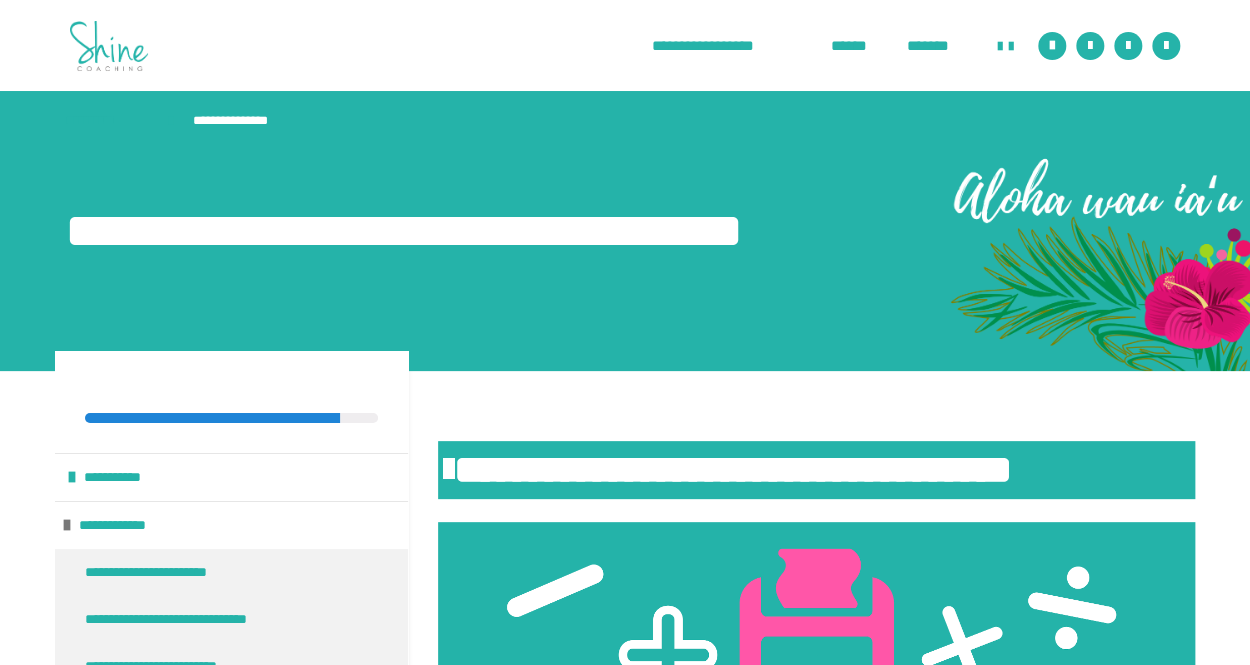 click on "**********" at bounding box center [625, 228] 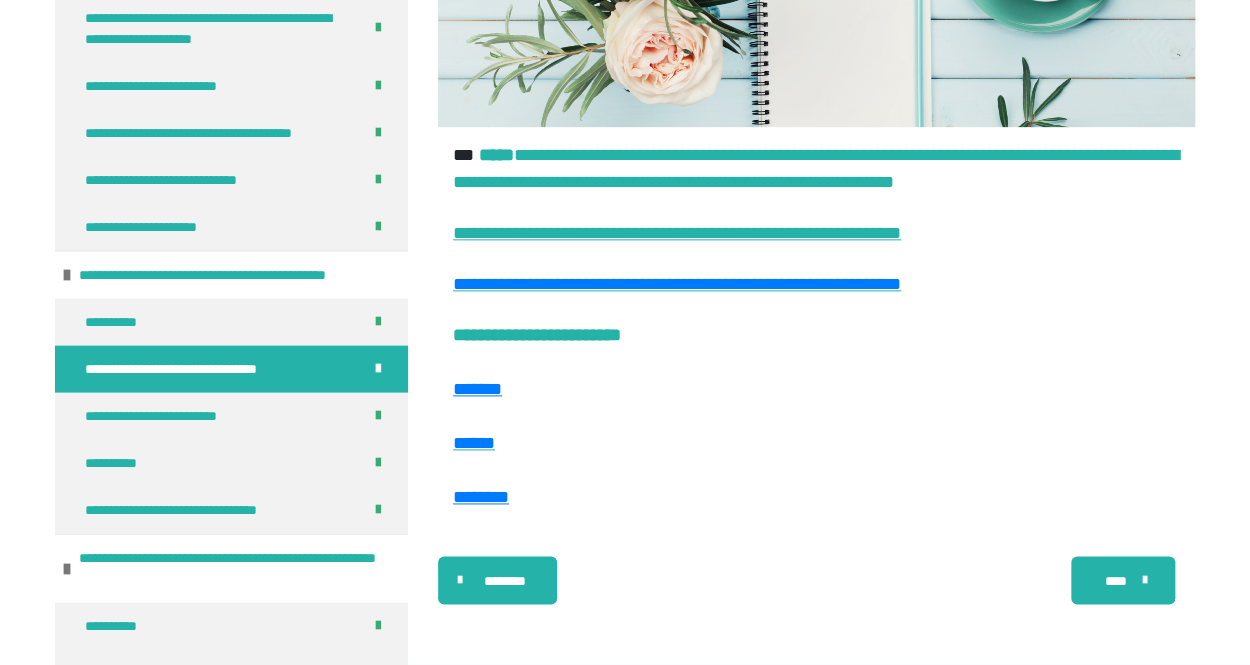 scroll, scrollTop: 4457, scrollLeft: 0, axis: vertical 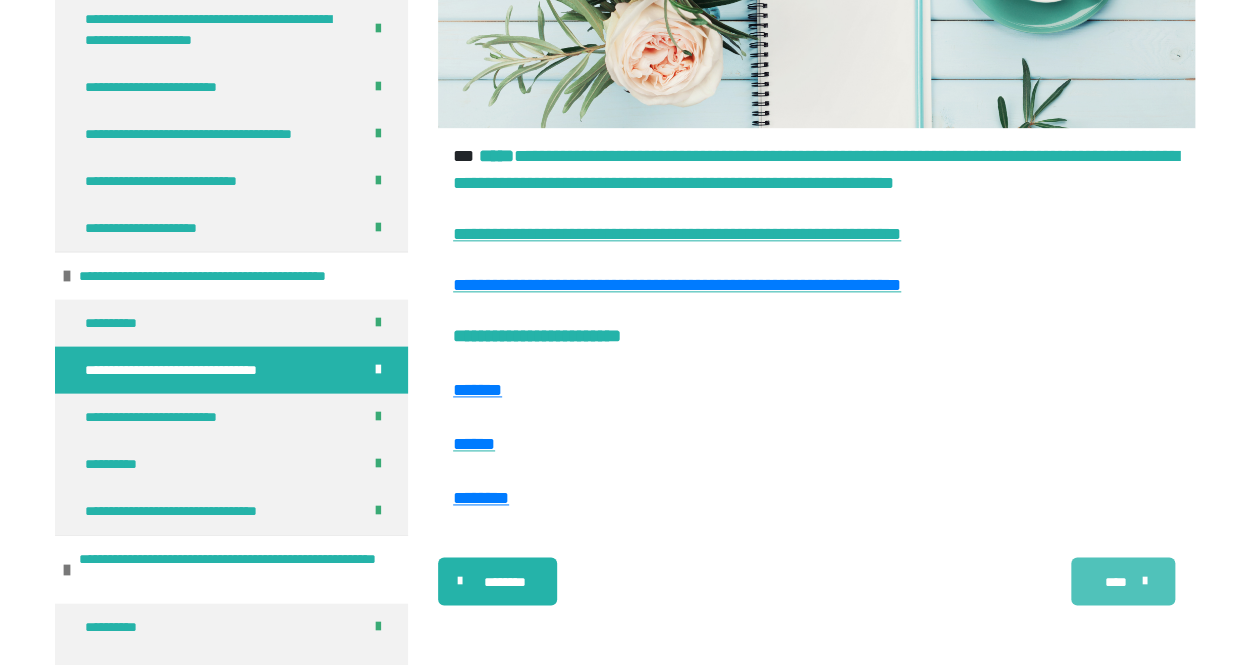 click on "****" at bounding box center (1116, 582) 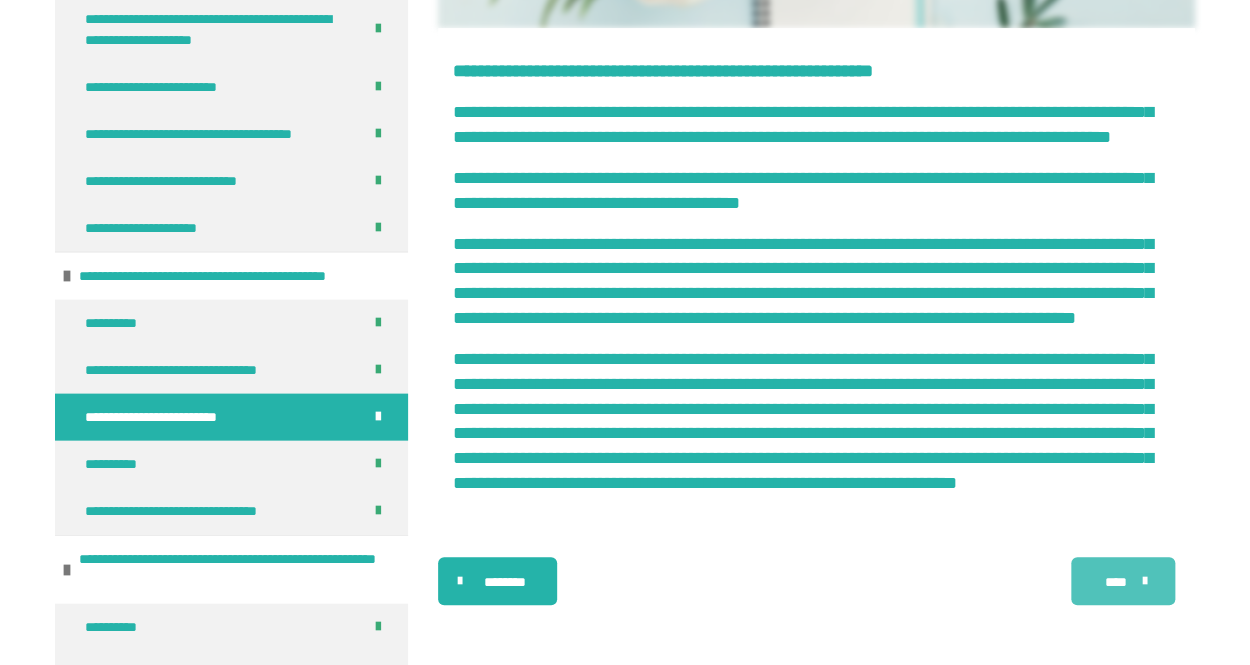 scroll, scrollTop: 3664, scrollLeft: 0, axis: vertical 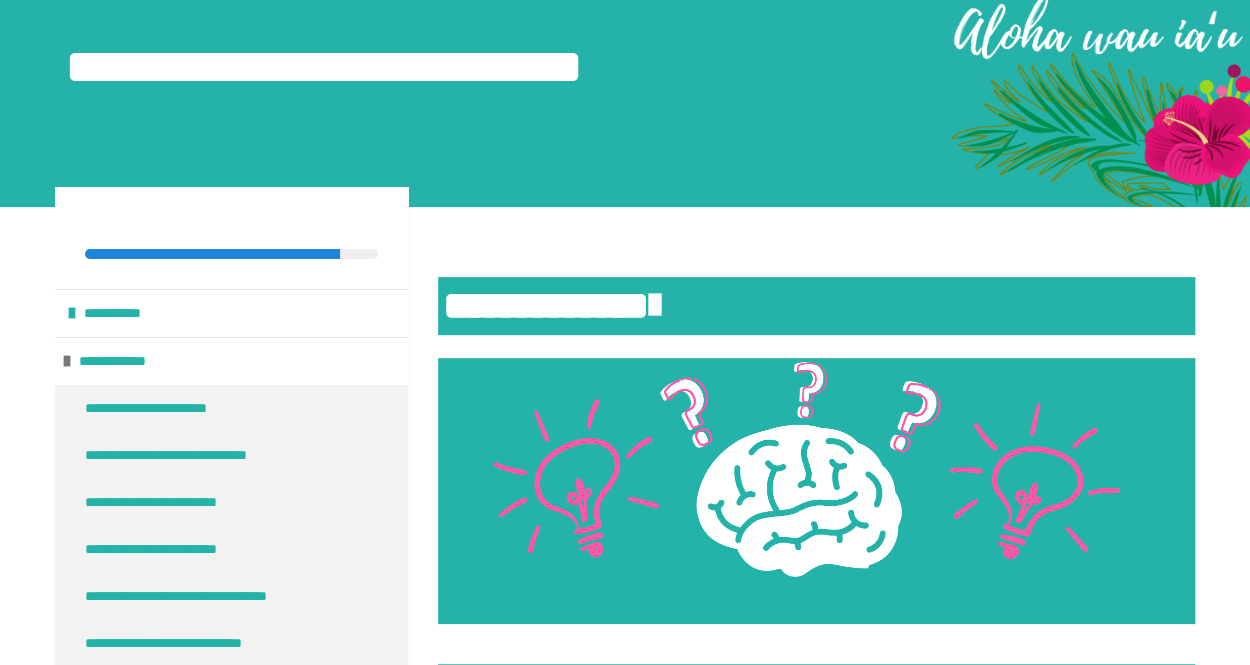 click on "**********" at bounding box center (816, 297) 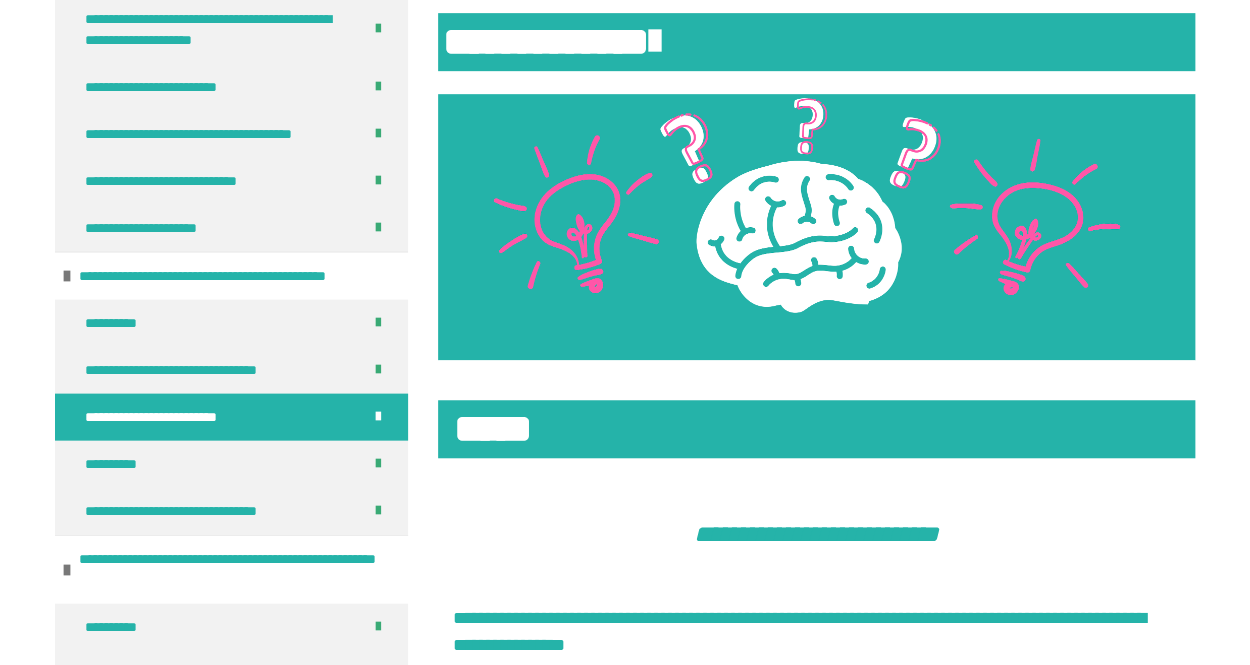 scroll, scrollTop: 480, scrollLeft: 0, axis: vertical 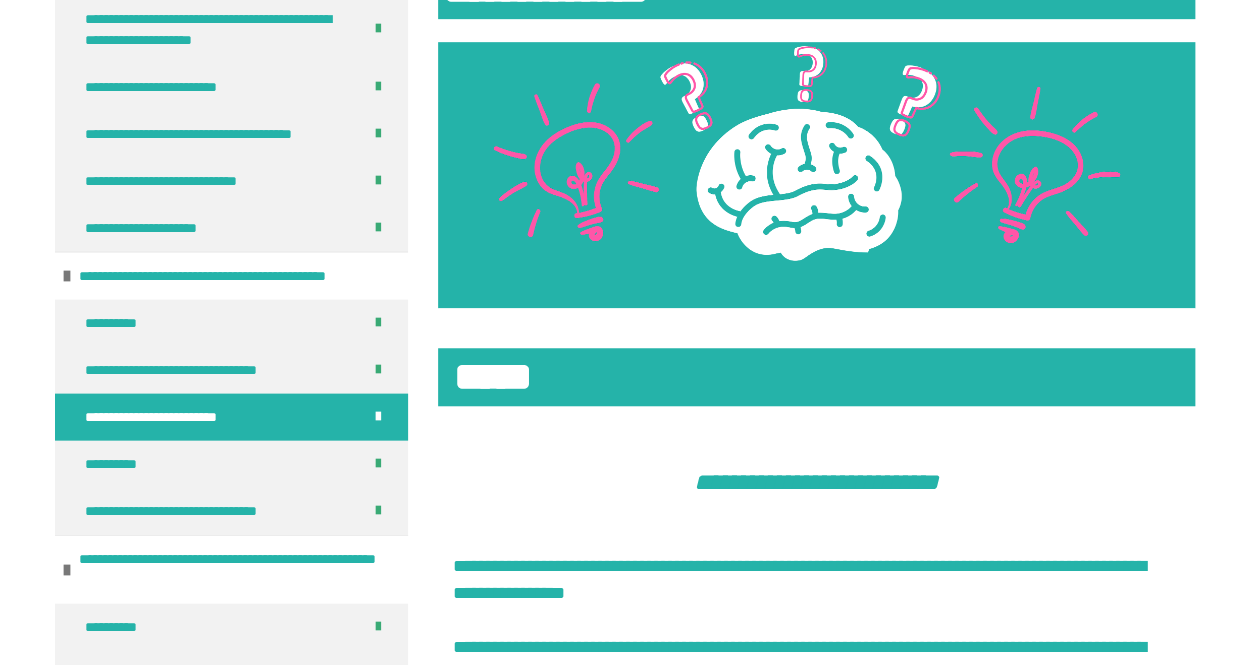 click on "**********" at bounding box center (231, -1496) 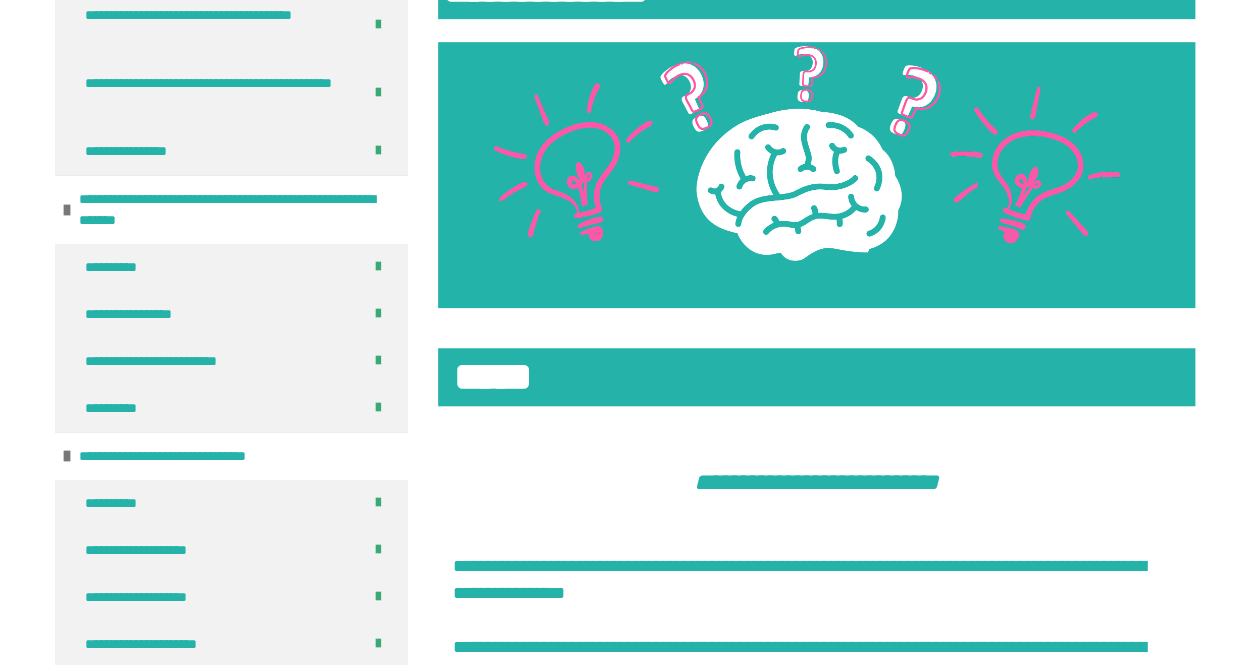 scroll, scrollTop: 2211, scrollLeft: 0, axis: vertical 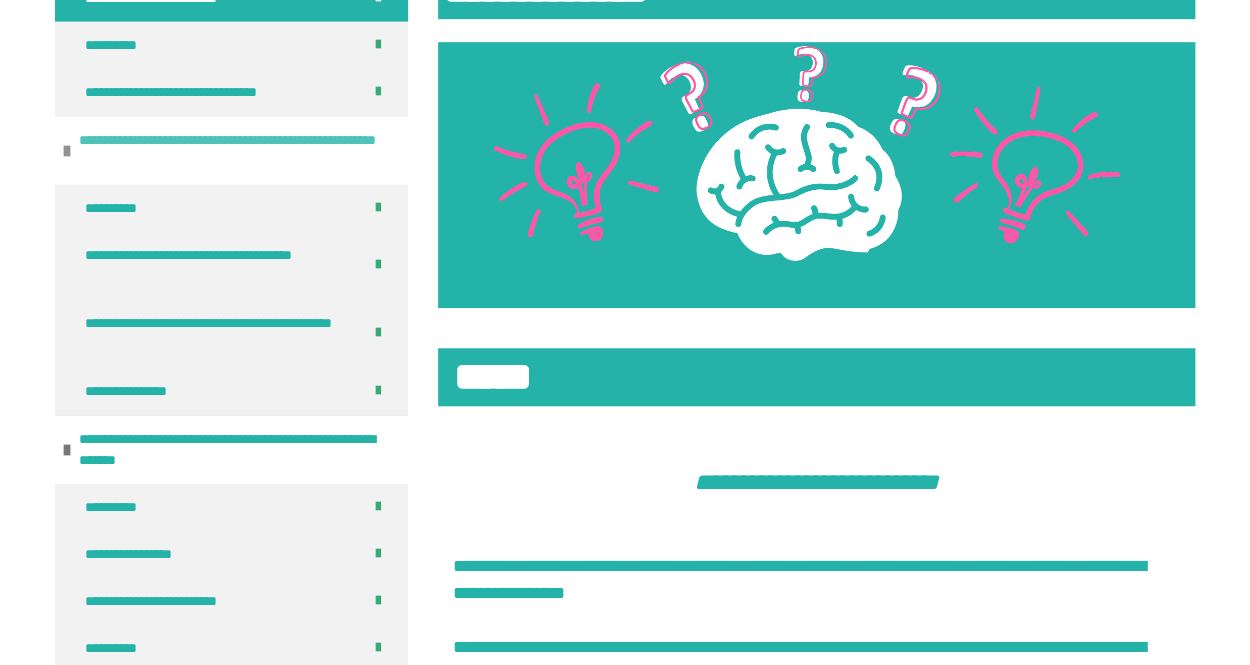 click on "**********" at bounding box center (236, 151) 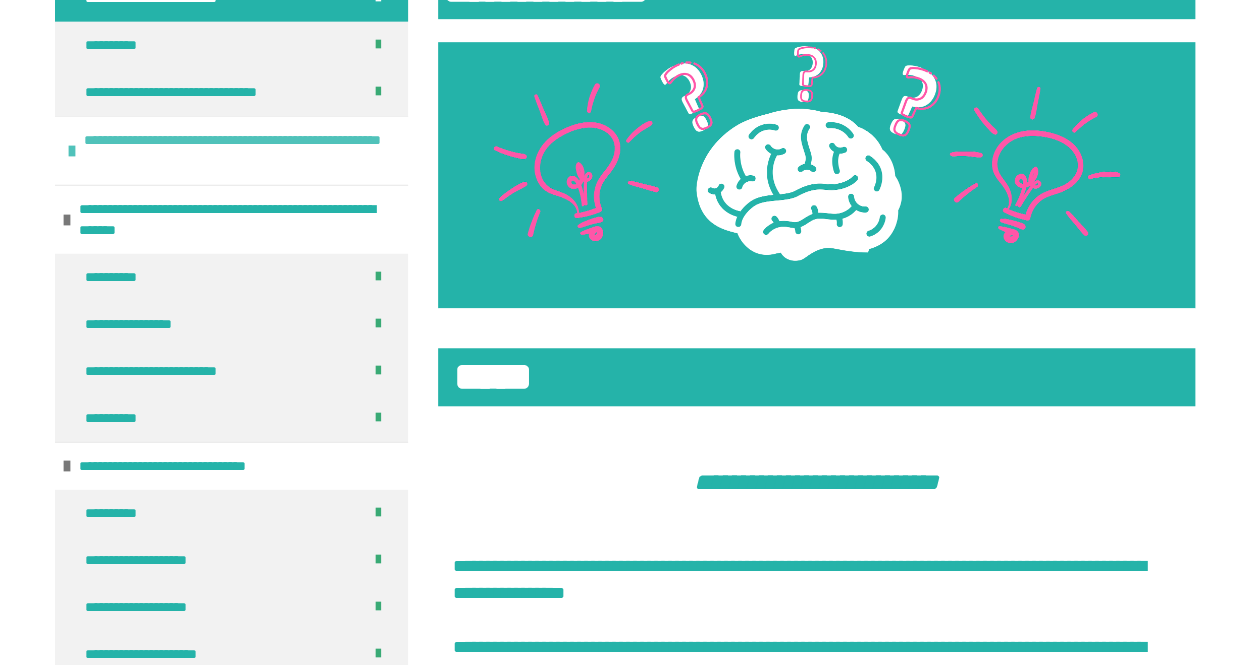 click on "**********" at bounding box center (241, 151) 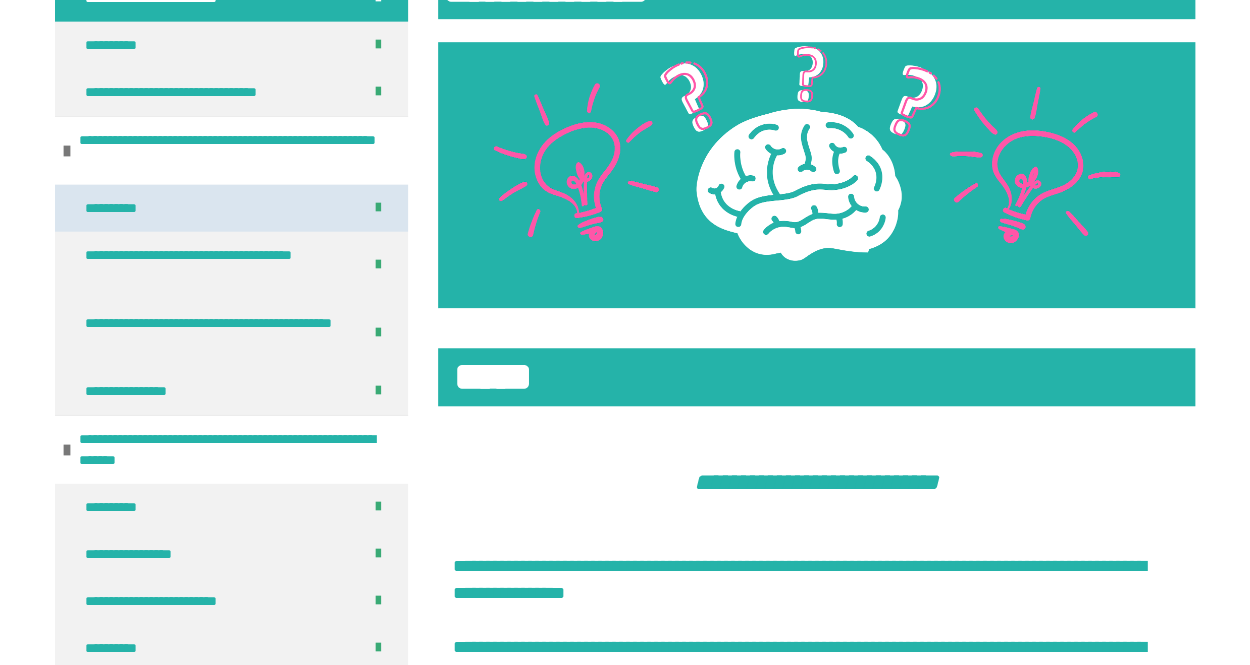 click on "**********" at bounding box center [120, 208] 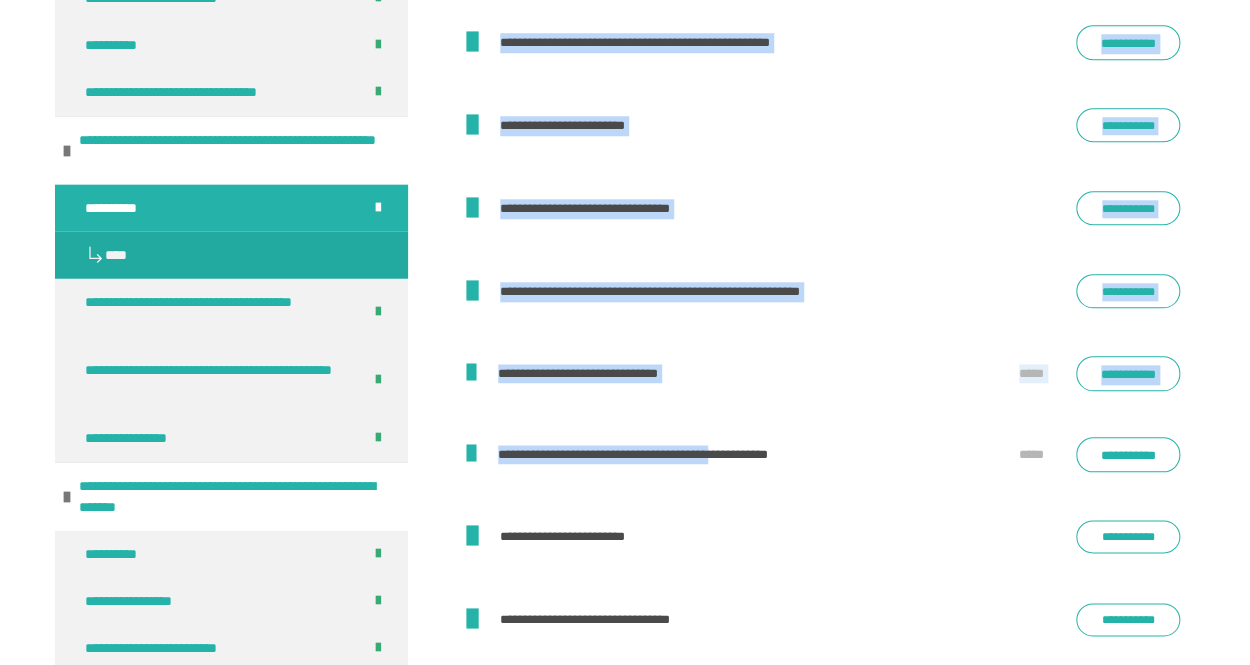 scroll, scrollTop: 7389, scrollLeft: 0, axis: vertical 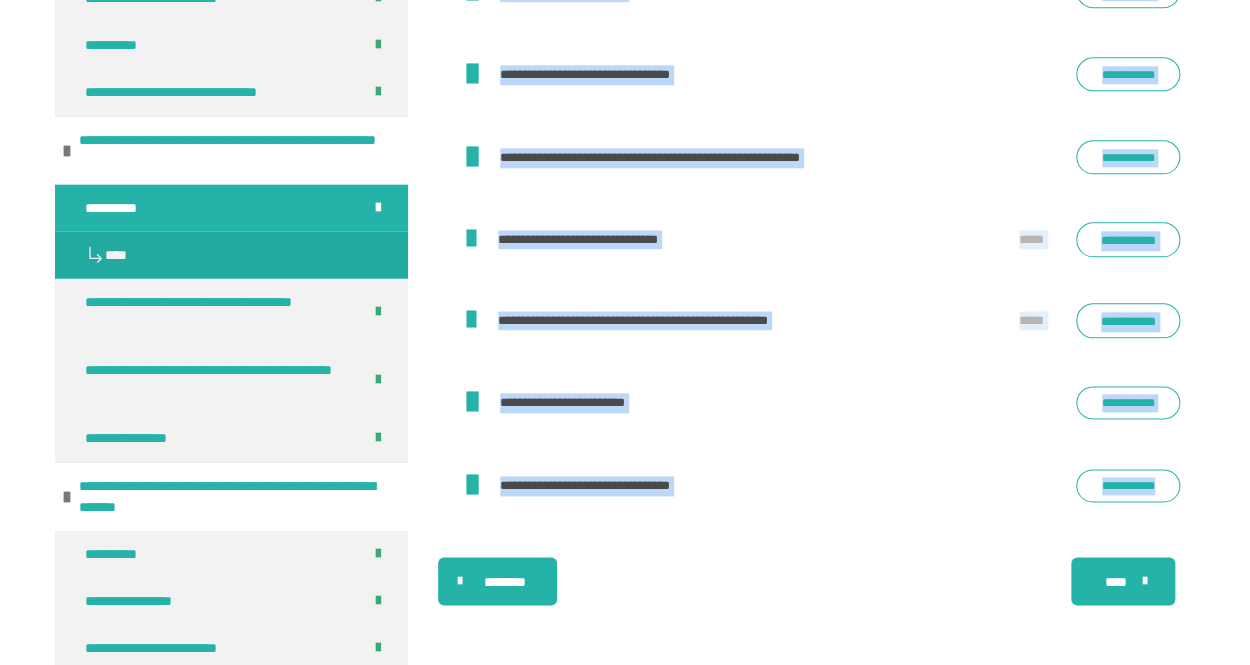 drag, startPoint x: 525, startPoint y: 205, endPoint x: 813, endPoint y: 733, distance: 601.4383 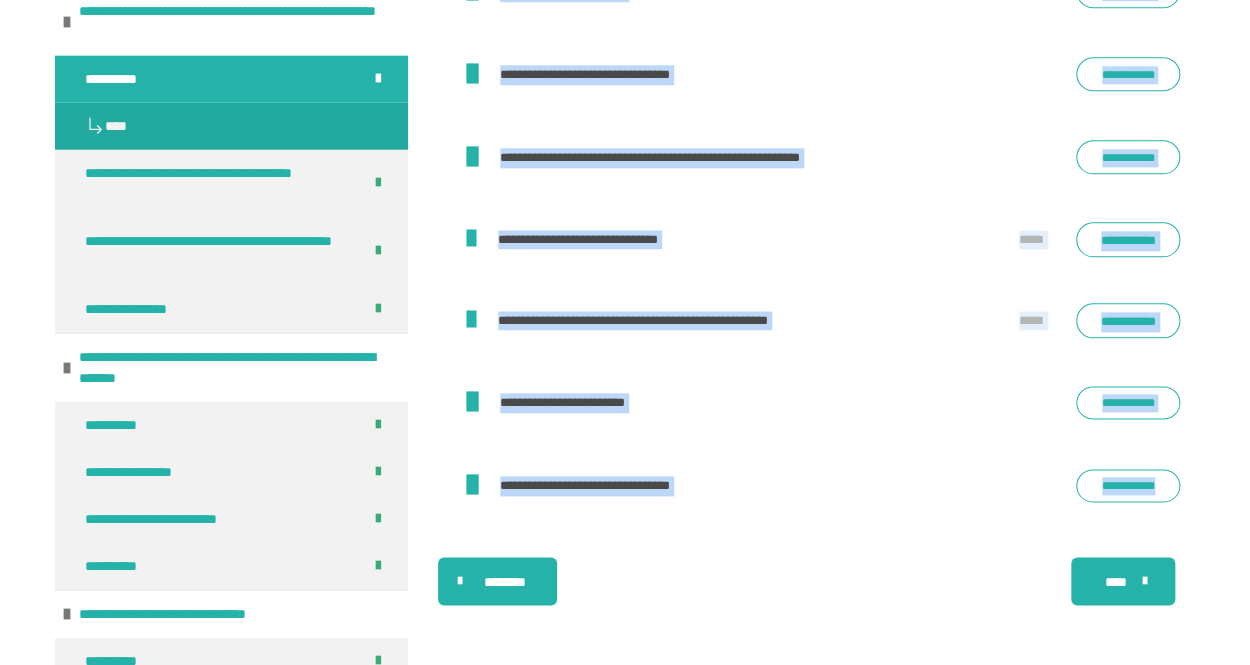 scroll, scrollTop: 2080, scrollLeft: 0, axis: vertical 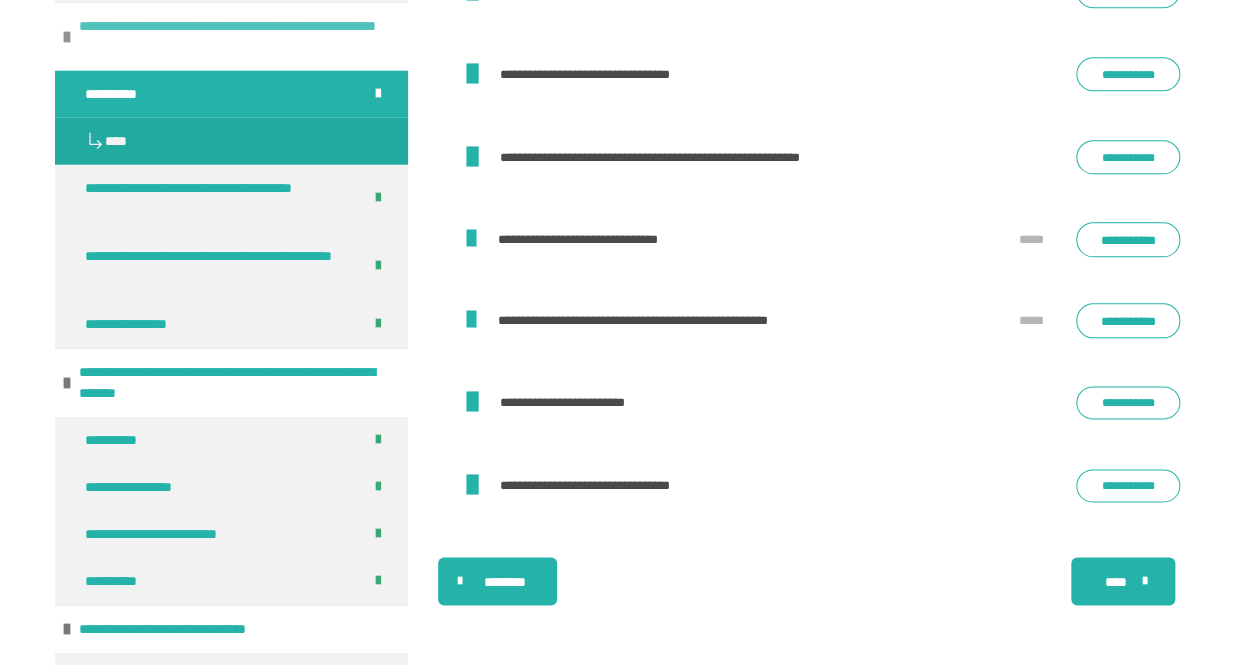 click on "**********" at bounding box center [236, 37] 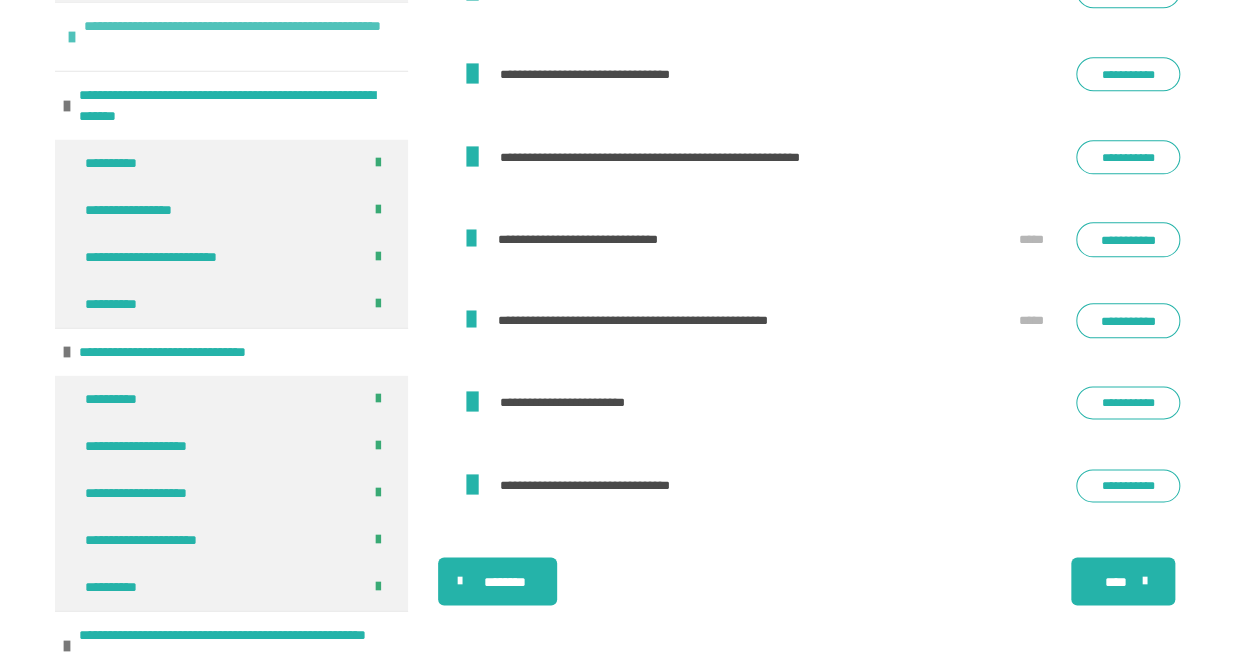 click on "**********" at bounding box center (241, 37) 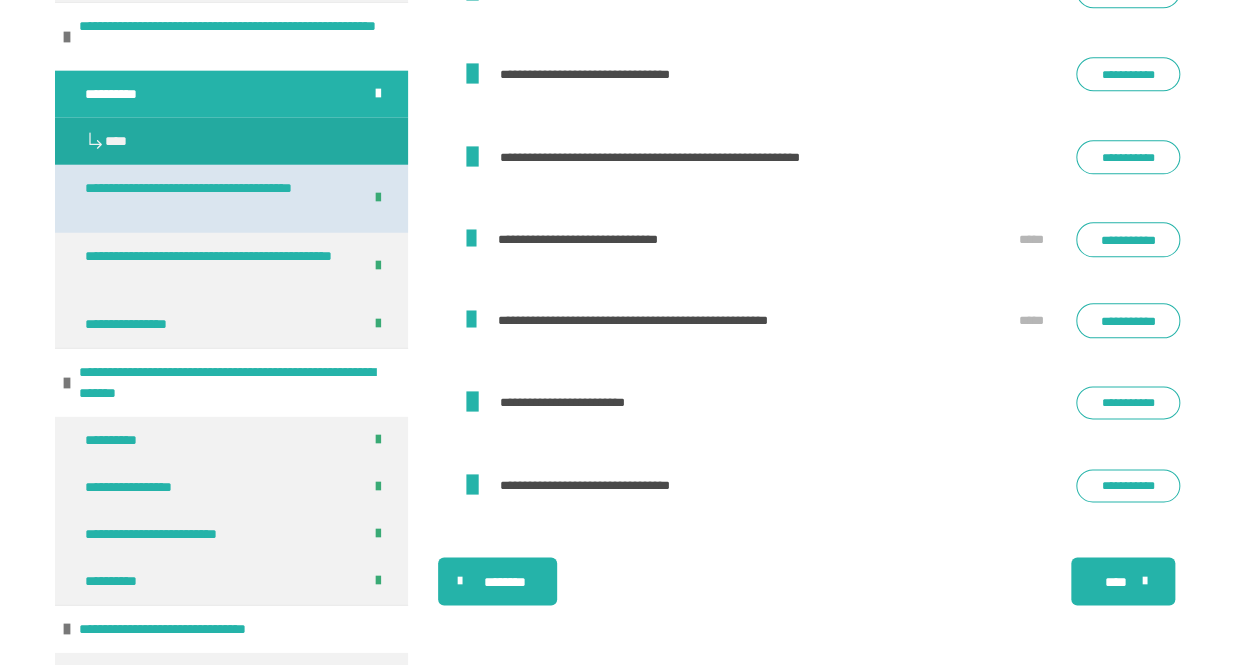 click on "**********" at bounding box center [215, 199] 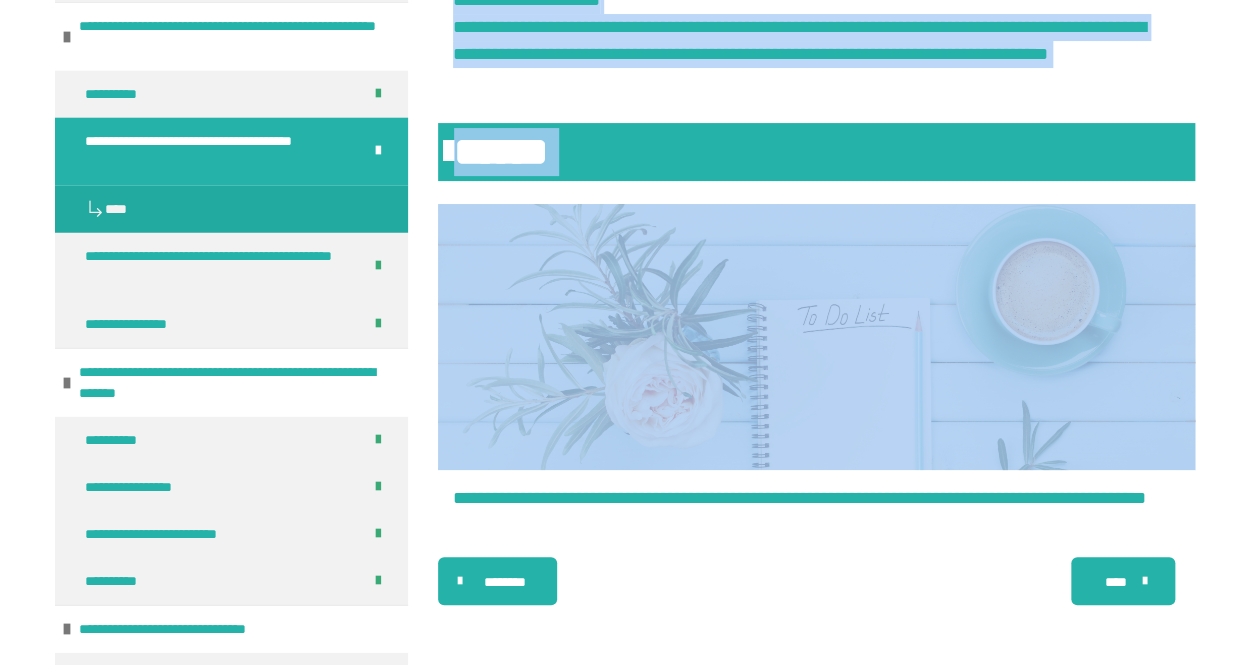 scroll, scrollTop: 14224, scrollLeft: 0, axis: vertical 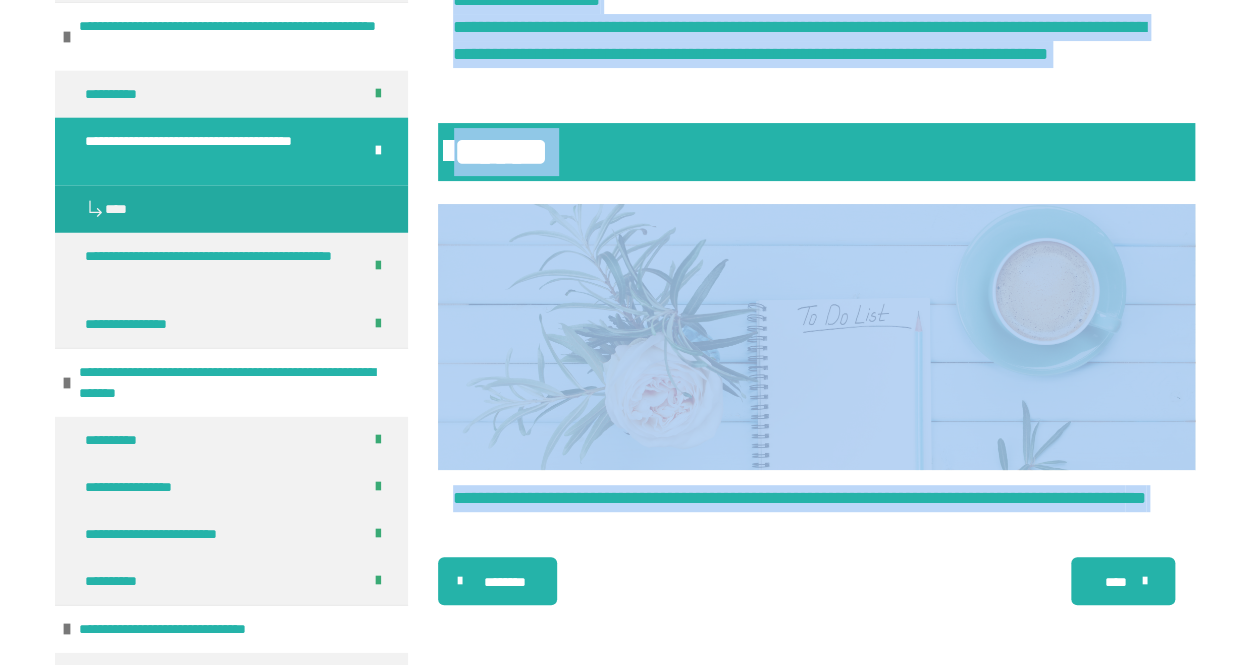 drag, startPoint x: 523, startPoint y: 206, endPoint x: 698, endPoint y: 733, distance: 555.2963 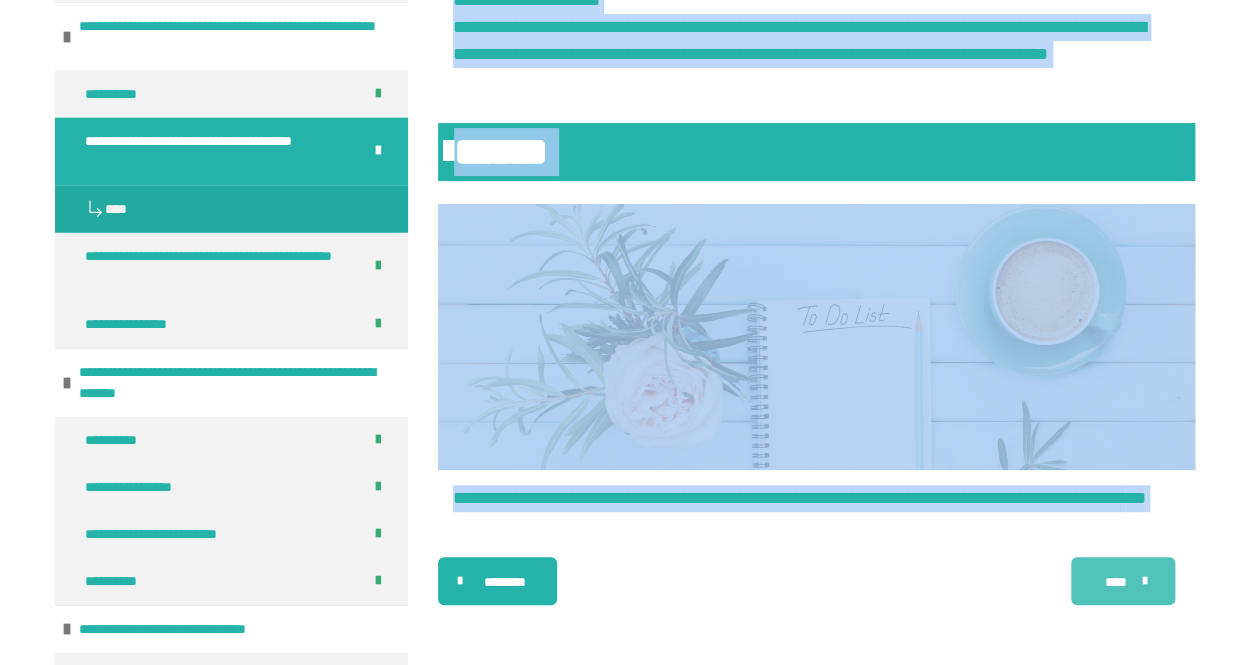 click at bounding box center [1140, 581] 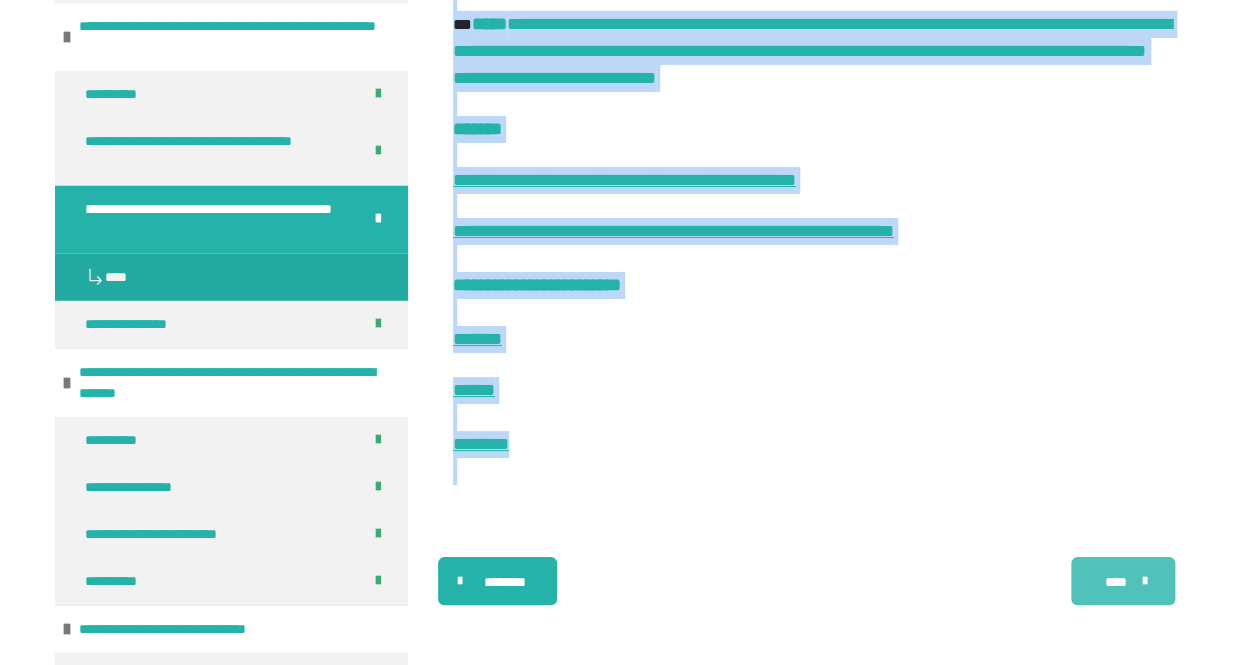 scroll, scrollTop: 7054, scrollLeft: 0, axis: vertical 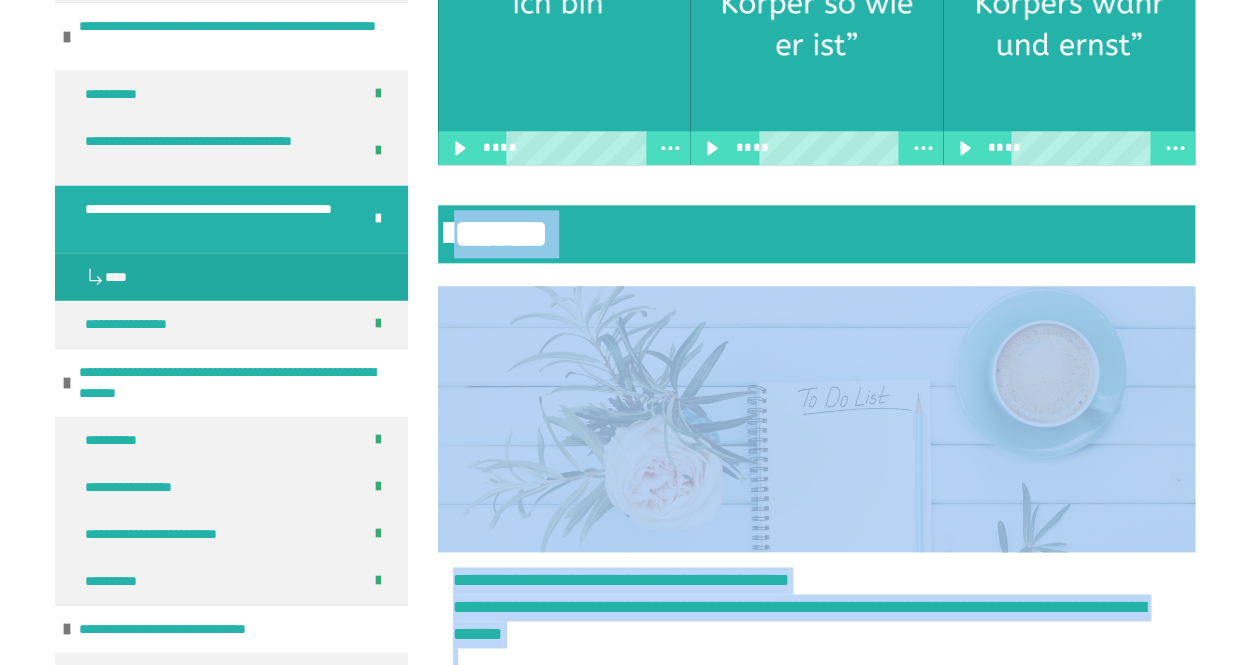 type 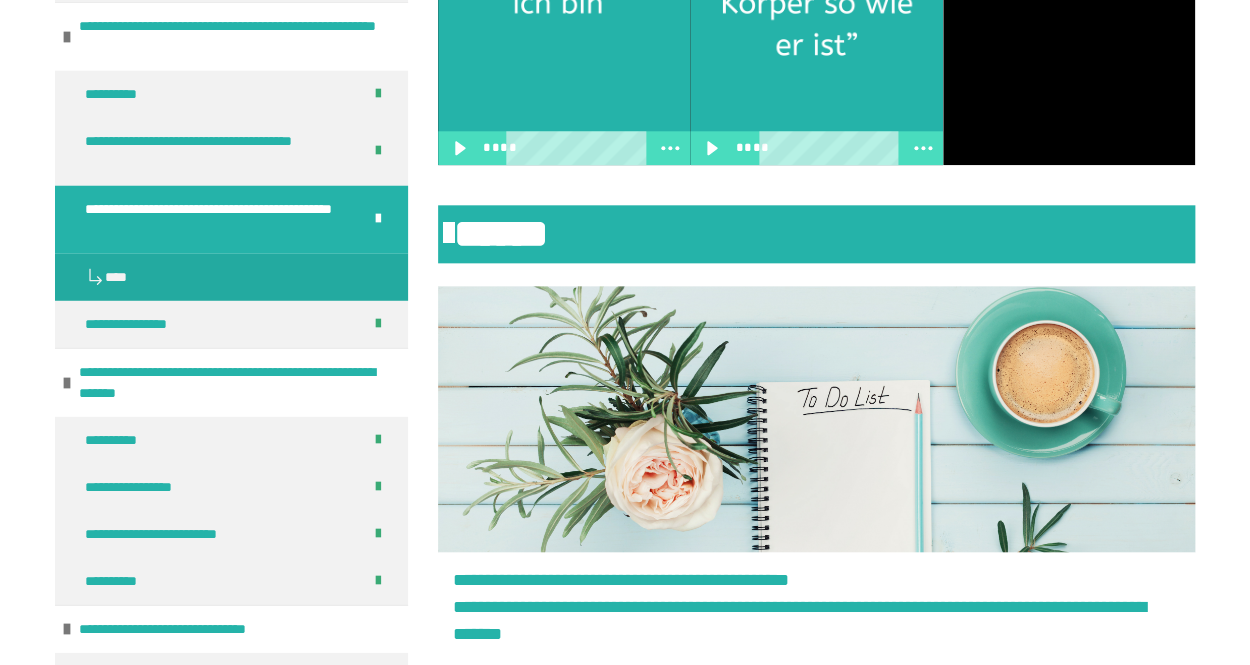click at bounding box center (627, -551) 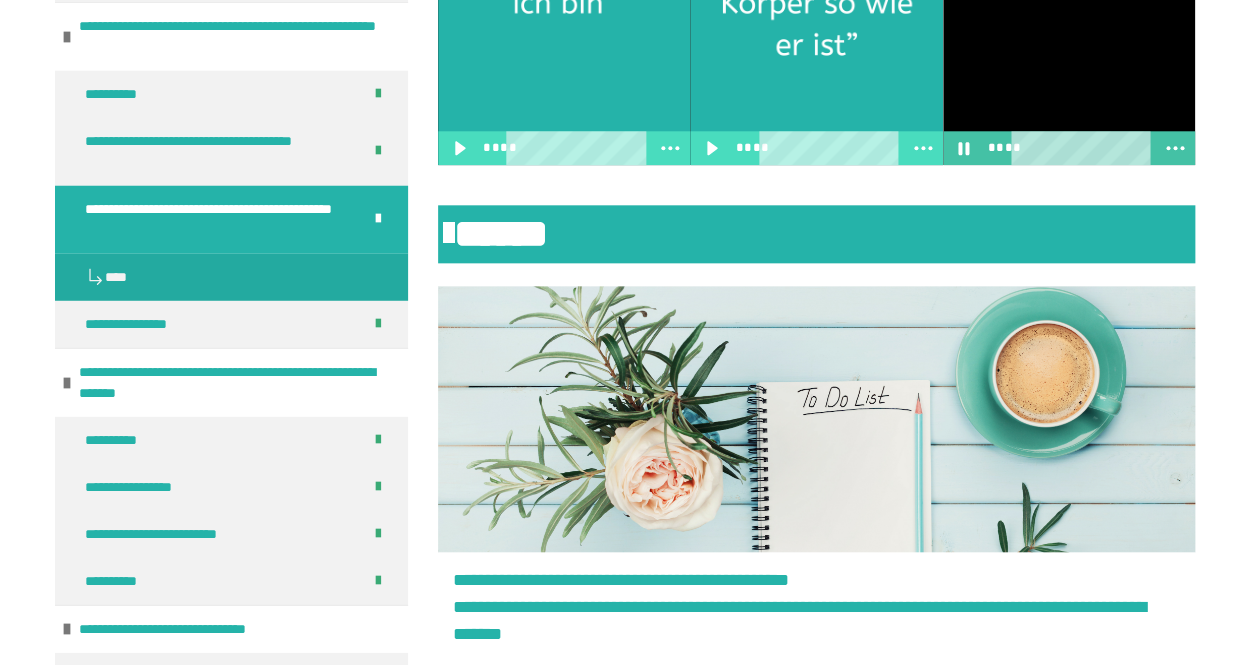 click at bounding box center [1069, -60] 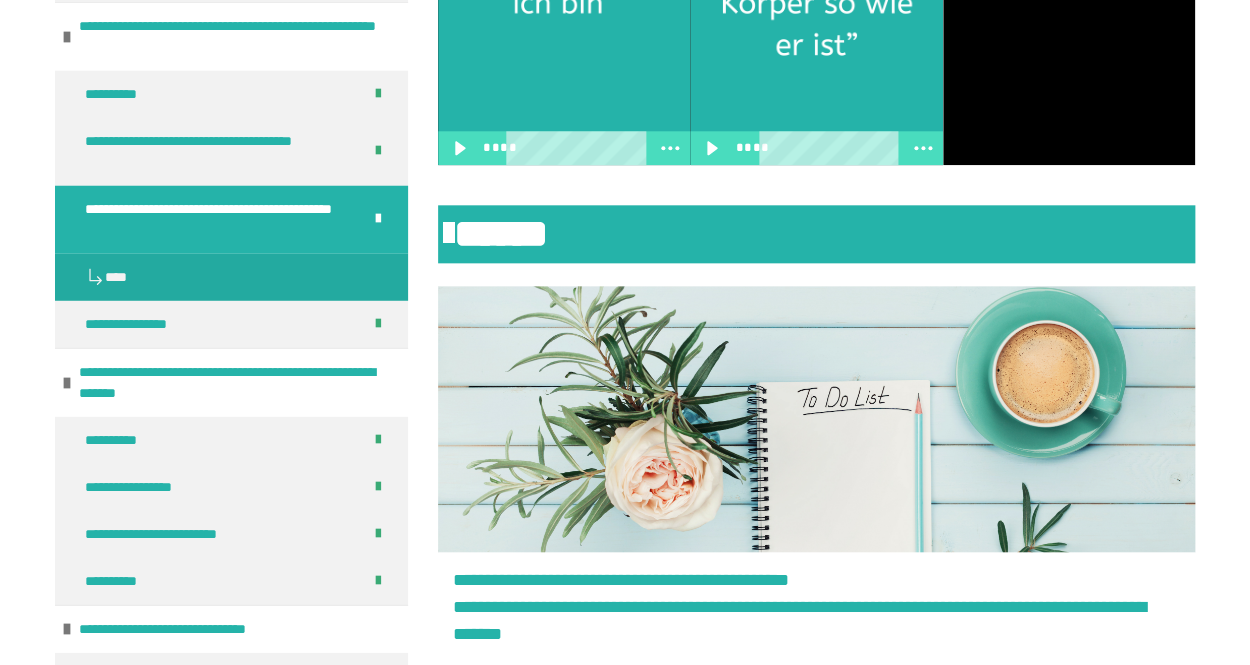 click at bounding box center [627, -551] 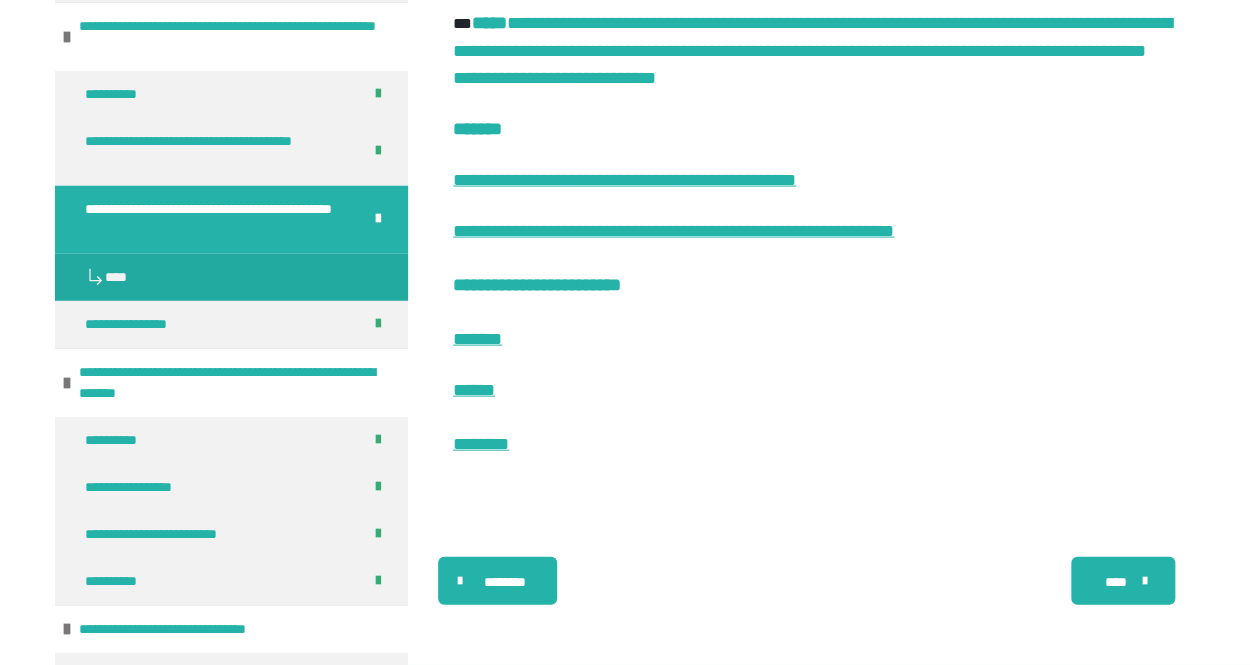scroll, scrollTop: 8498, scrollLeft: 0, axis: vertical 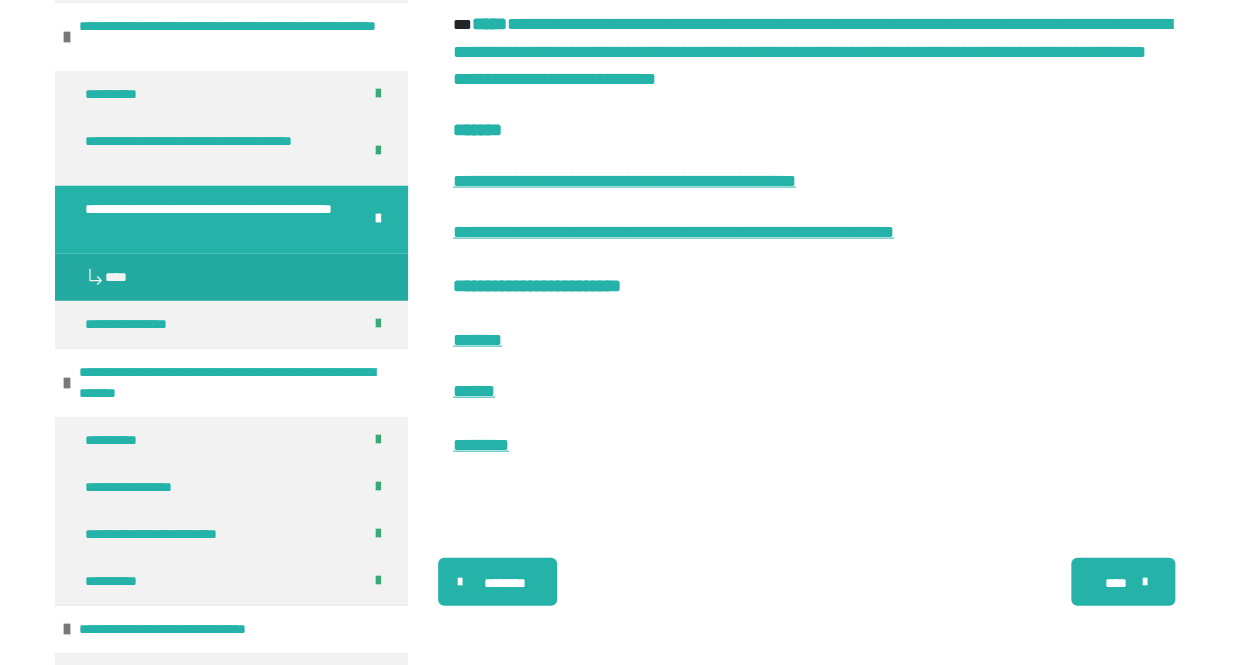 click on "**********" at bounding box center [215, 220] 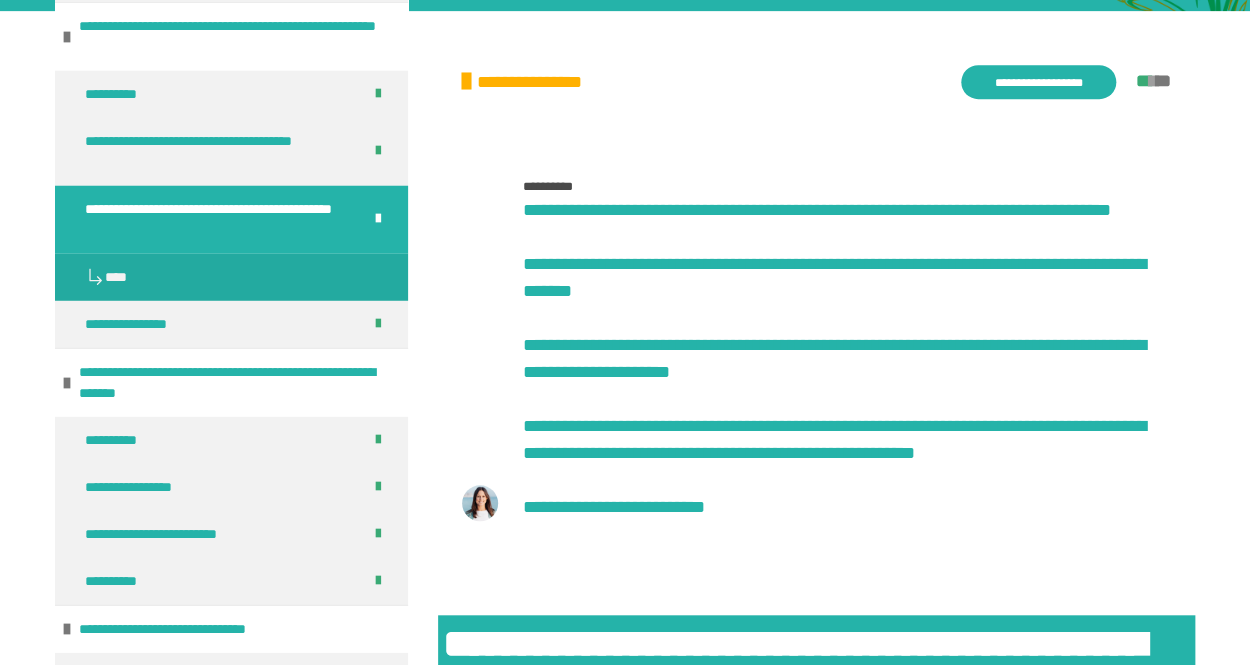 click on "**********" at bounding box center (834, 358) 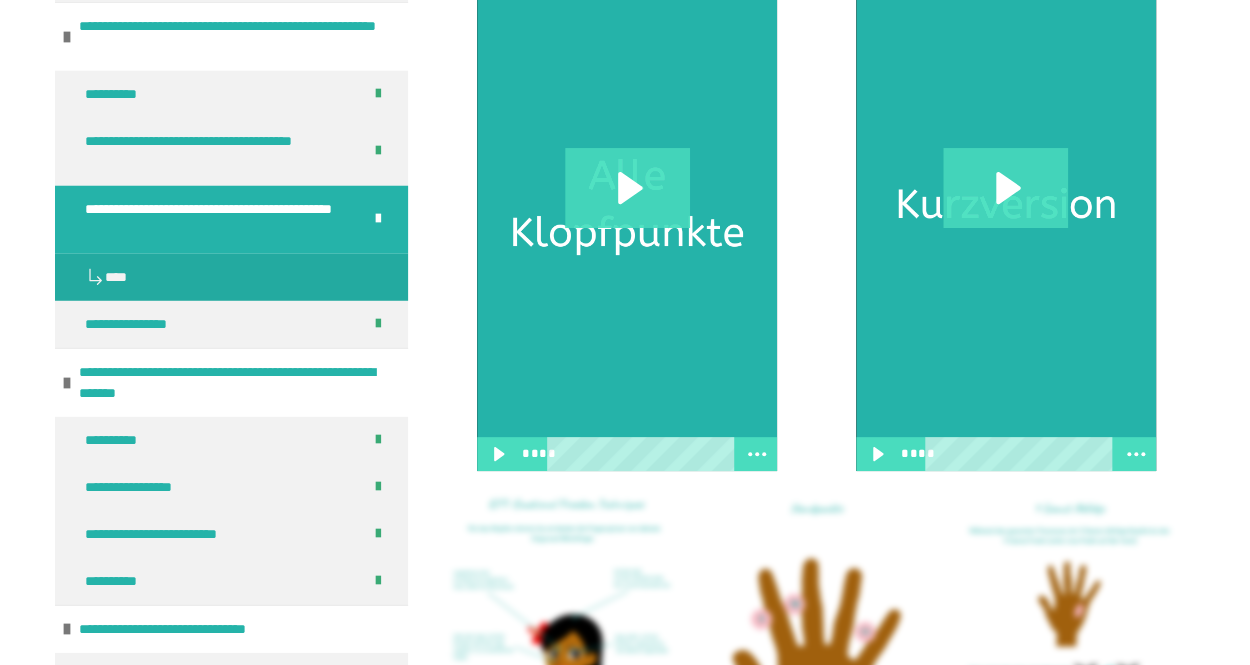 scroll, scrollTop: 6321, scrollLeft: 0, axis: vertical 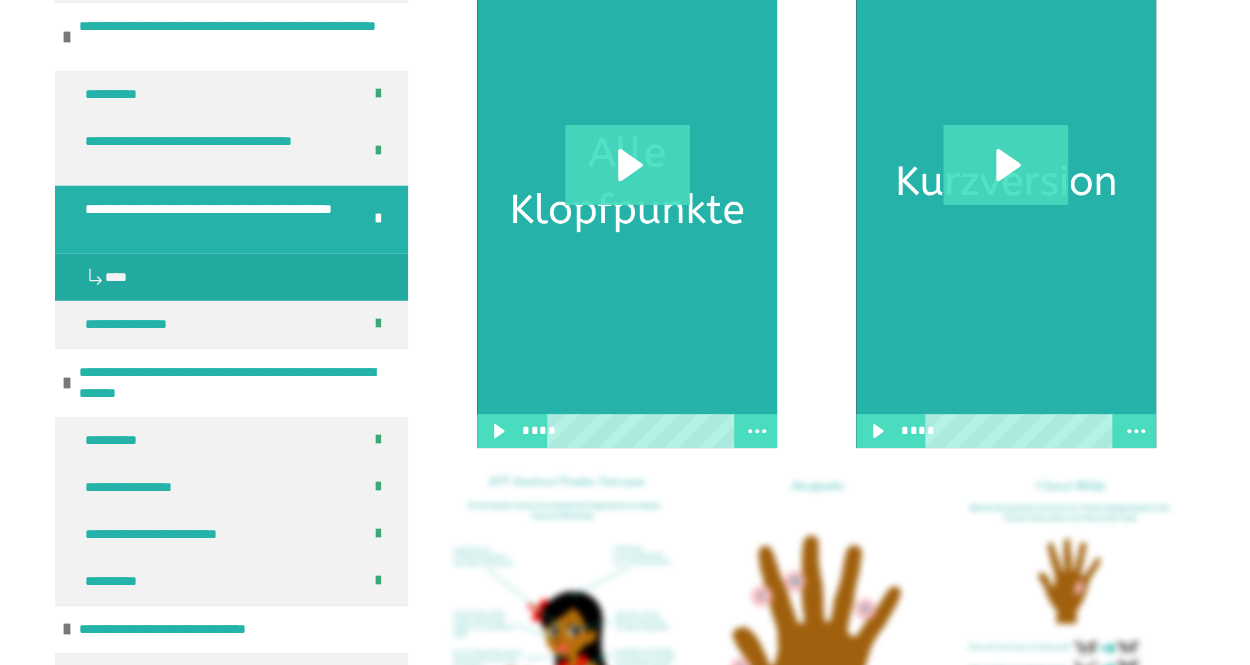 click on "**********" at bounding box center (816, -187) 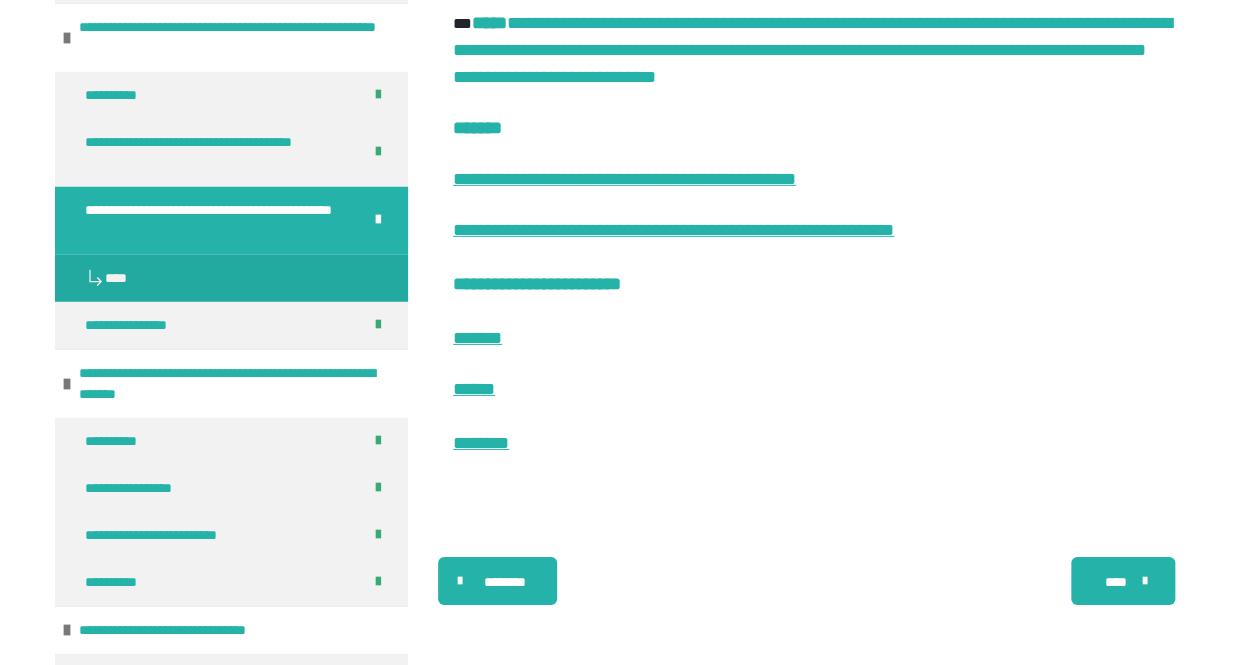 scroll, scrollTop: 9030, scrollLeft: 0, axis: vertical 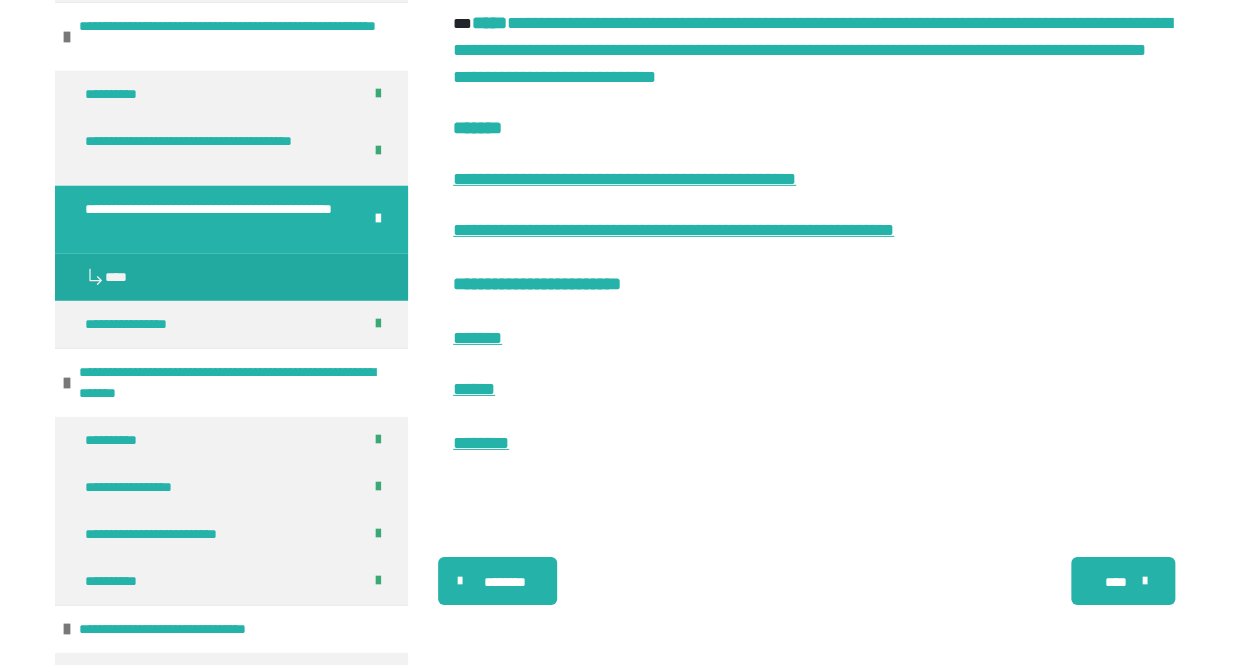 click on "**********" at bounding box center [816, 181] 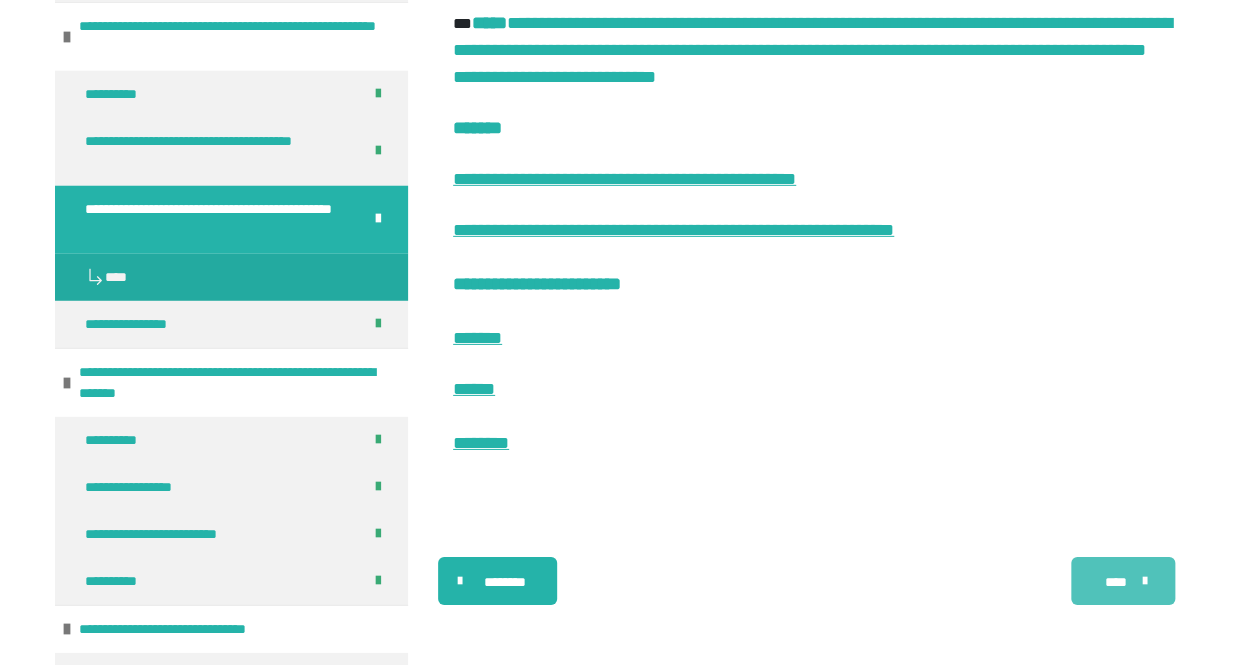 click at bounding box center [1140, 581] 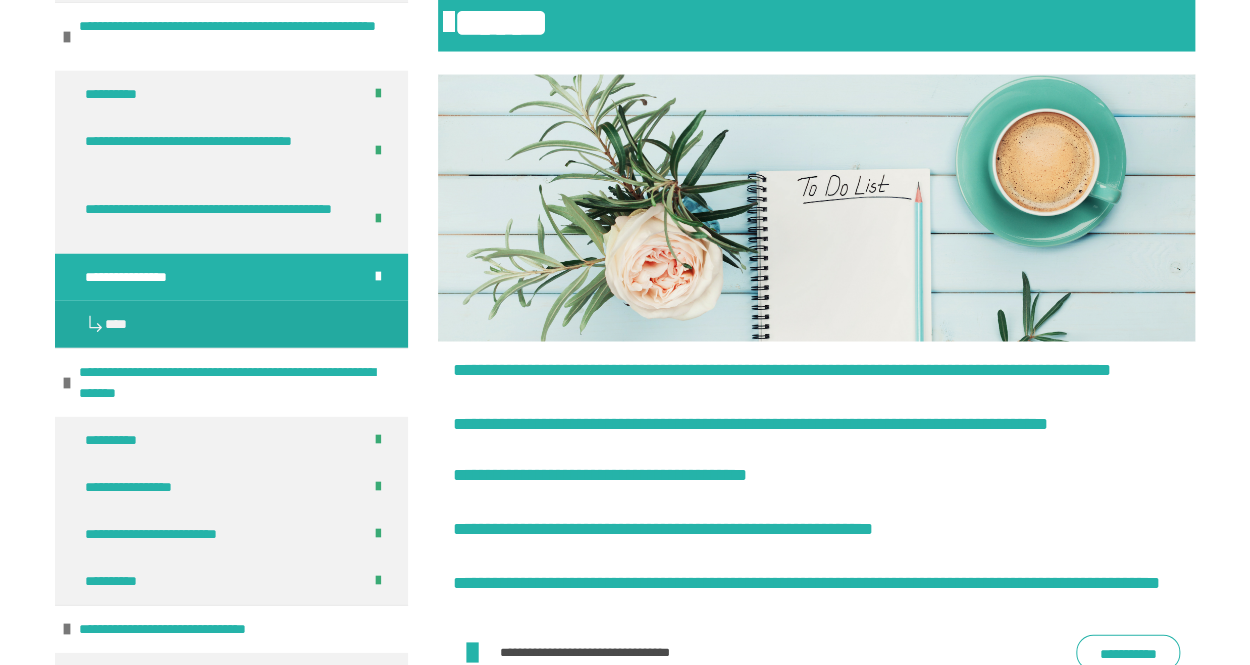 scroll, scrollTop: 1863, scrollLeft: 0, axis: vertical 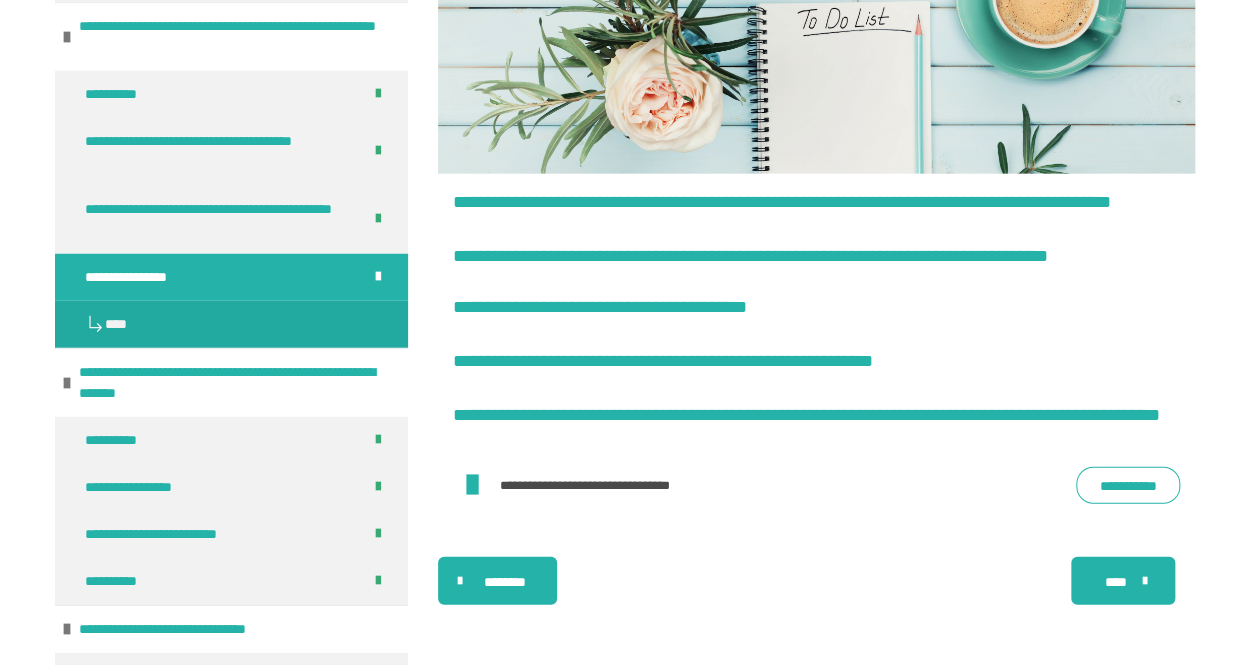 click on "**********" at bounding box center [806, 361] 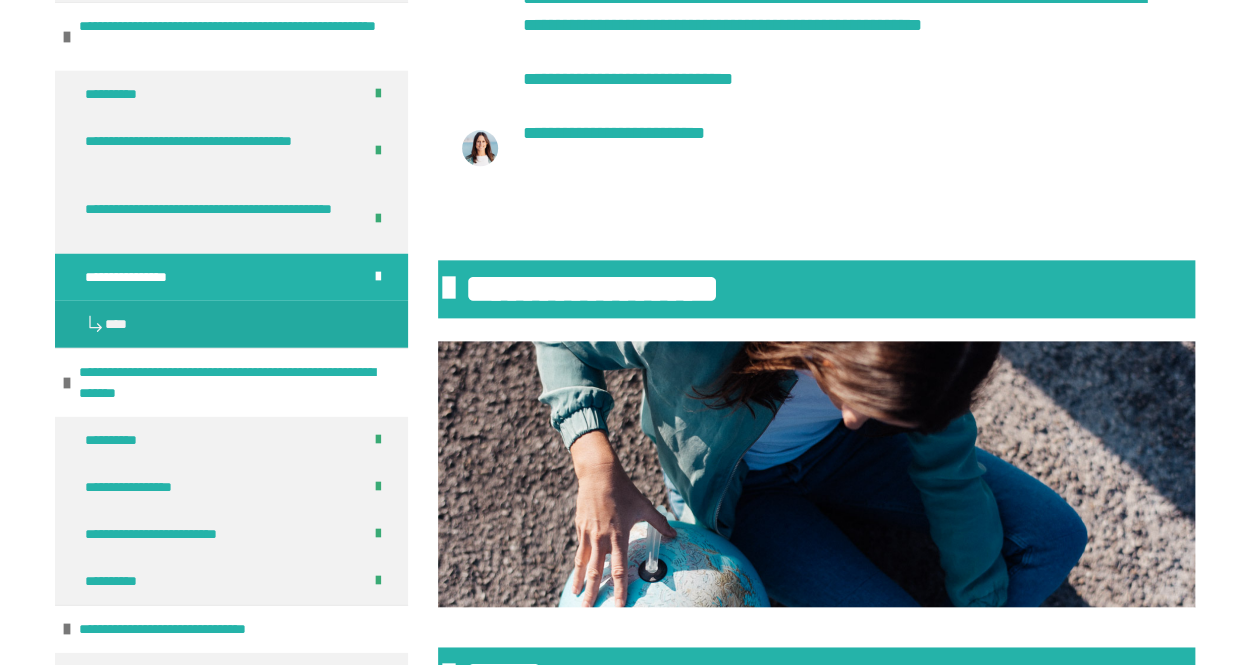 scroll, scrollTop: 883, scrollLeft: 0, axis: vertical 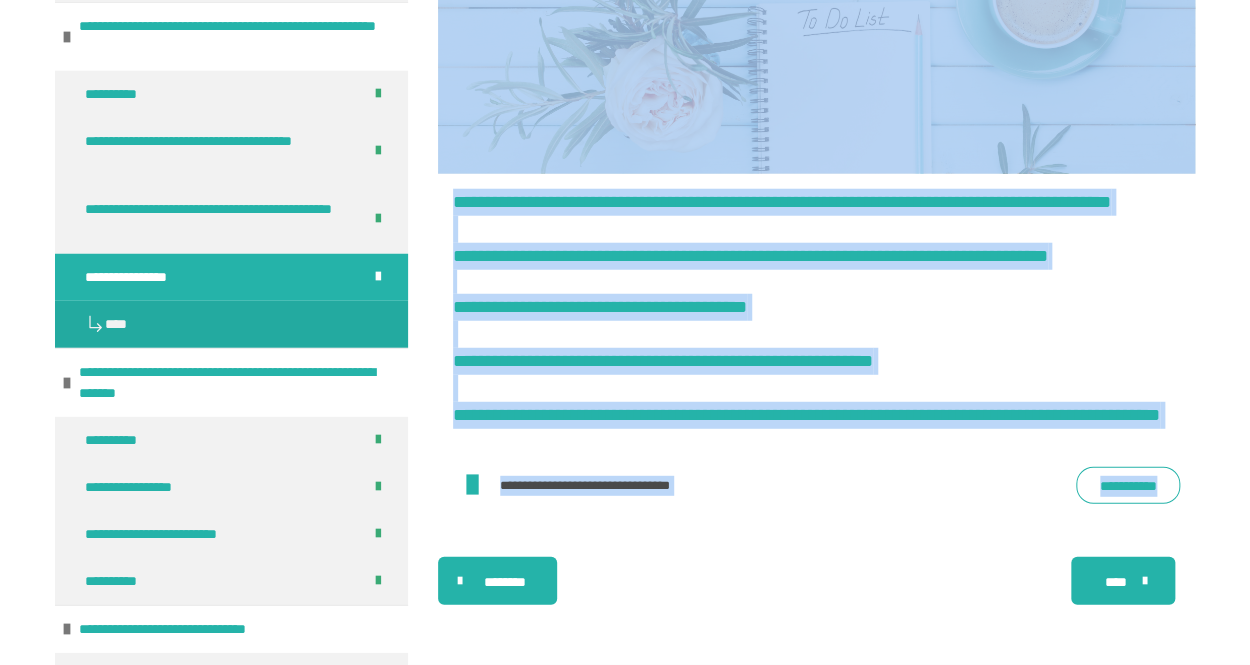 drag, startPoint x: 522, startPoint y: 118, endPoint x: 791, endPoint y: 733, distance: 671.257 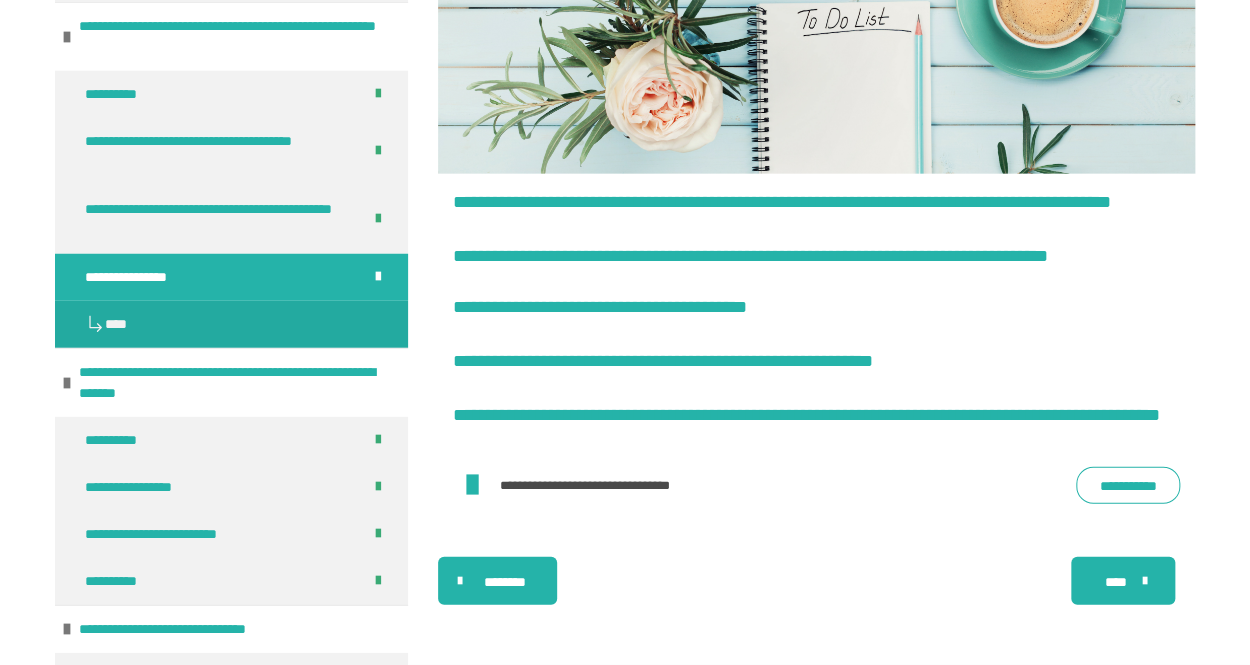 click on "**********" at bounding box center (208, -1668) 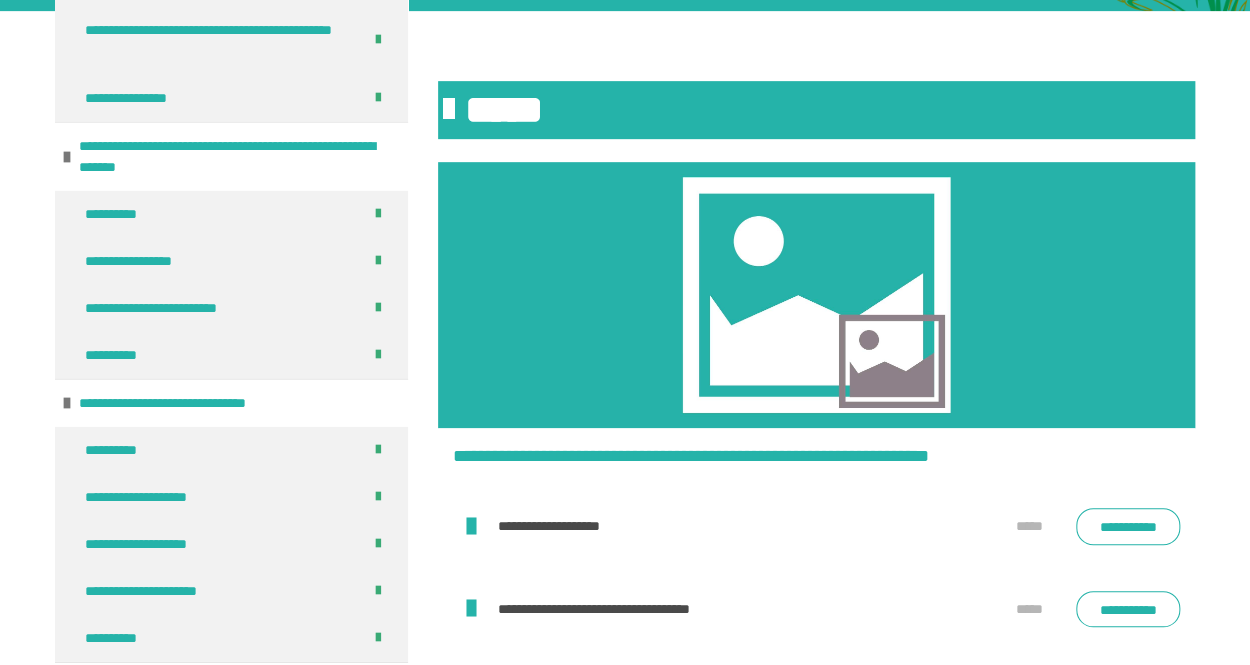 scroll, scrollTop: 2268, scrollLeft: 0, axis: vertical 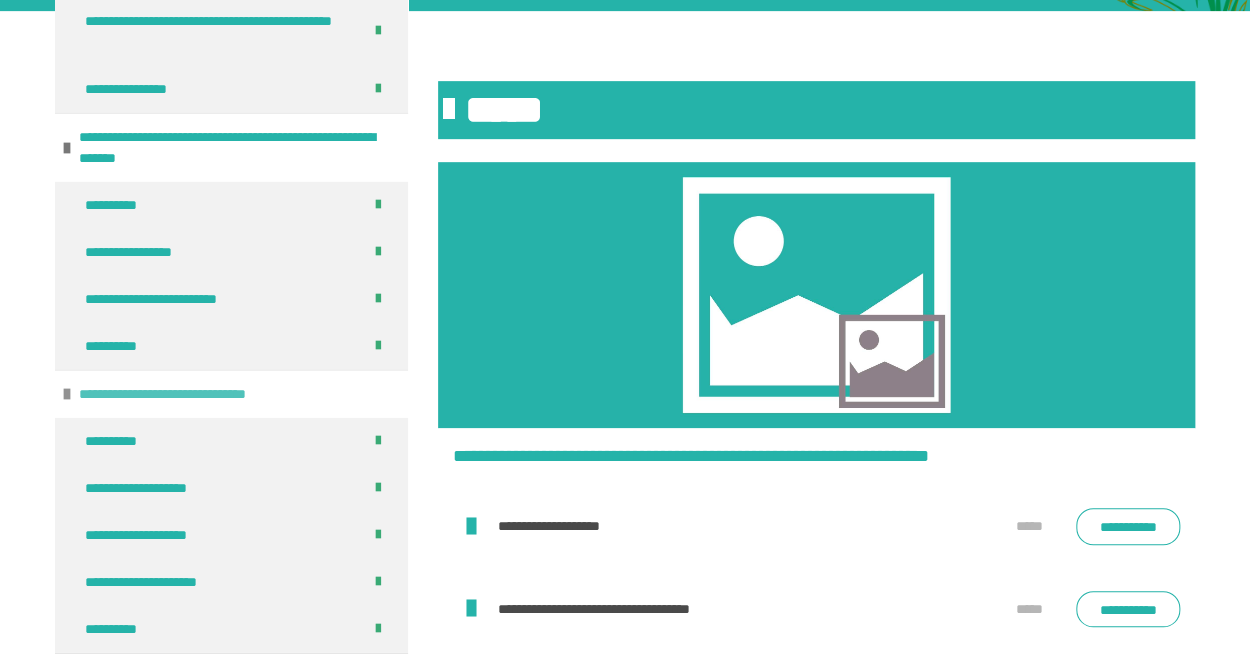 click on "**********" at bounding box center (190, 394) 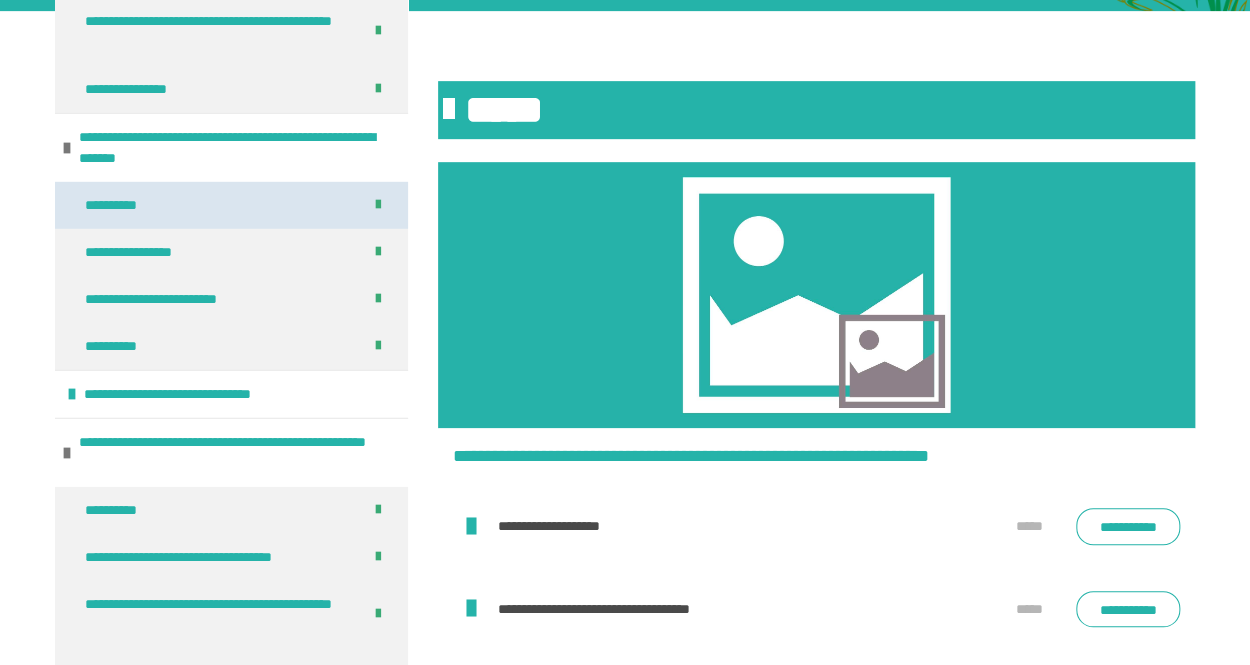 click on "**********" at bounding box center (120, 205) 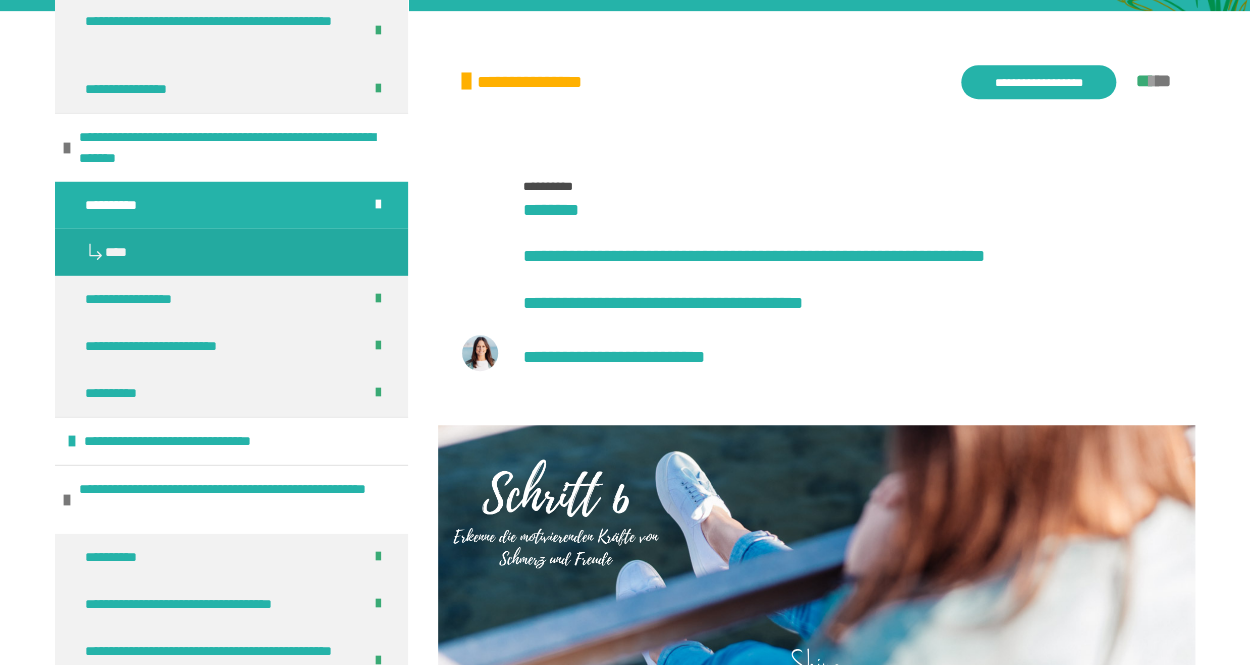 click at bounding box center [231, 299] 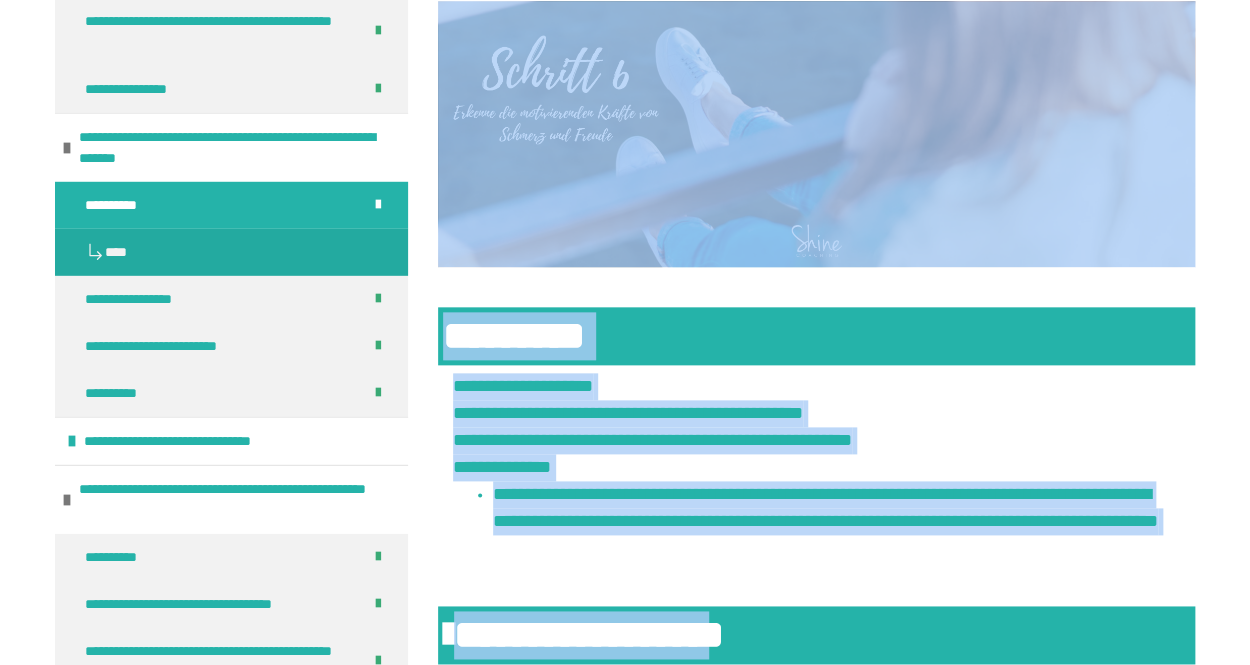 scroll, scrollTop: 796, scrollLeft: 0, axis: vertical 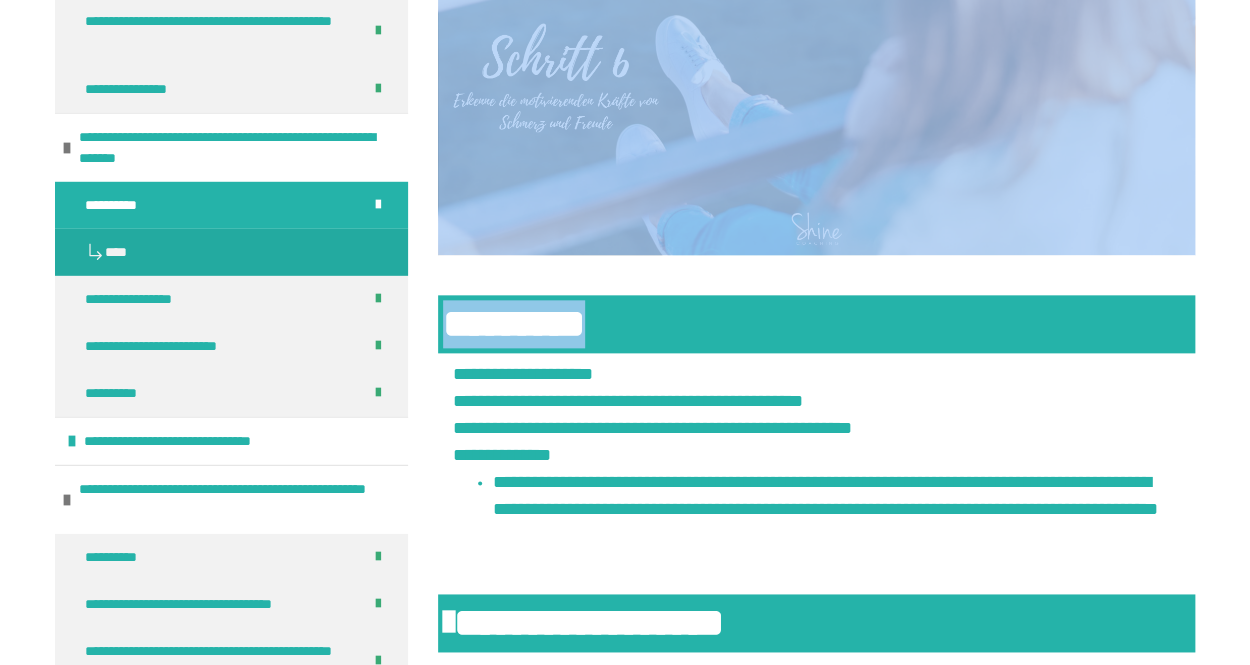 drag, startPoint x: 522, startPoint y: 201, endPoint x: 782, endPoint y: 262, distance: 267.0599 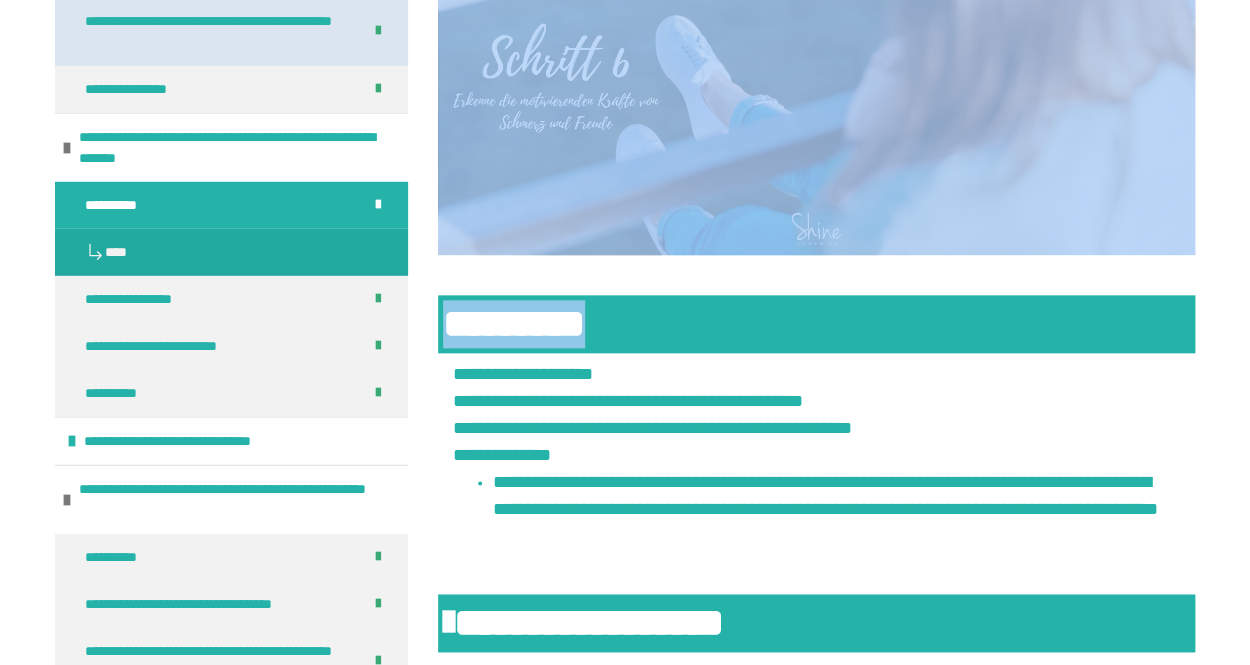copy on "**********" 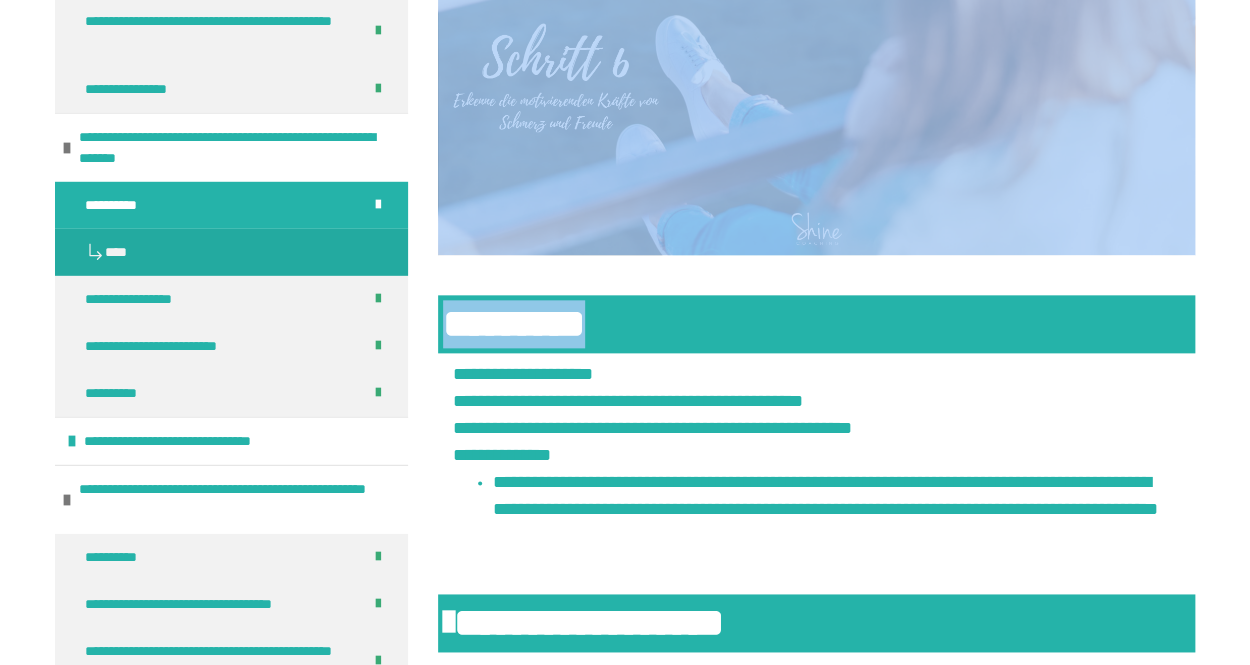 click at bounding box center (231, 299) 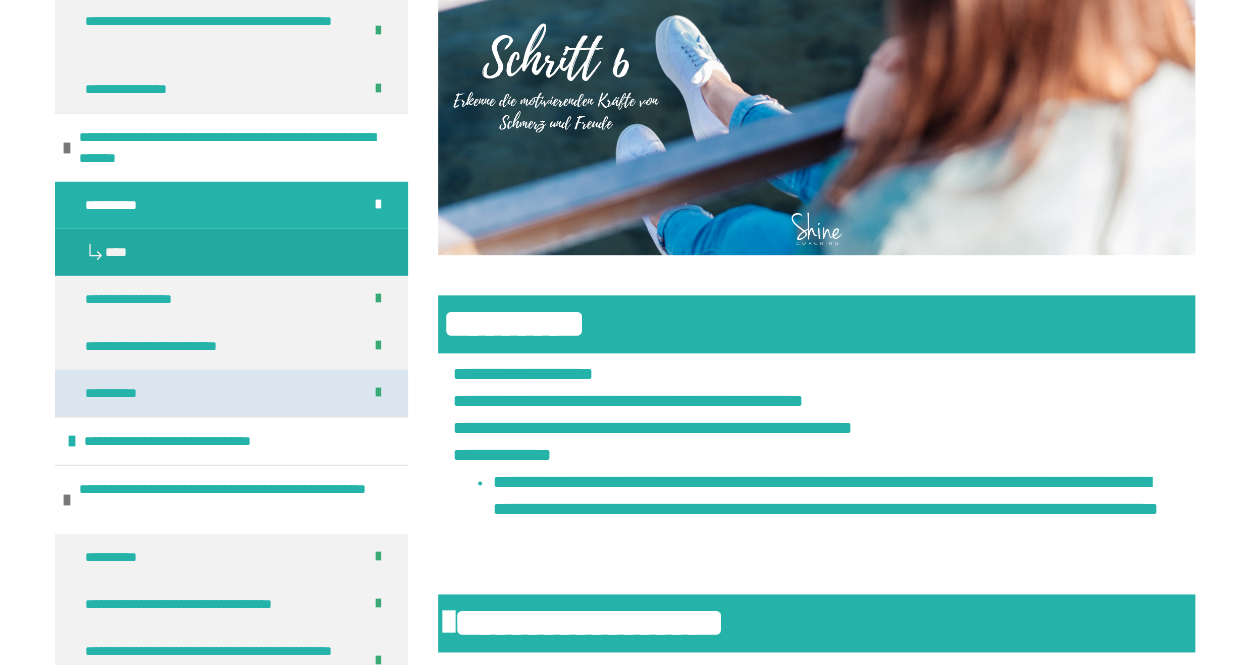 click on "**********" at bounding box center (125, 393) 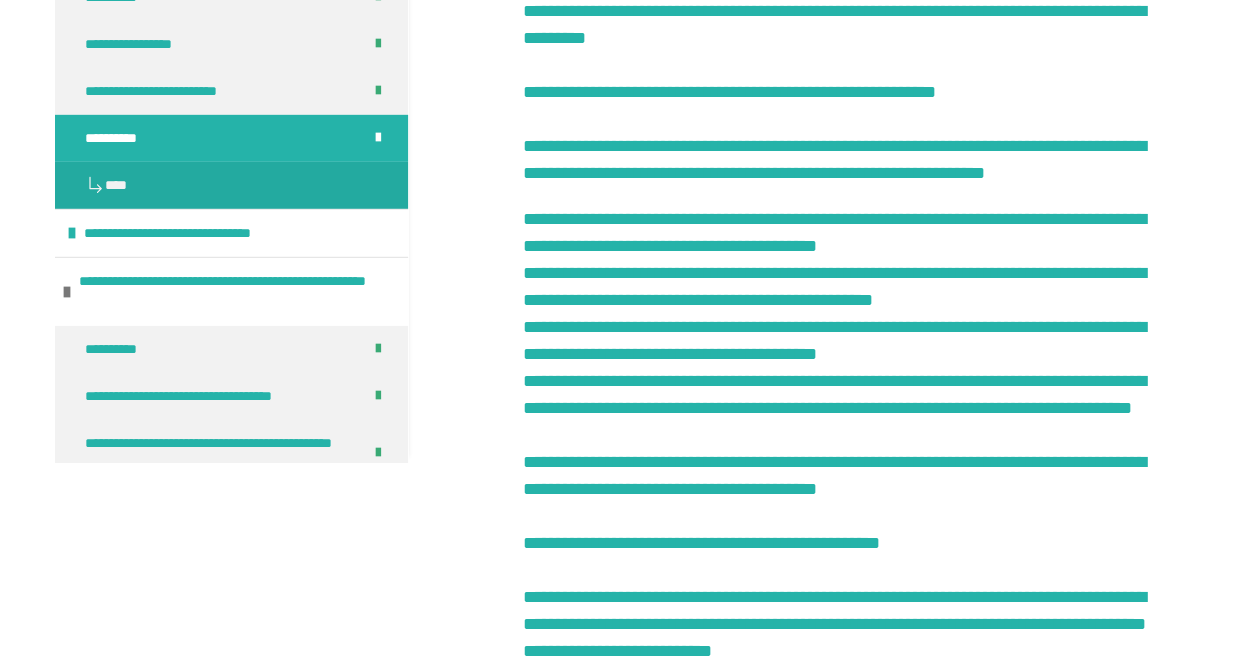 scroll, scrollTop: 0, scrollLeft: 0, axis: both 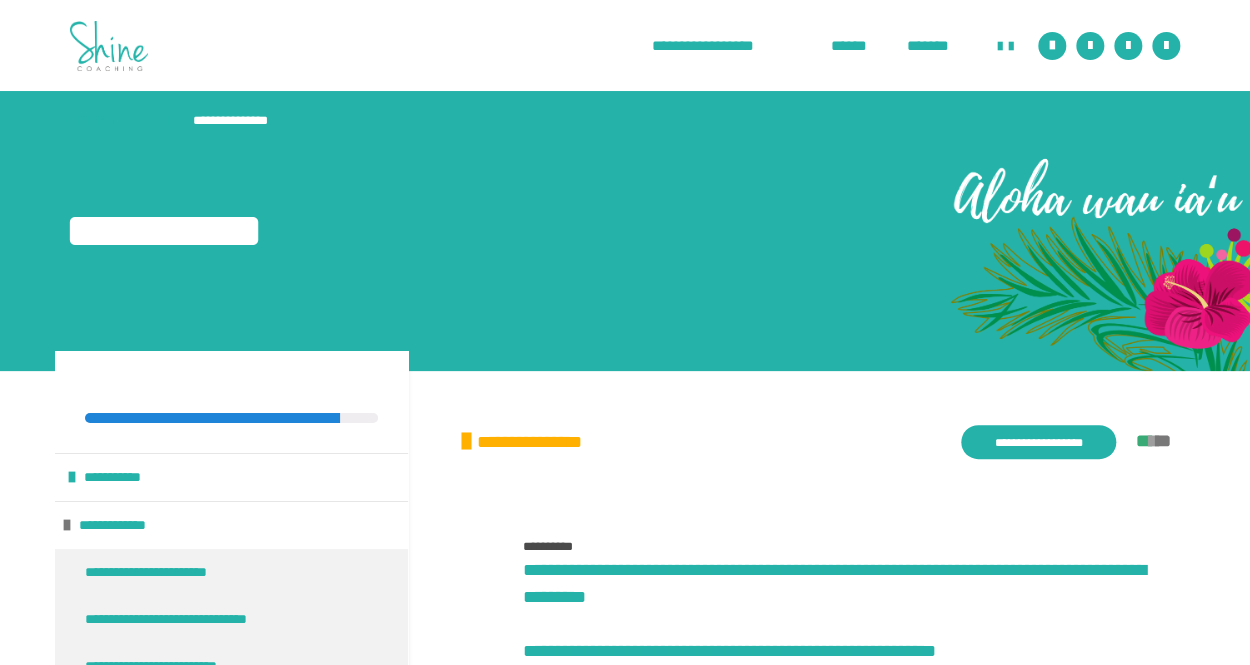 click on "**********" at bounding box center [625, 45] 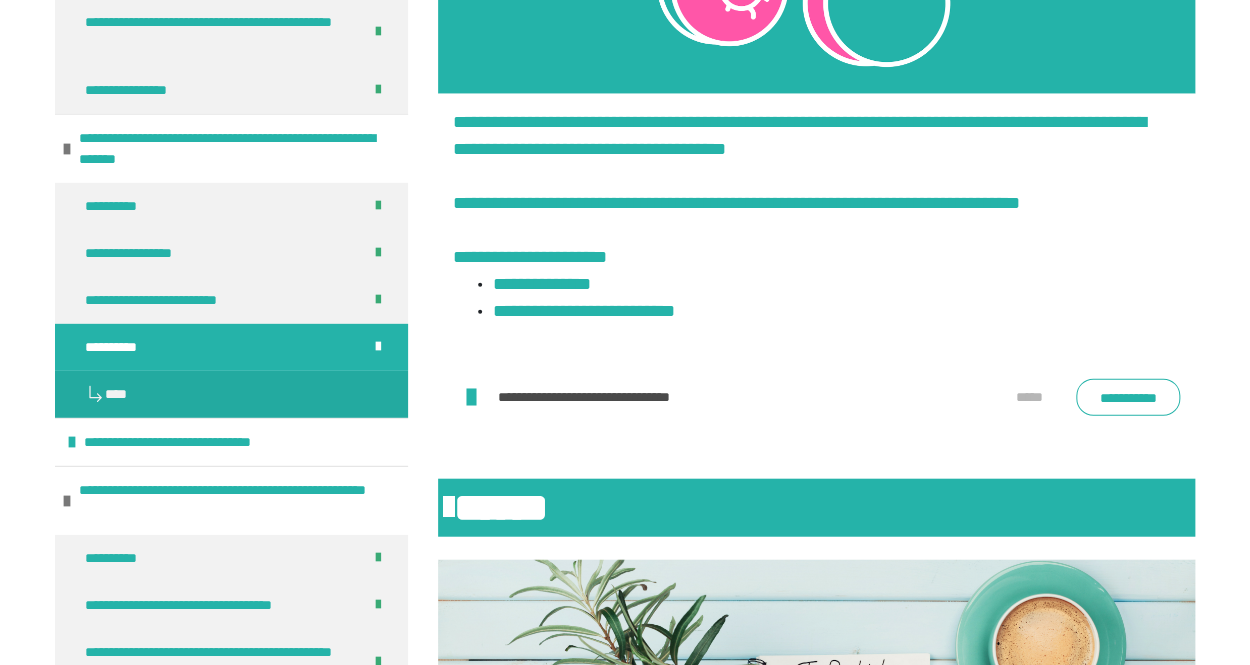 scroll, scrollTop: 1696, scrollLeft: 0, axis: vertical 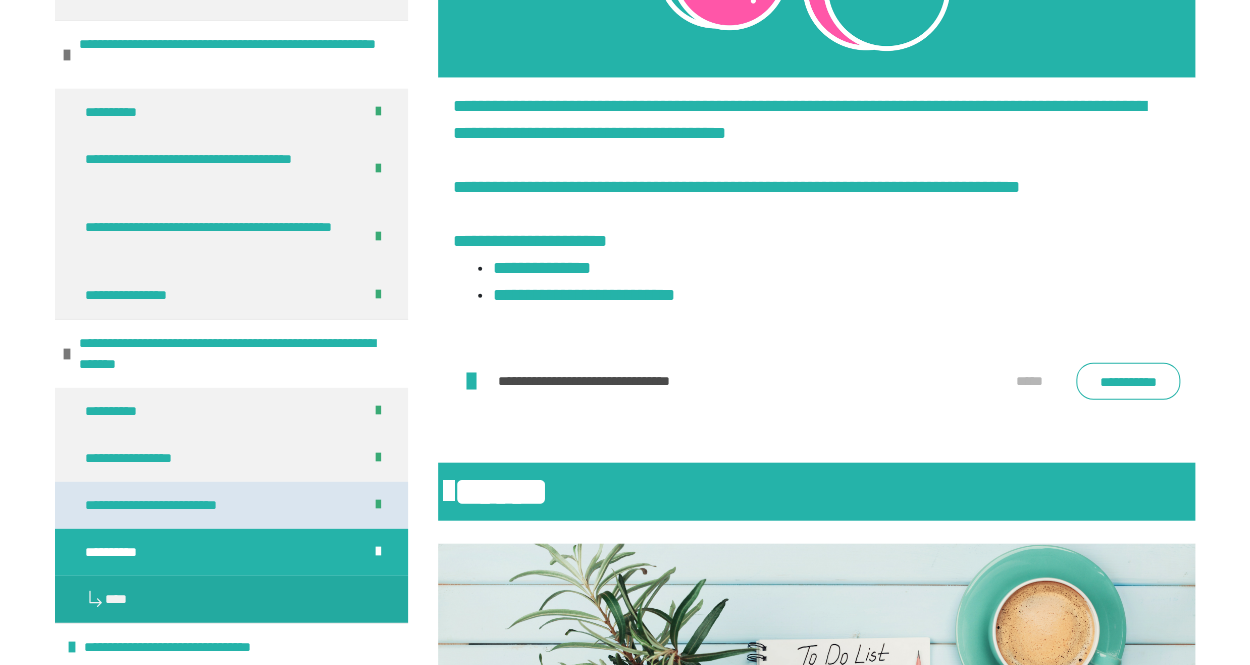 click on "**********" at bounding box center (168, 504) 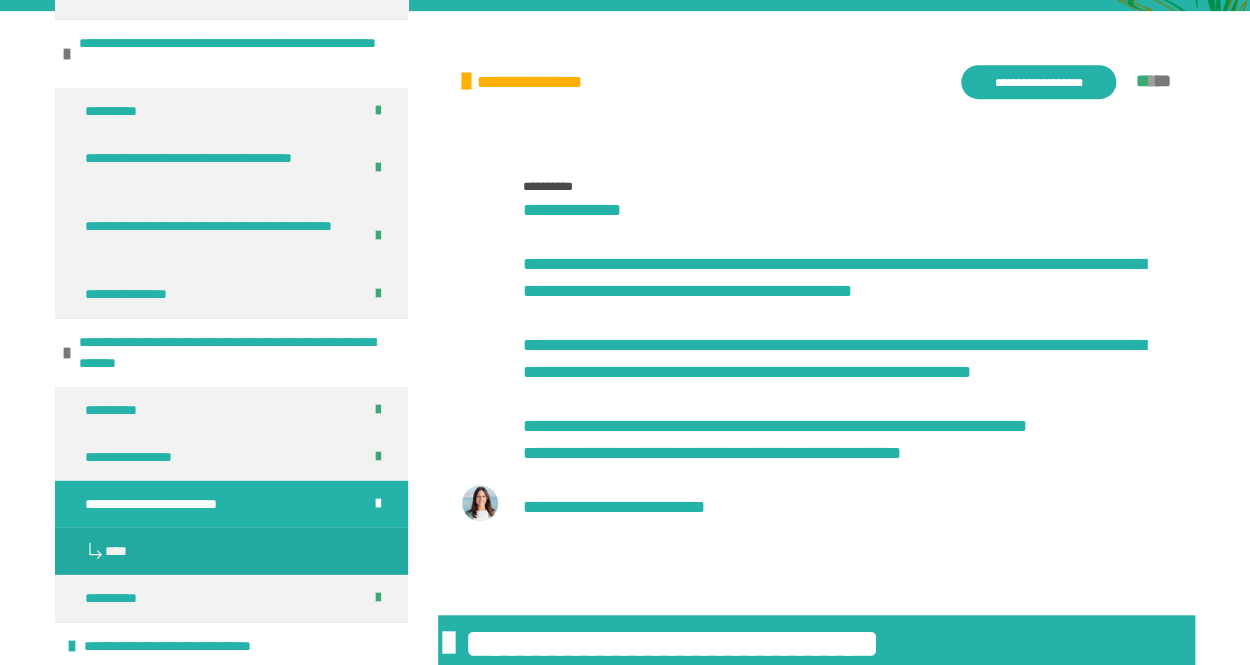 click on "**********" at bounding box center (168, 504) 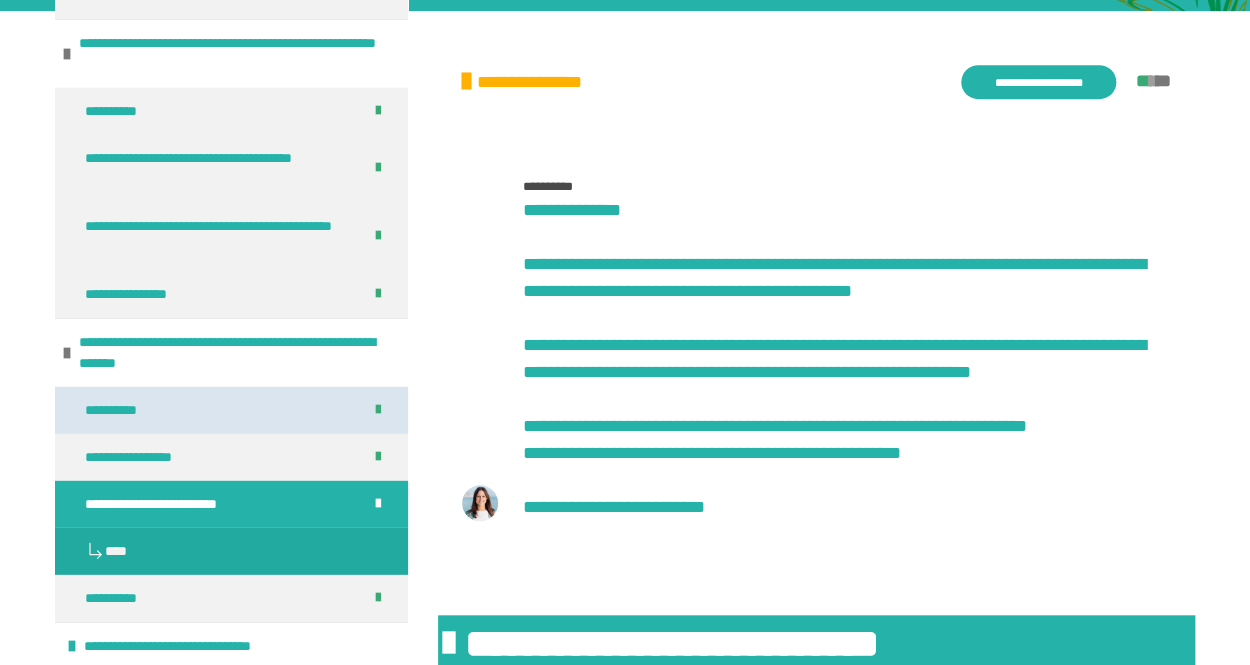 click on "**********" at bounding box center [231, 410] 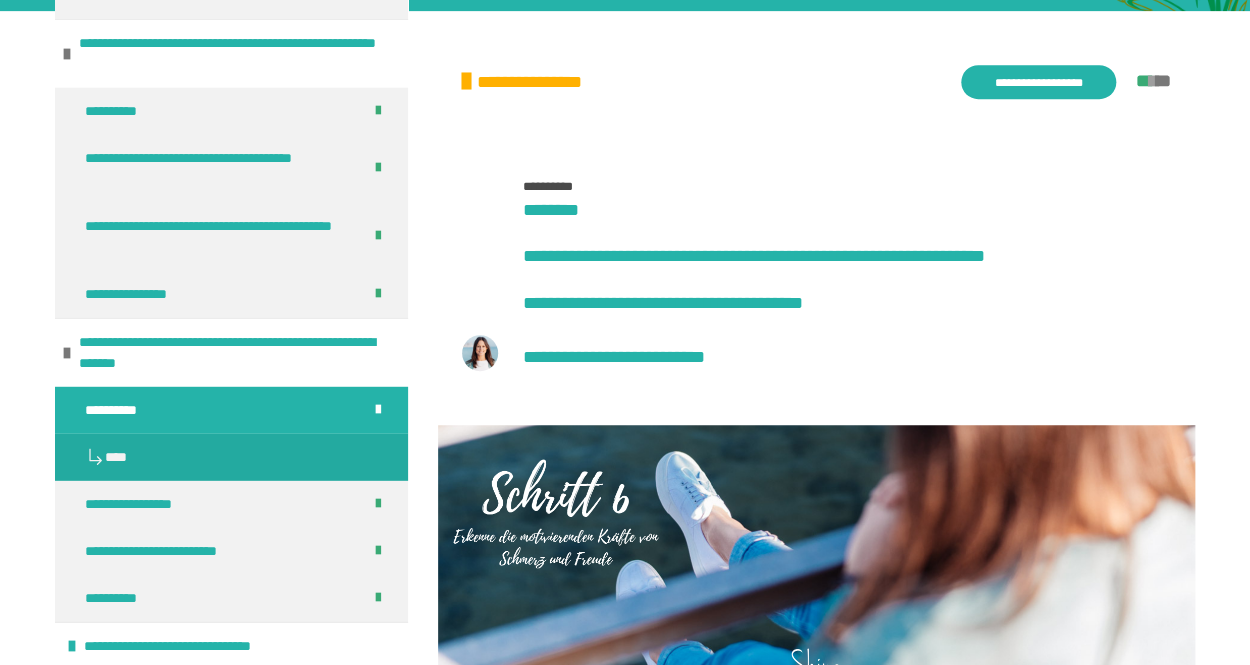click at bounding box center (816, 558) 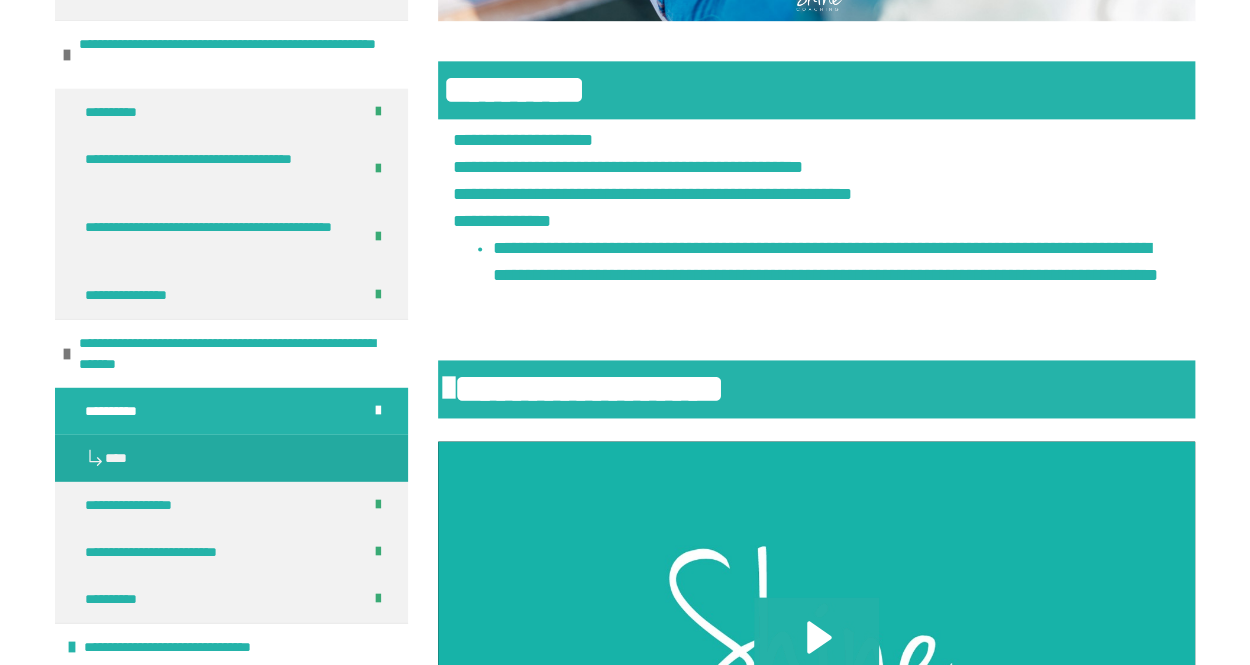 scroll, scrollTop: 1035, scrollLeft: 0, axis: vertical 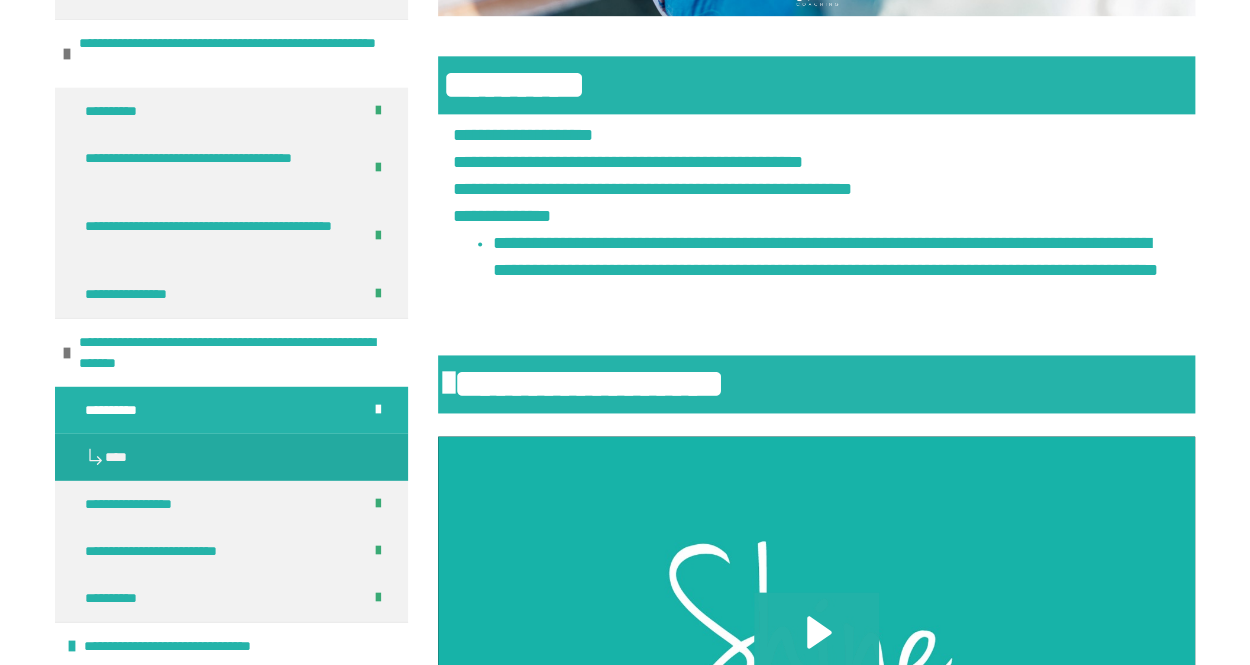 click on "**********" at bounding box center (816, 375) 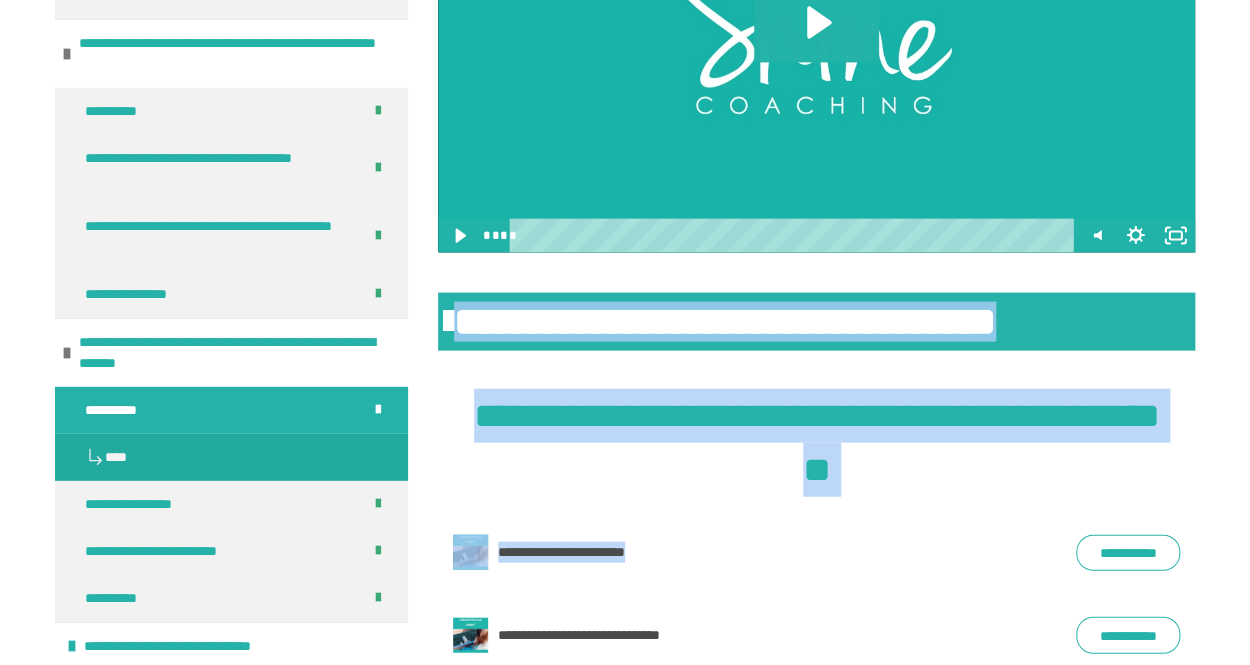 scroll, scrollTop: 1653, scrollLeft: 0, axis: vertical 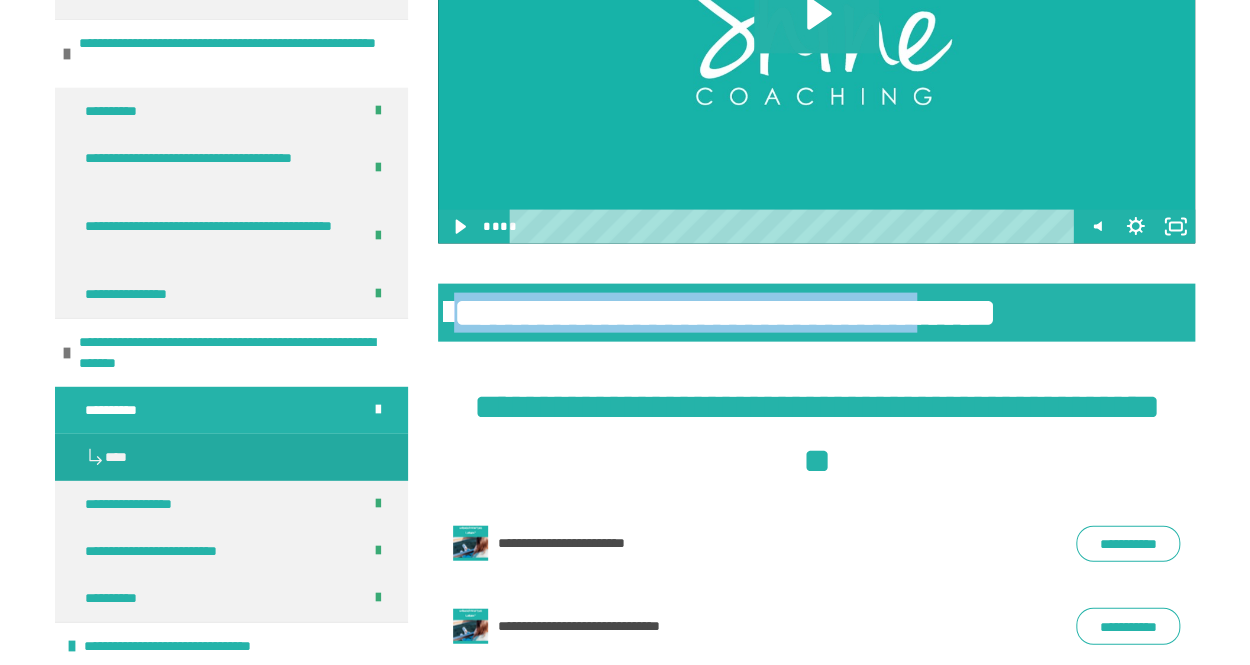 drag, startPoint x: 534, startPoint y: 345, endPoint x: 970, endPoint y: 276, distance: 441.4261 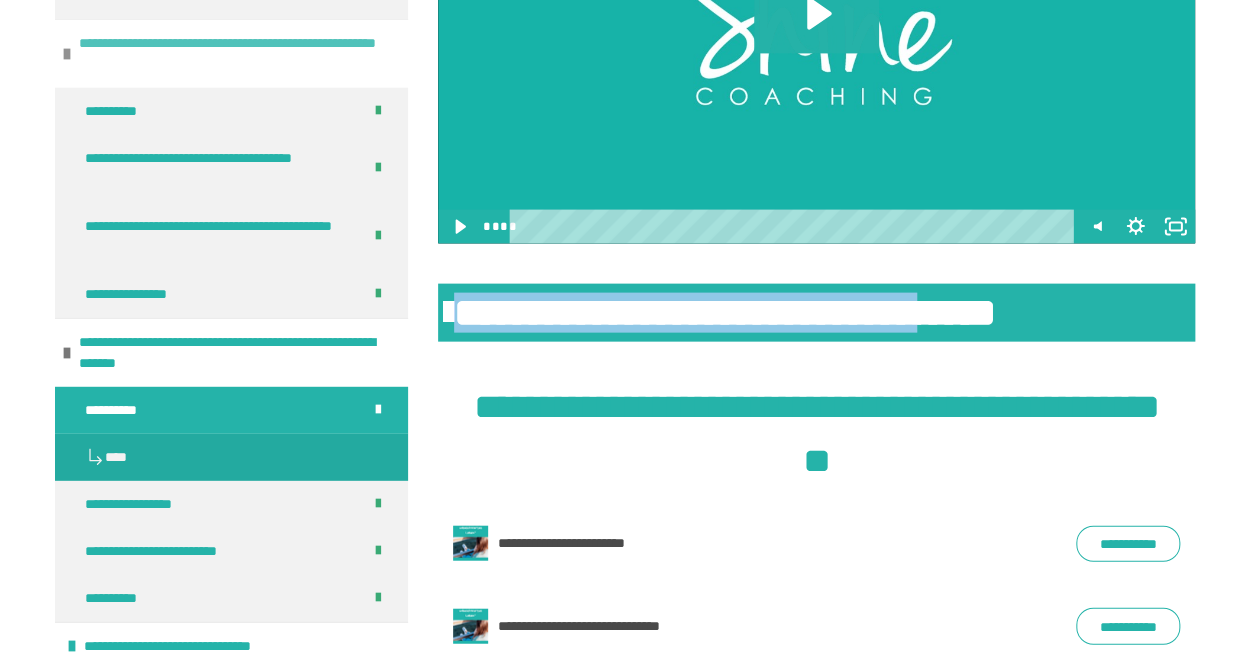 copy on "**********" 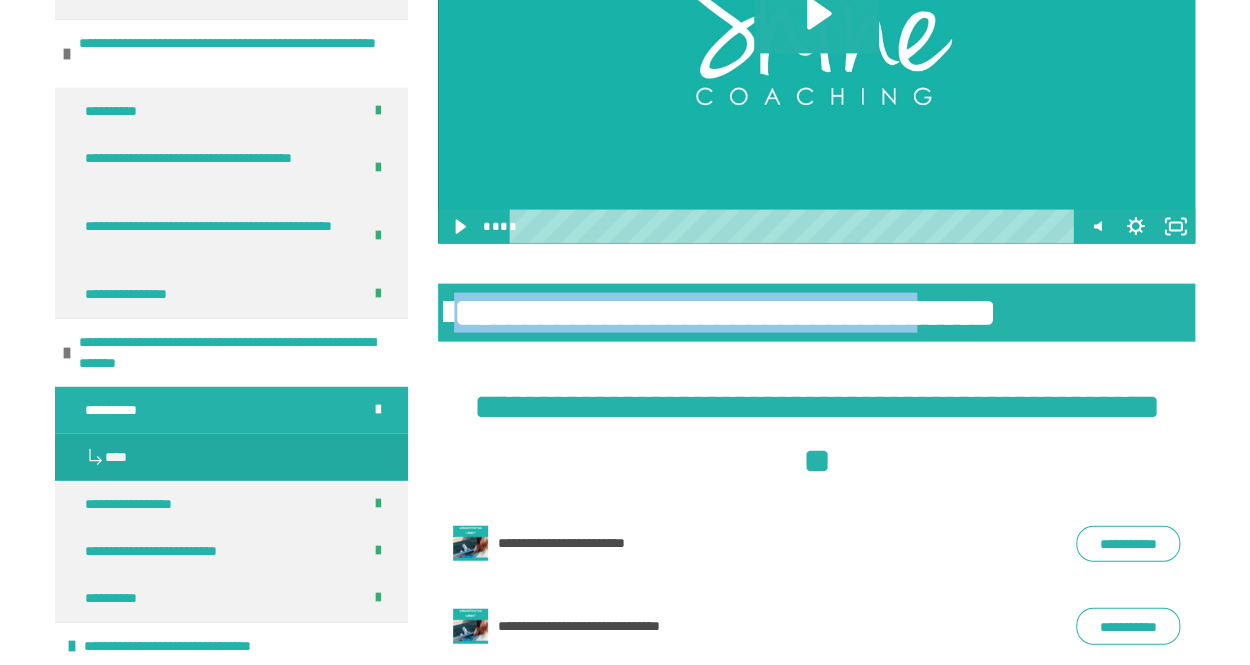 click at bounding box center [816, 31] 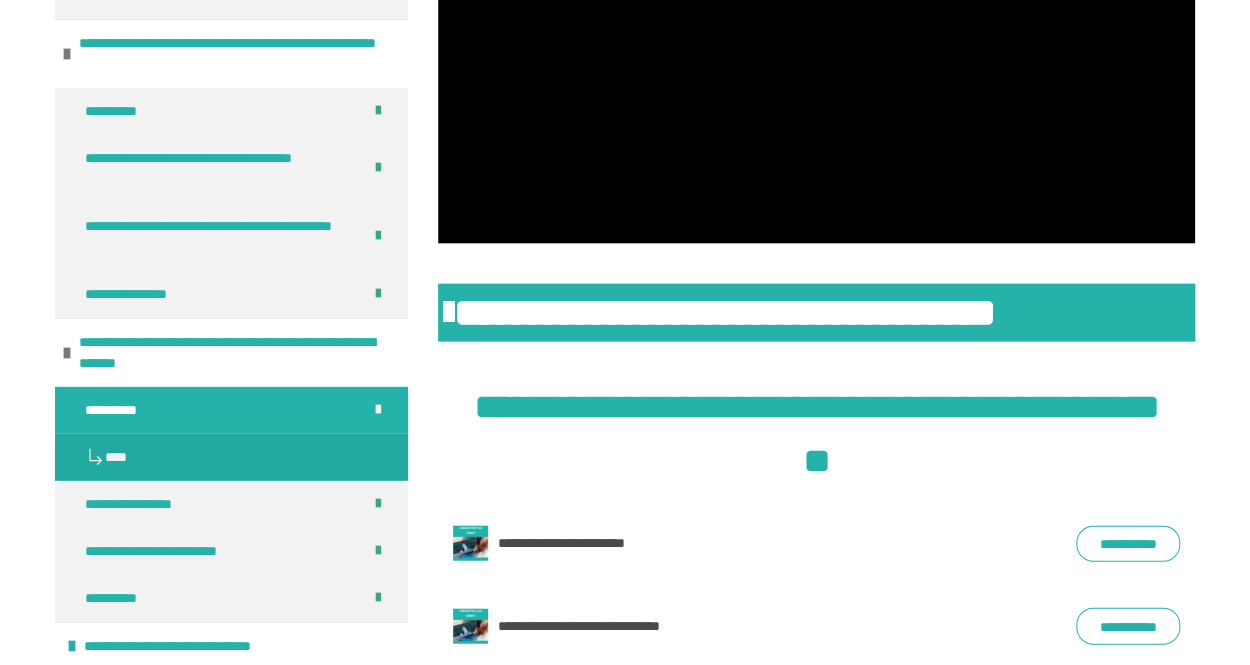 drag, startPoint x: 1244, startPoint y: 300, endPoint x: 1236, endPoint y: 342, distance: 42.755116 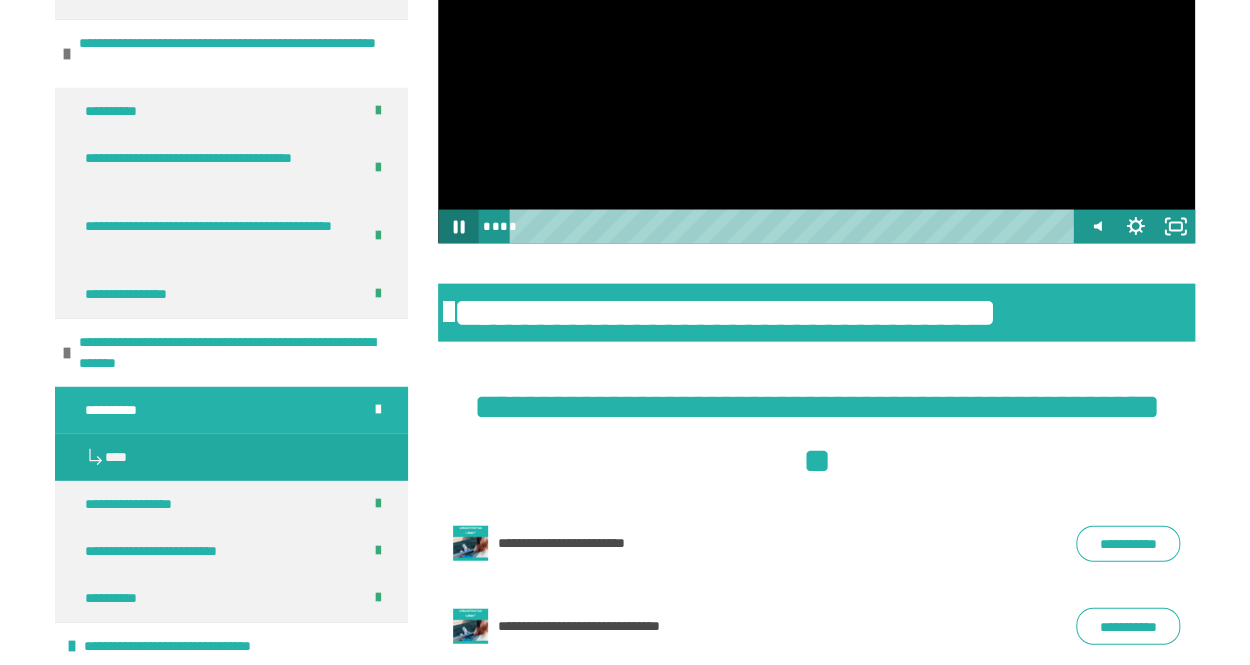 click 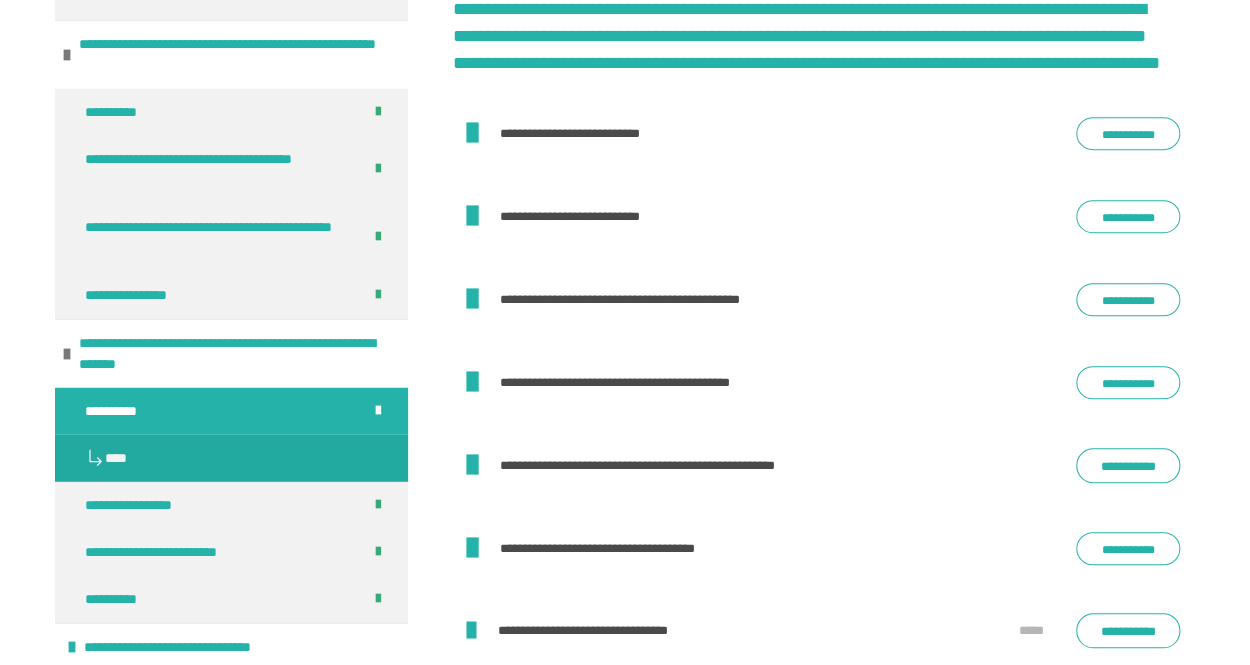 scroll, scrollTop: 3494, scrollLeft: 0, axis: vertical 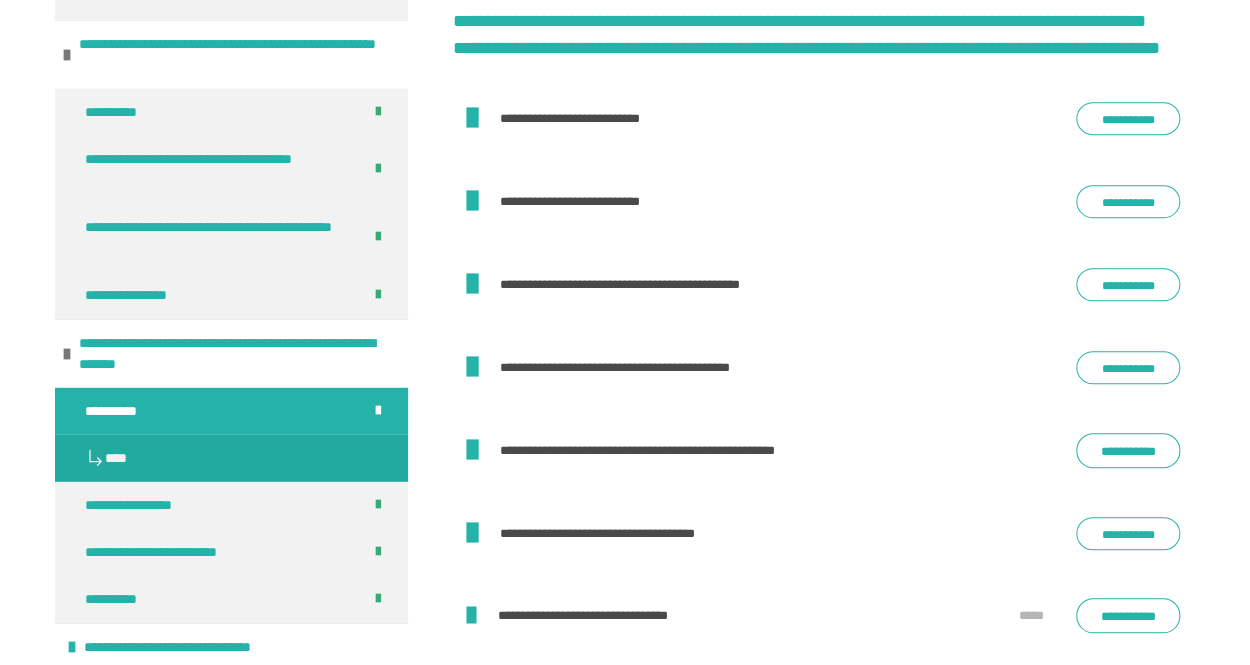 click on "**********" at bounding box center (816, 21) 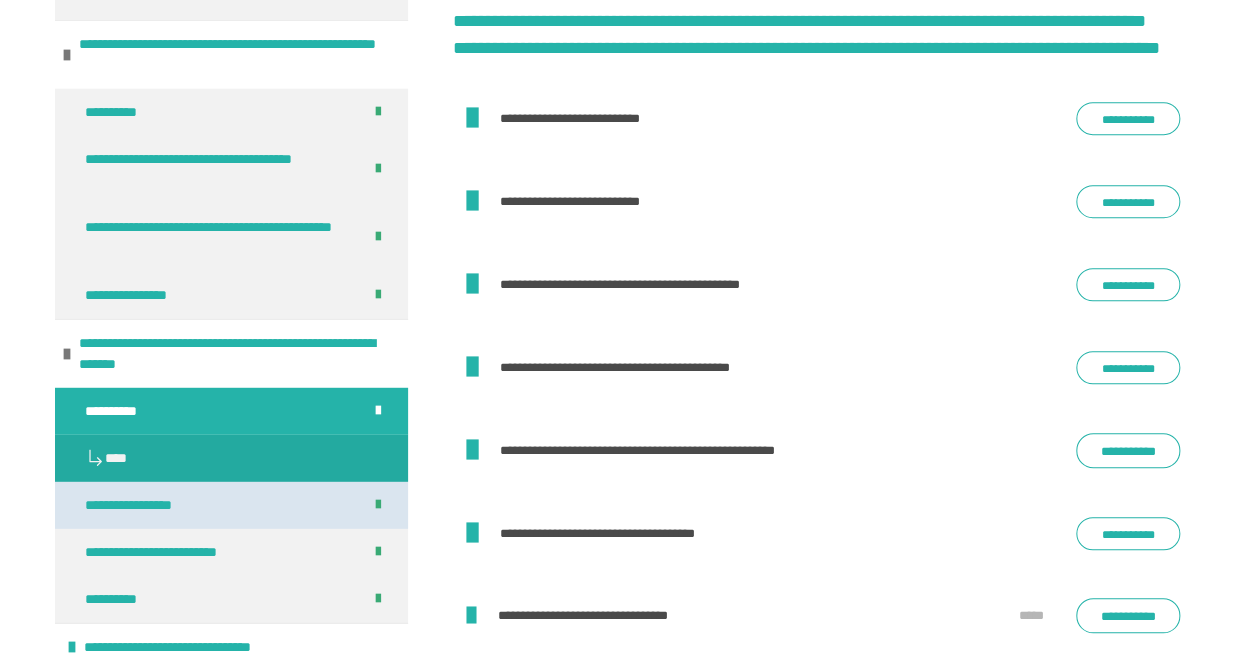 click on "**********" at bounding box center [144, 504] 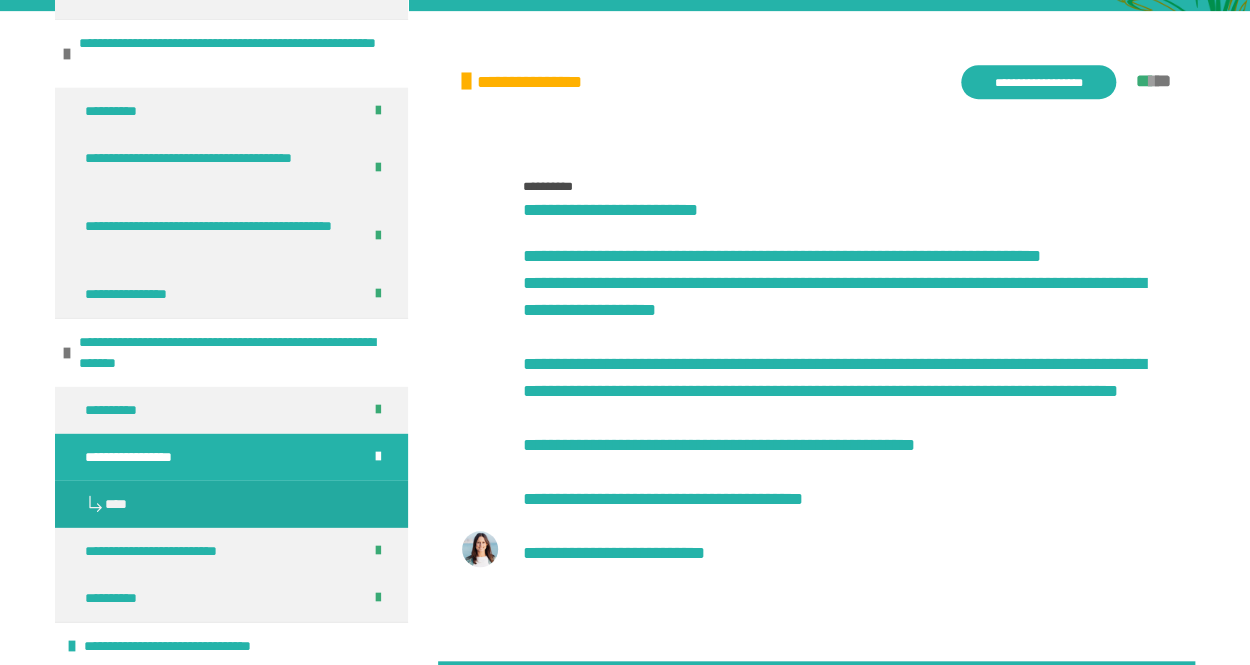 click on "**********" at bounding box center (847, 382) 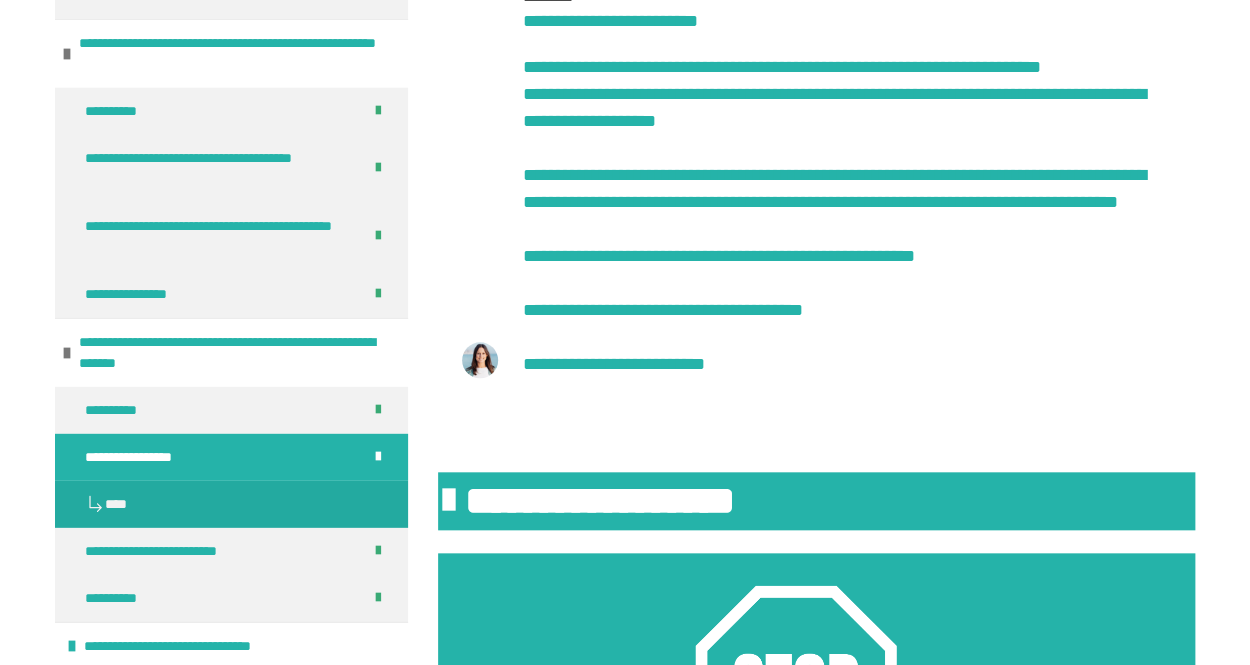 scroll, scrollTop: 507, scrollLeft: 0, axis: vertical 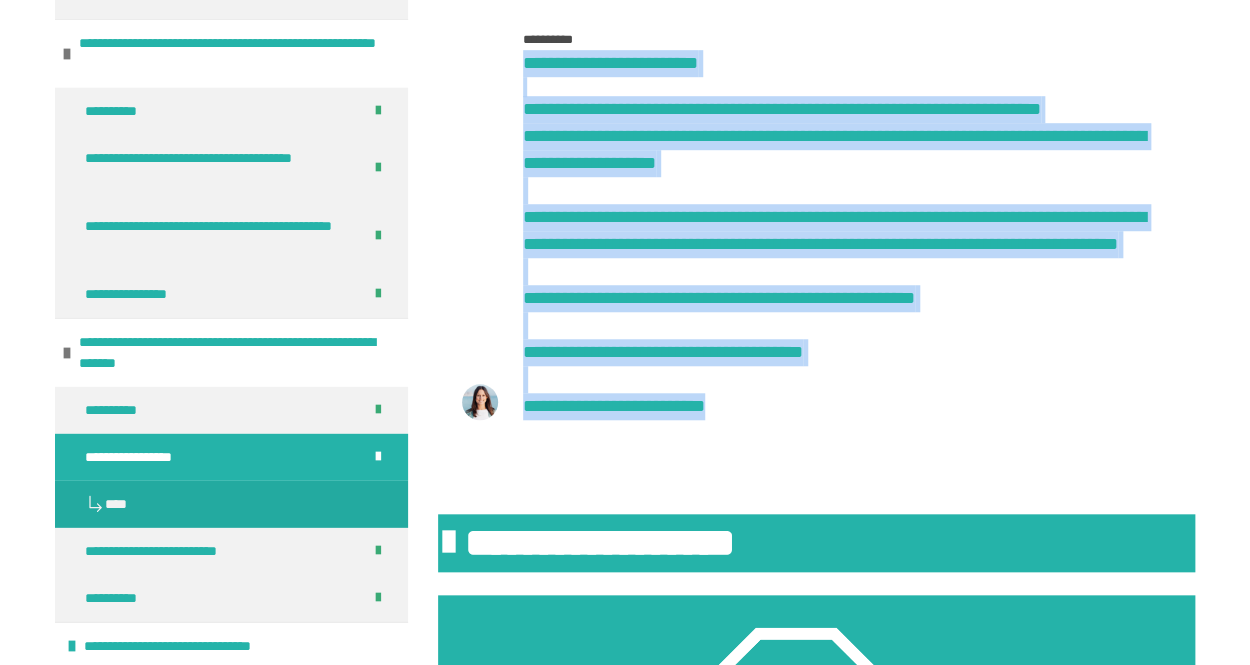 drag, startPoint x: 526, startPoint y: 63, endPoint x: 782, endPoint y: 457, distance: 469.8638 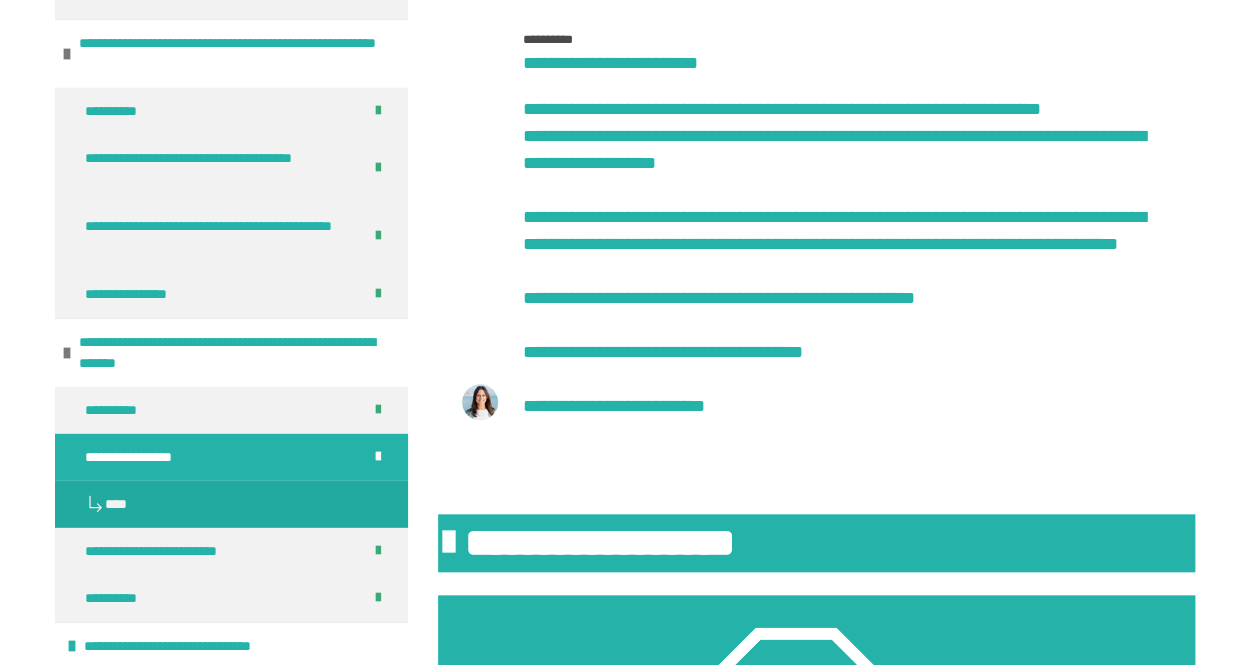 click on "**********" at bounding box center (834, 271) 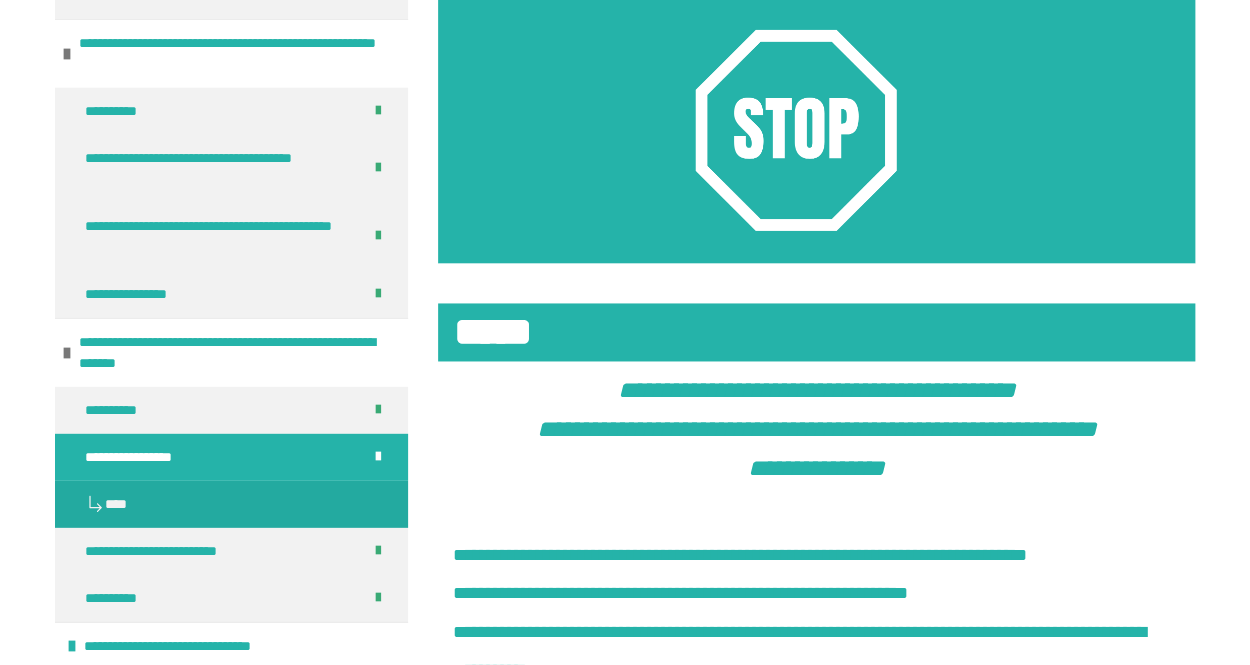 scroll, scrollTop: 1301, scrollLeft: 0, axis: vertical 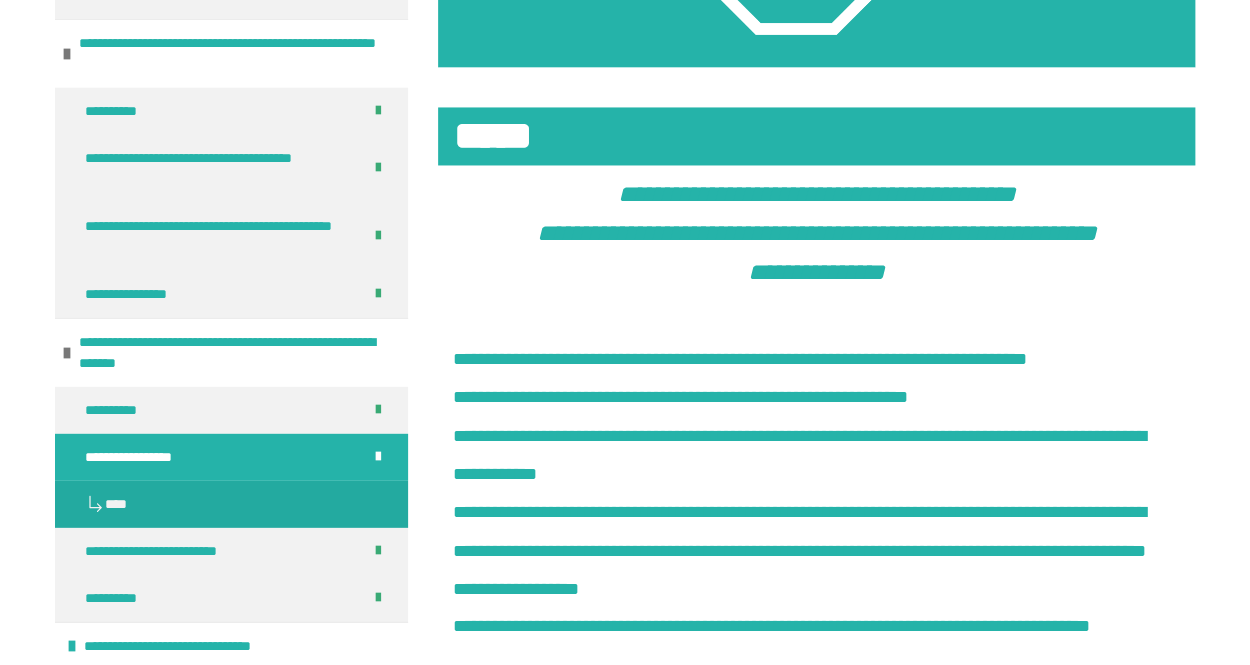 click on "**********" at bounding box center (816, 449) 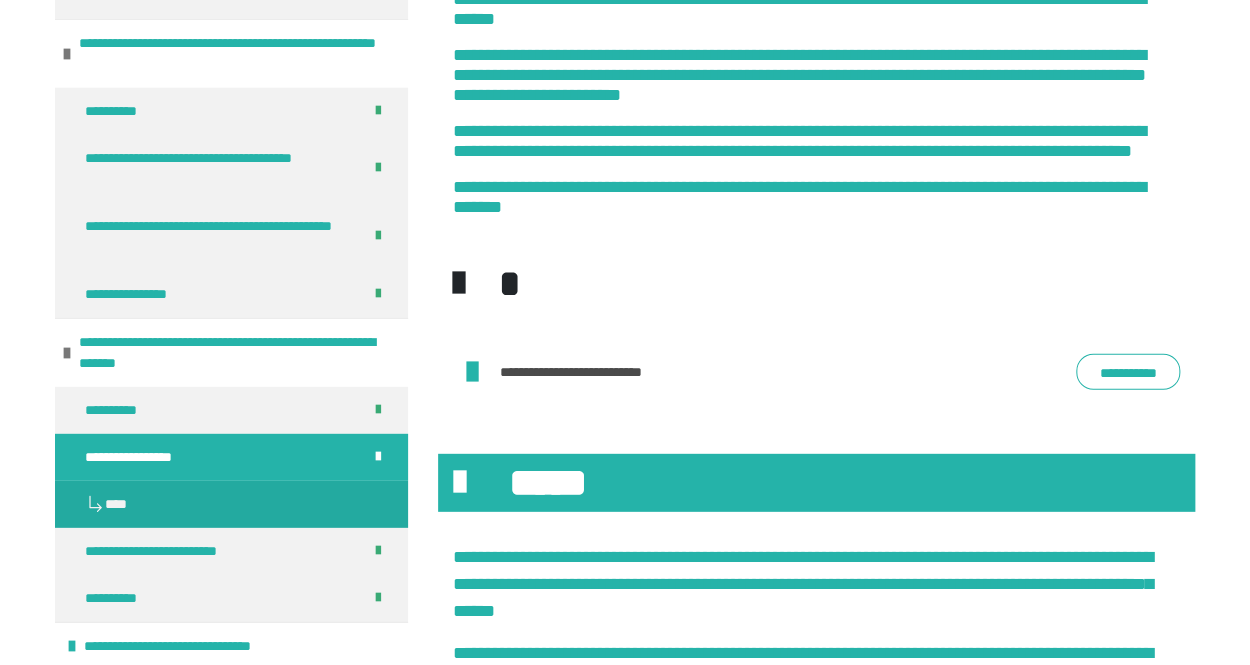scroll, scrollTop: 2096, scrollLeft: 0, axis: vertical 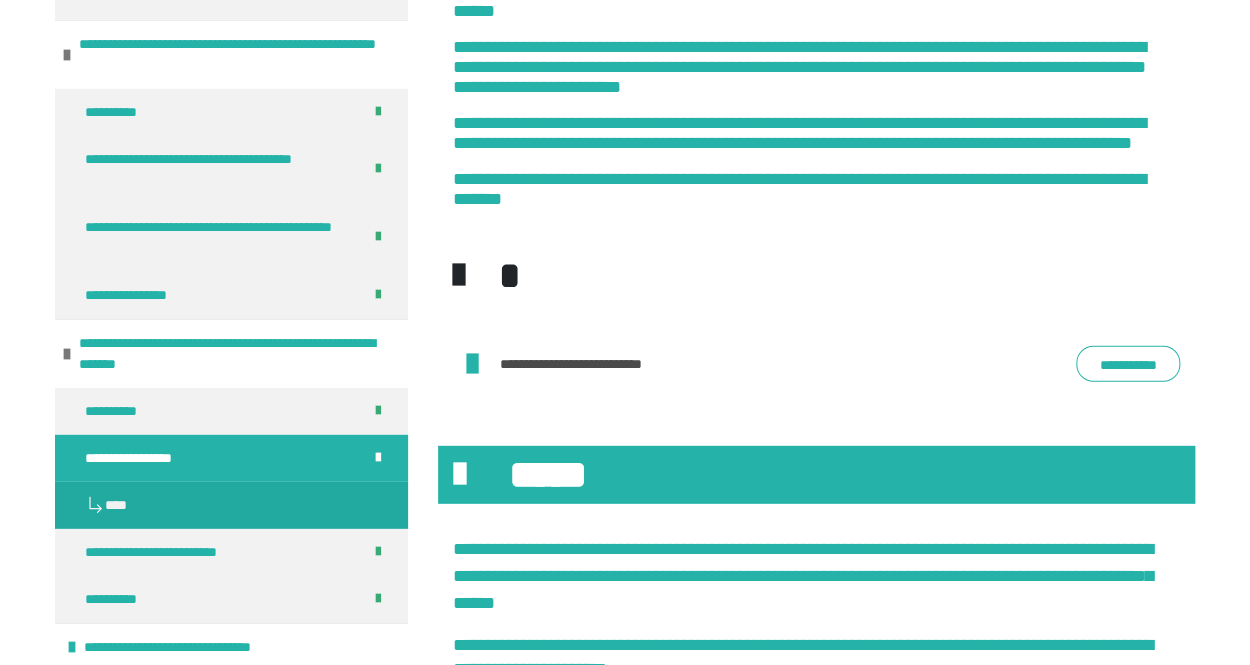 drag, startPoint x: 1248, startPoint y: 250, endPoint x: 1245, endPoint y: 316, distance: 66.068146 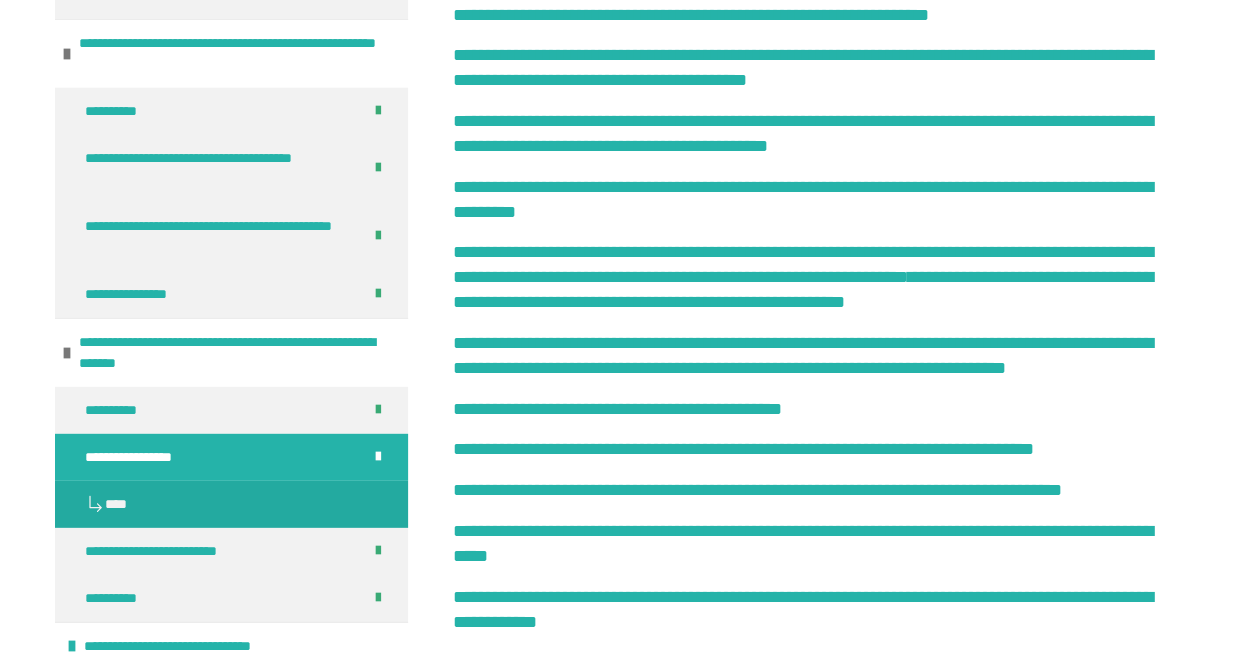 scroll, scrollTop: 2922, scrollLeft: 0, axis: vertical 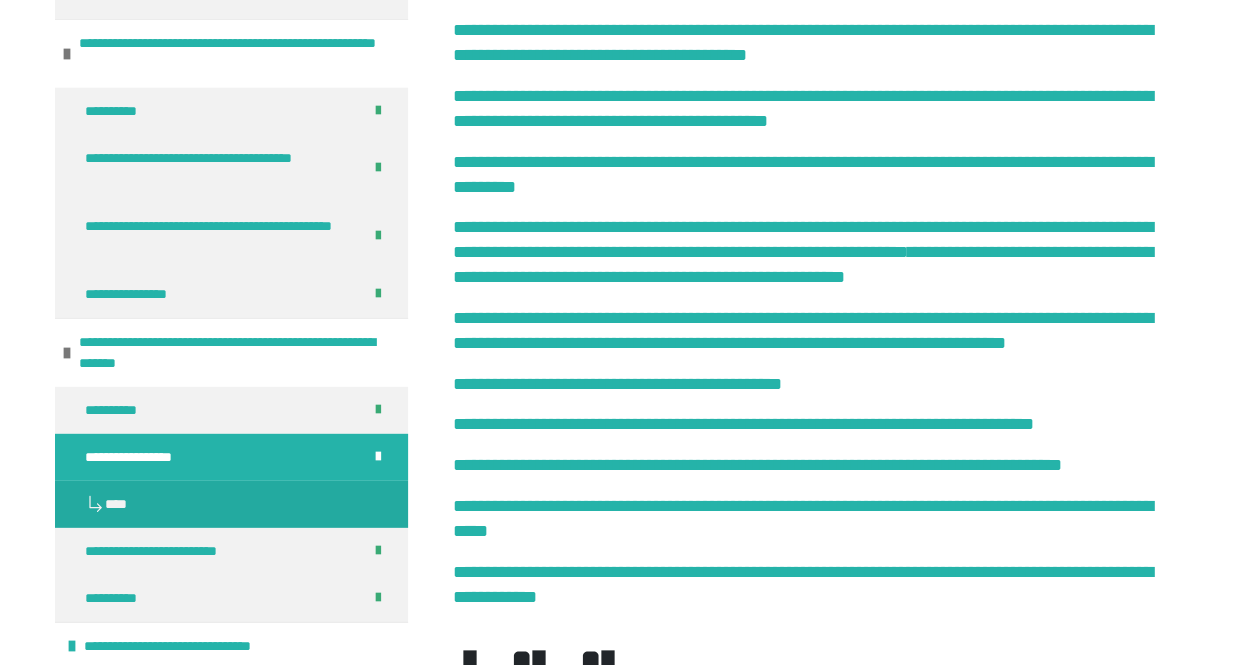 click on "**********" at bounding box center [803, 252] 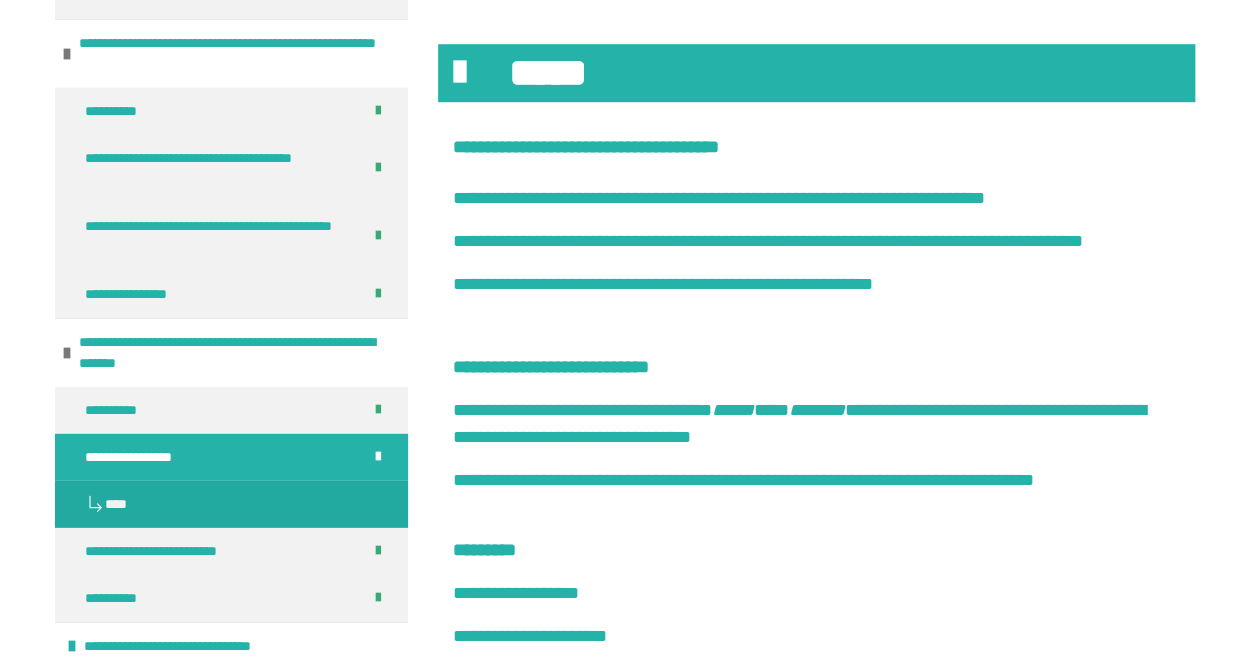 scroll, scrollTop: 3732, scrollLeft: 0, axis: vertical 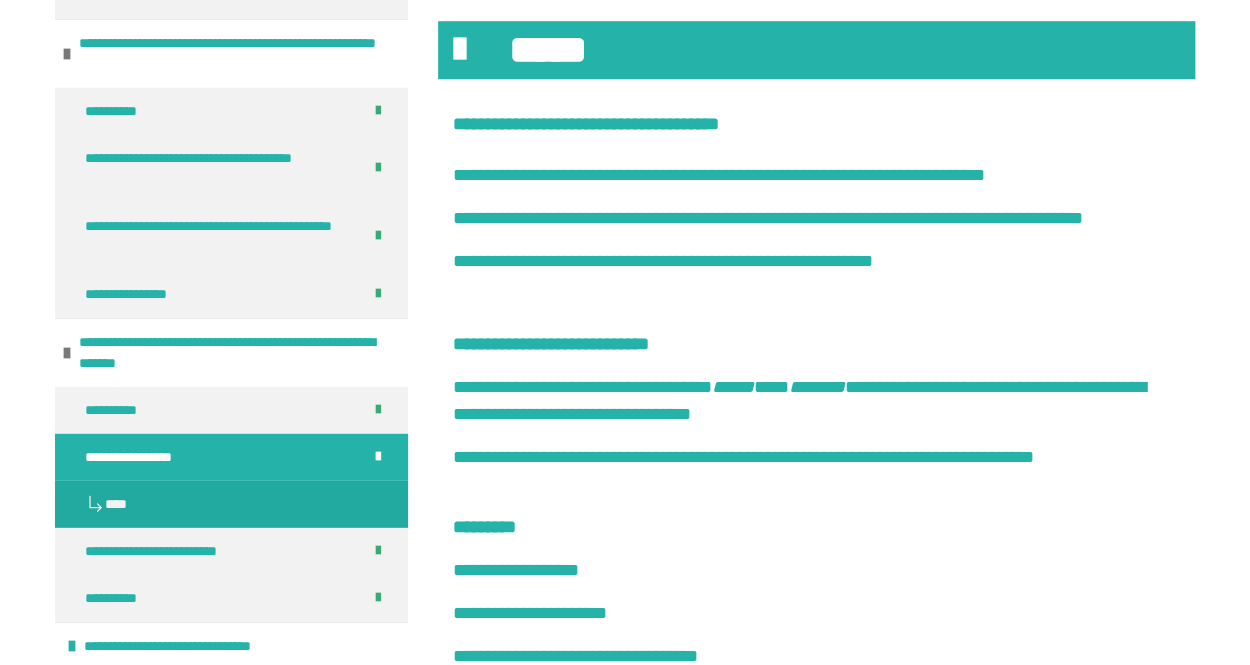 click on "**********" at bounding box center [761, 218] 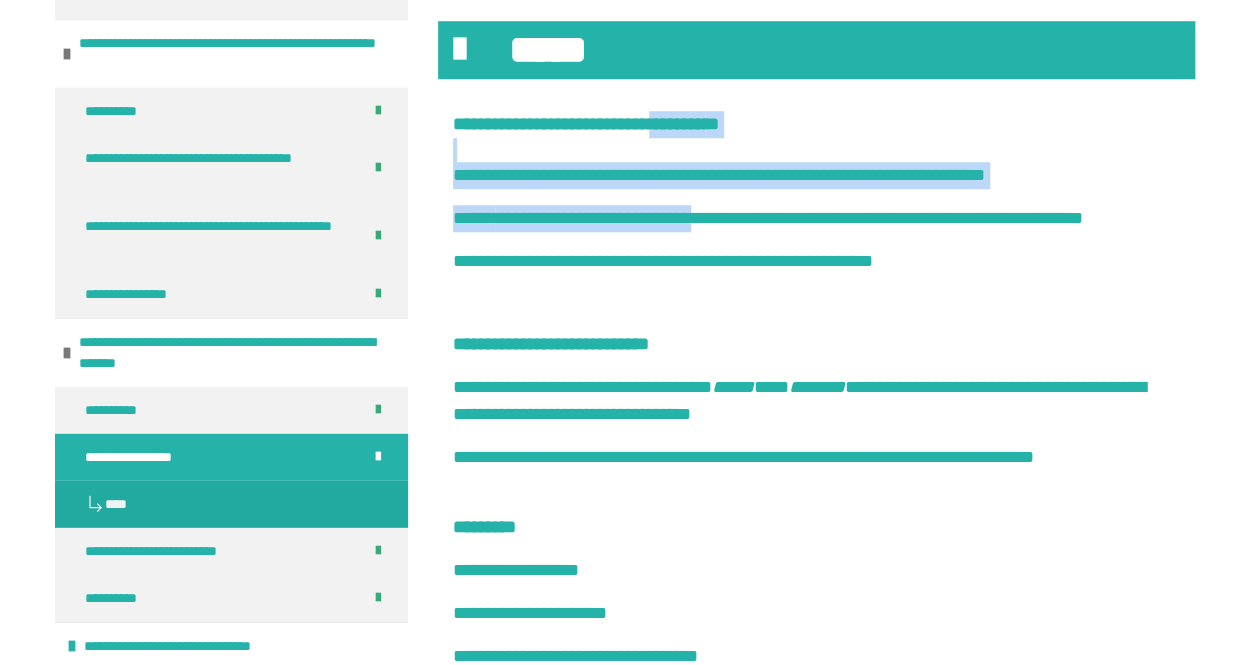 drag, startPoint x: 746, startPoint y: 388, endPoint x: 771, endPoint y: 475, distance: 90.52071 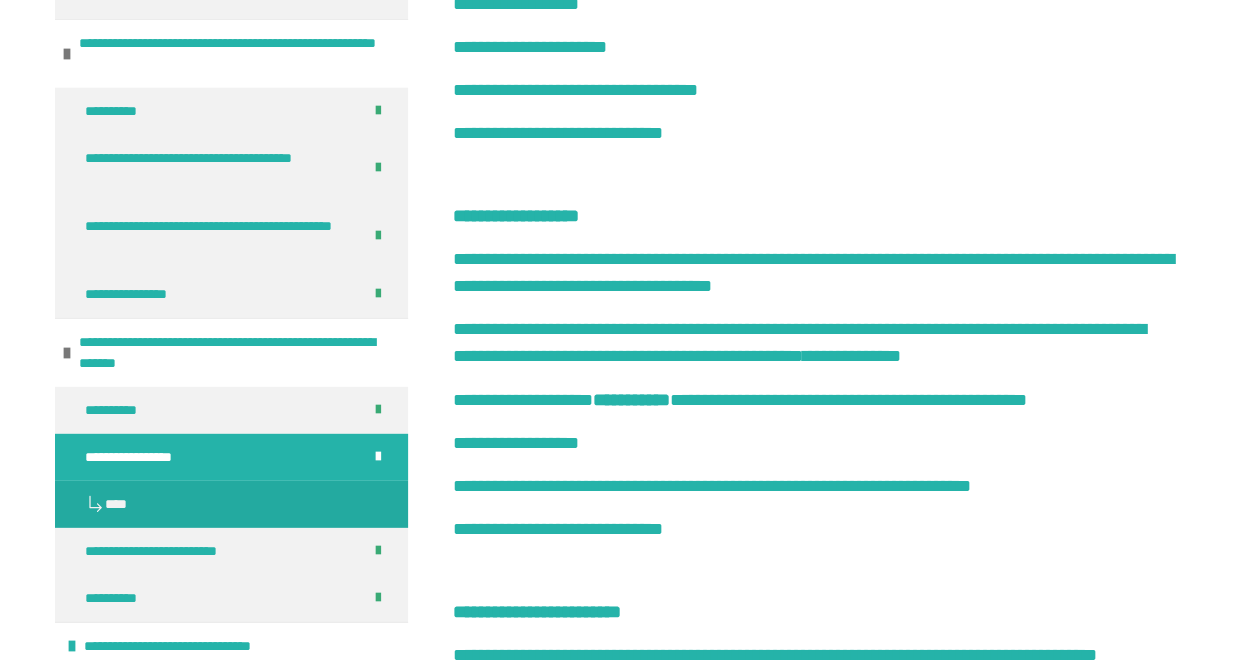 scroll, scrollTop: 4314, scrollLeft: 0, axis: vertical 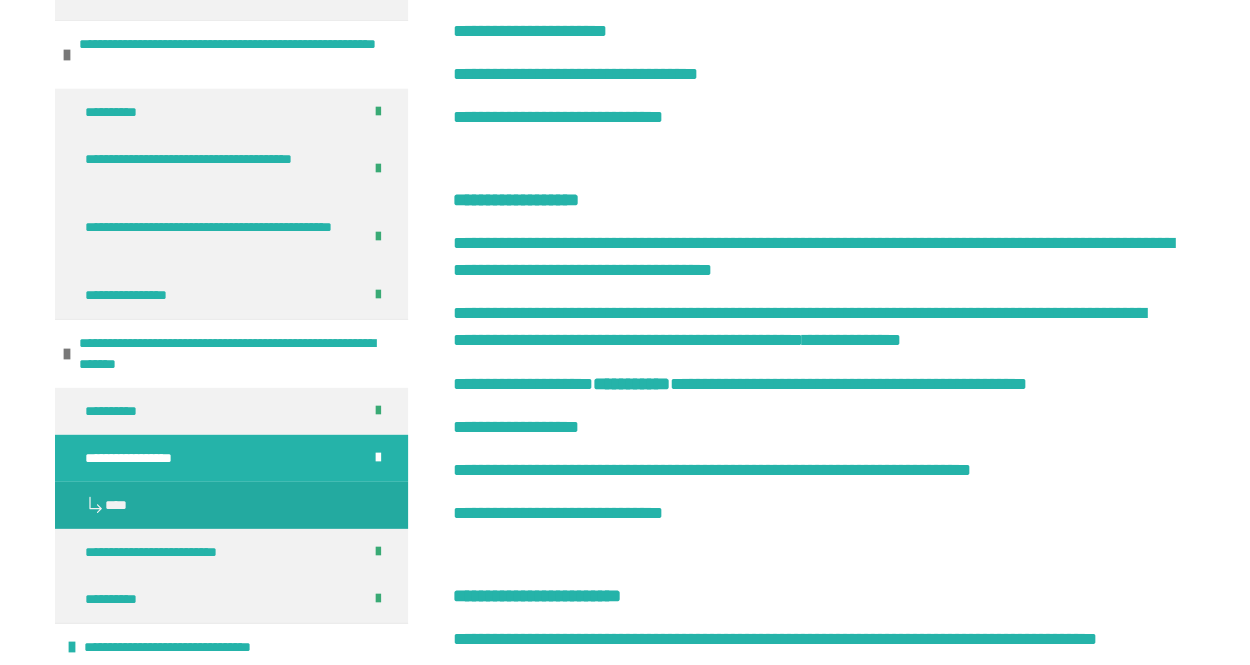 click on "**********" at bounding box center (816, 401) 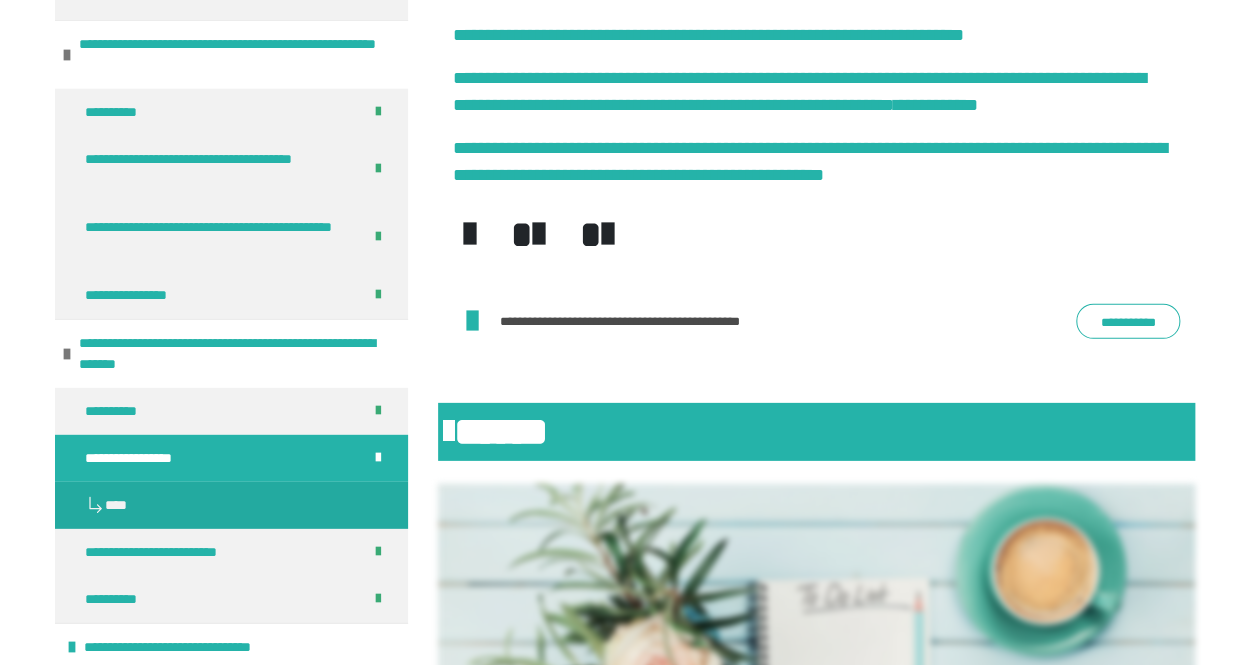 scroll, scrollTop: 5462, scrollLeft: 0, axis: vertical 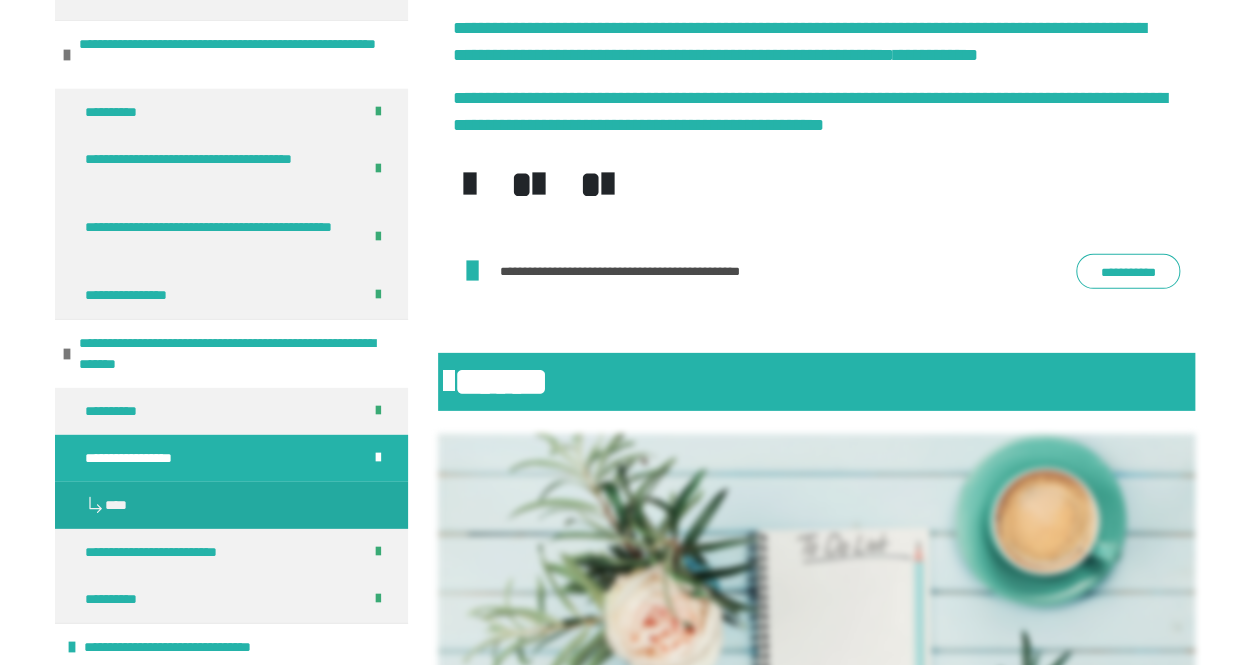click on "**********" at bounding box center (691, -128) 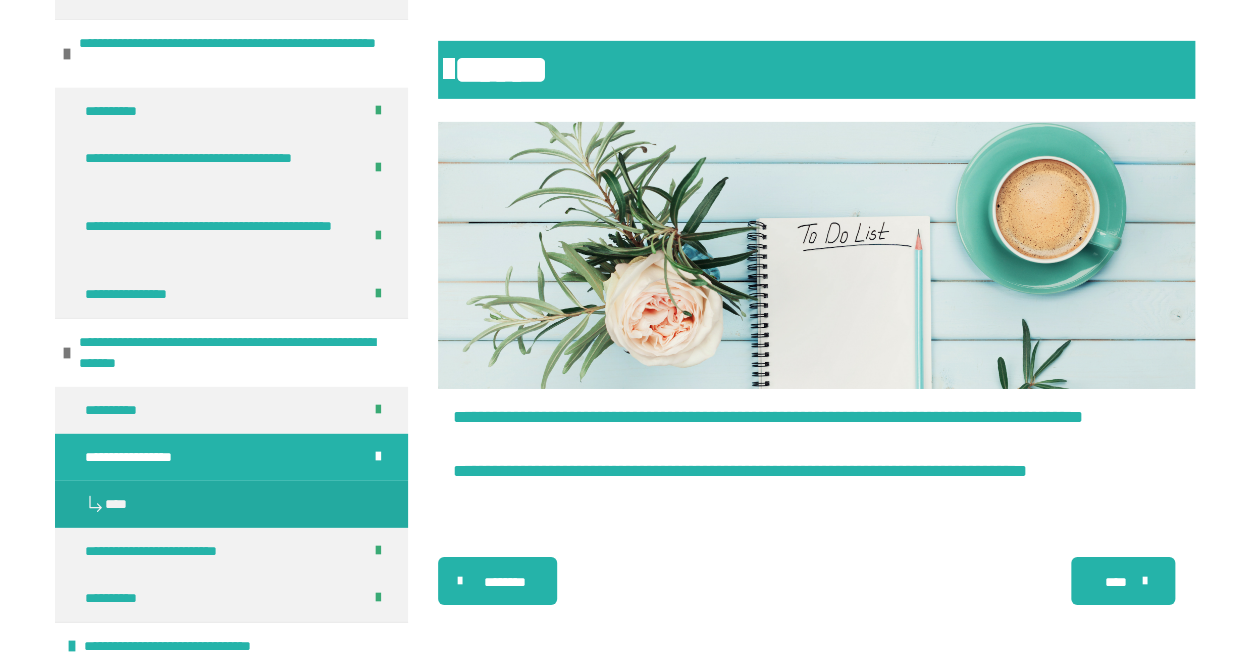 scroll, scrollTop: 6208, scrollLeft: 0, axis: vertical 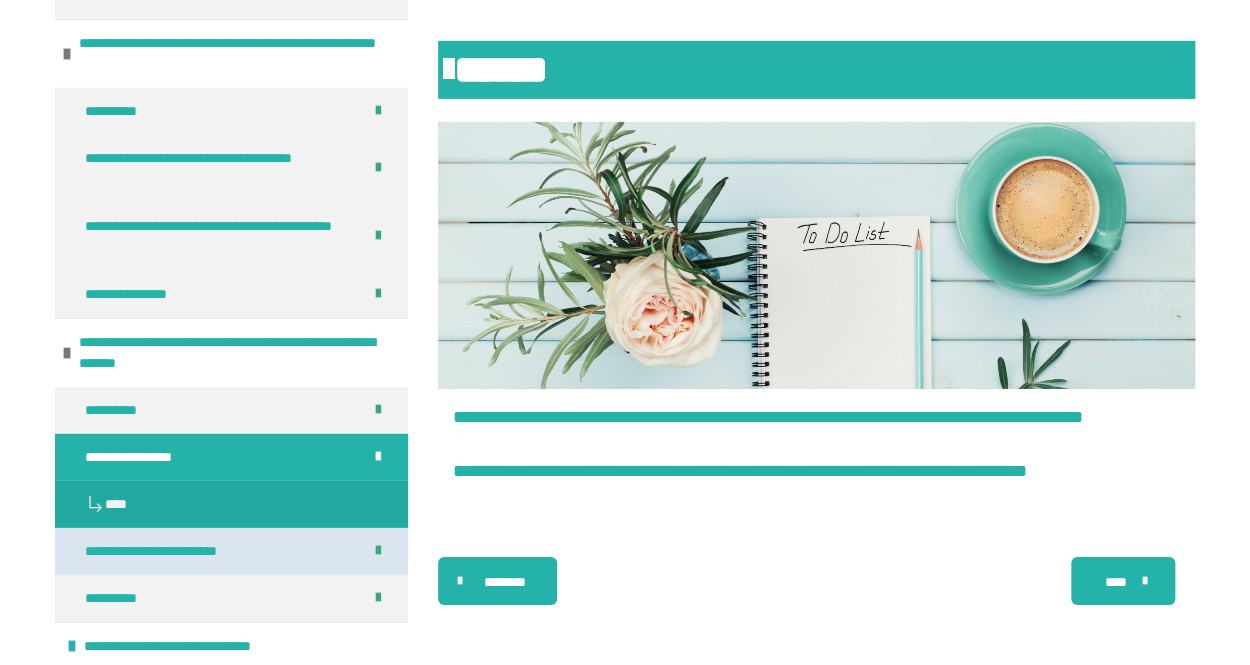 click on "**********" at bounding box center (168, 551) 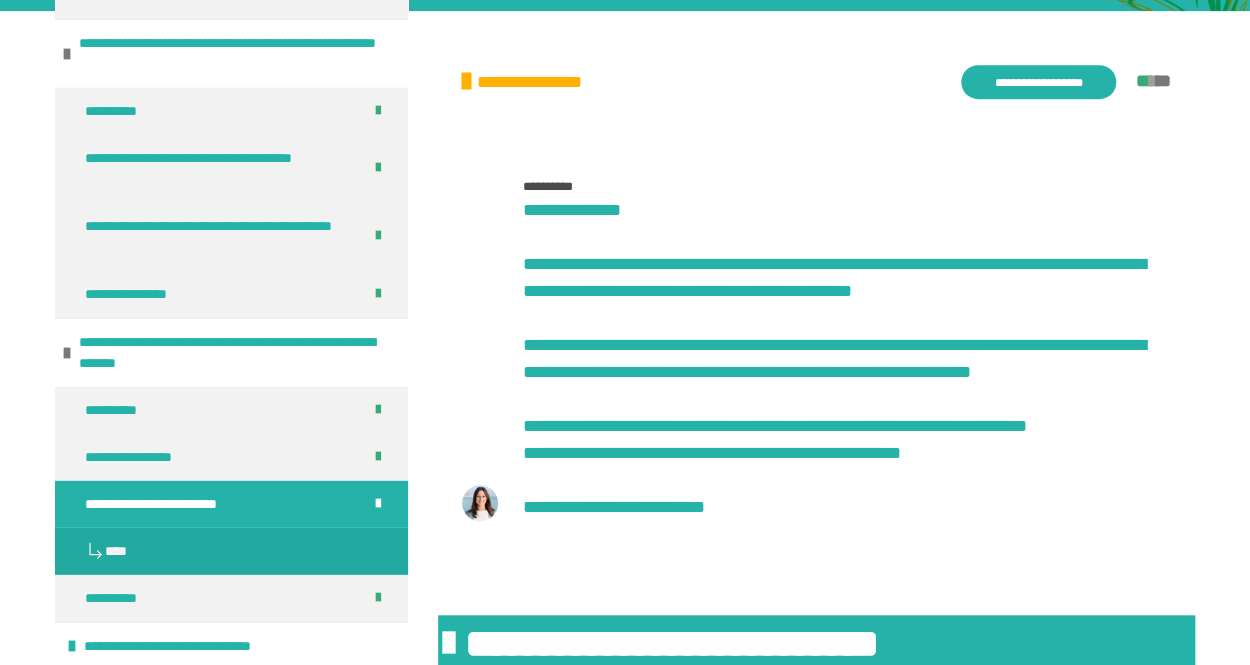 click on "**********" at bounding box center (847, 187) 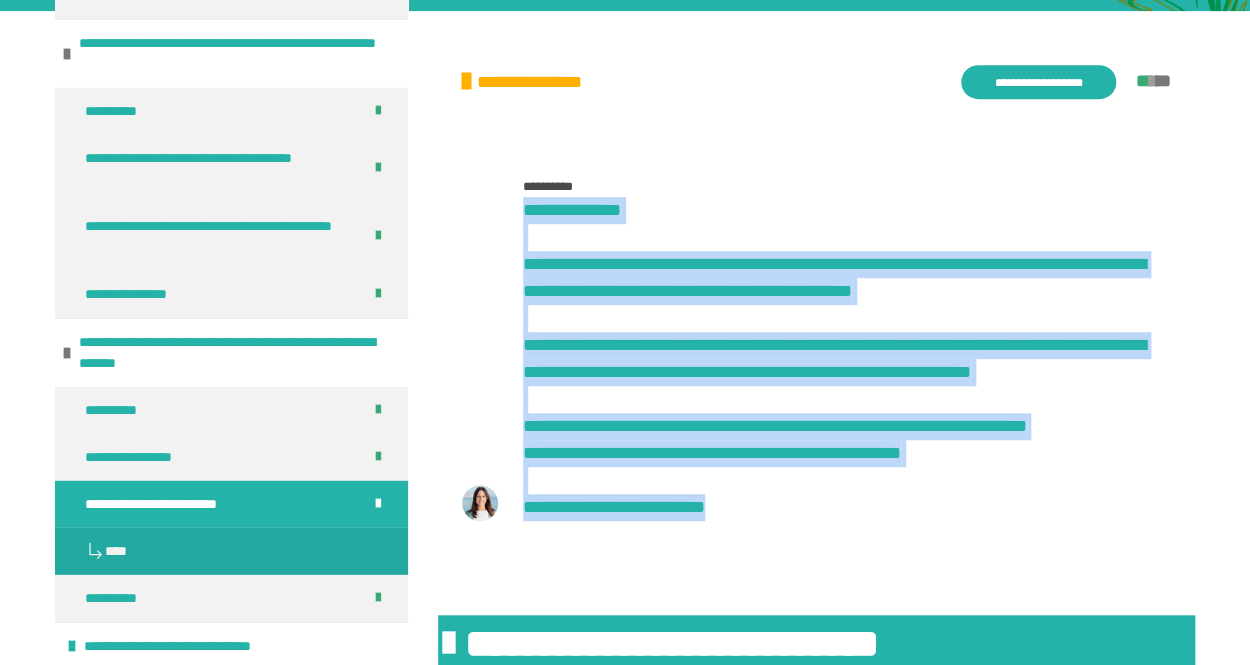 drag, startPoint x: 522, startPoint y: 202, endPoint x: 788, endPoint y: 553, distance: 440.4055 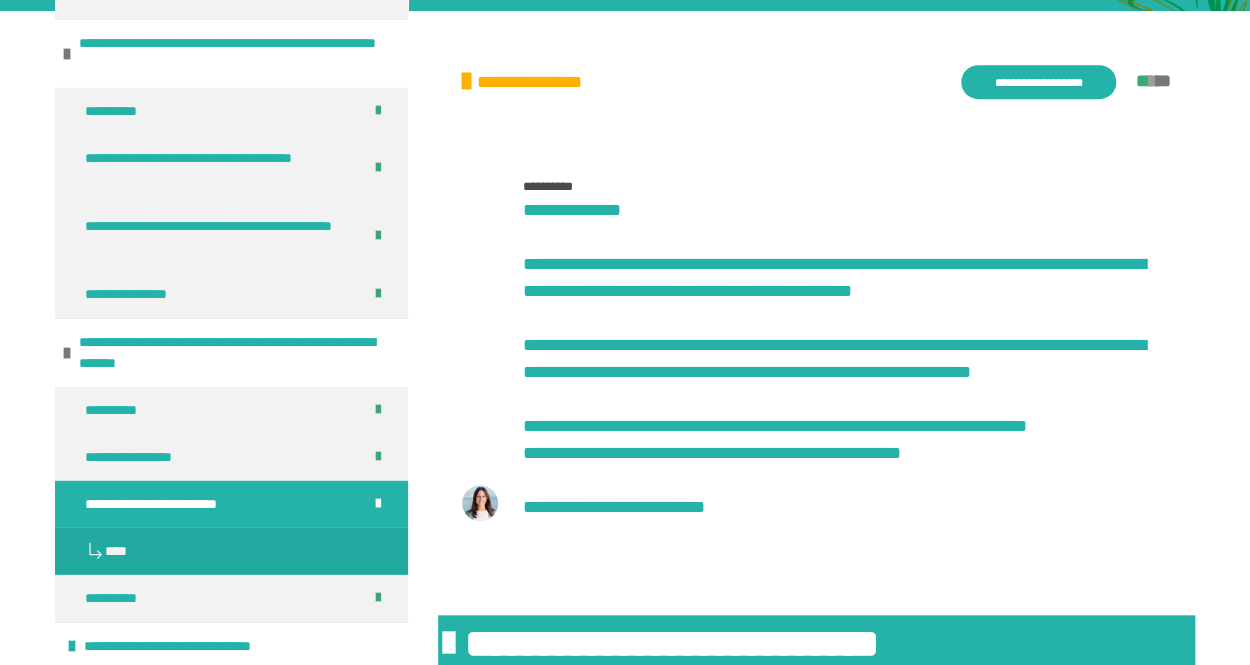 click on "**********" at bounding box center (847, 359) 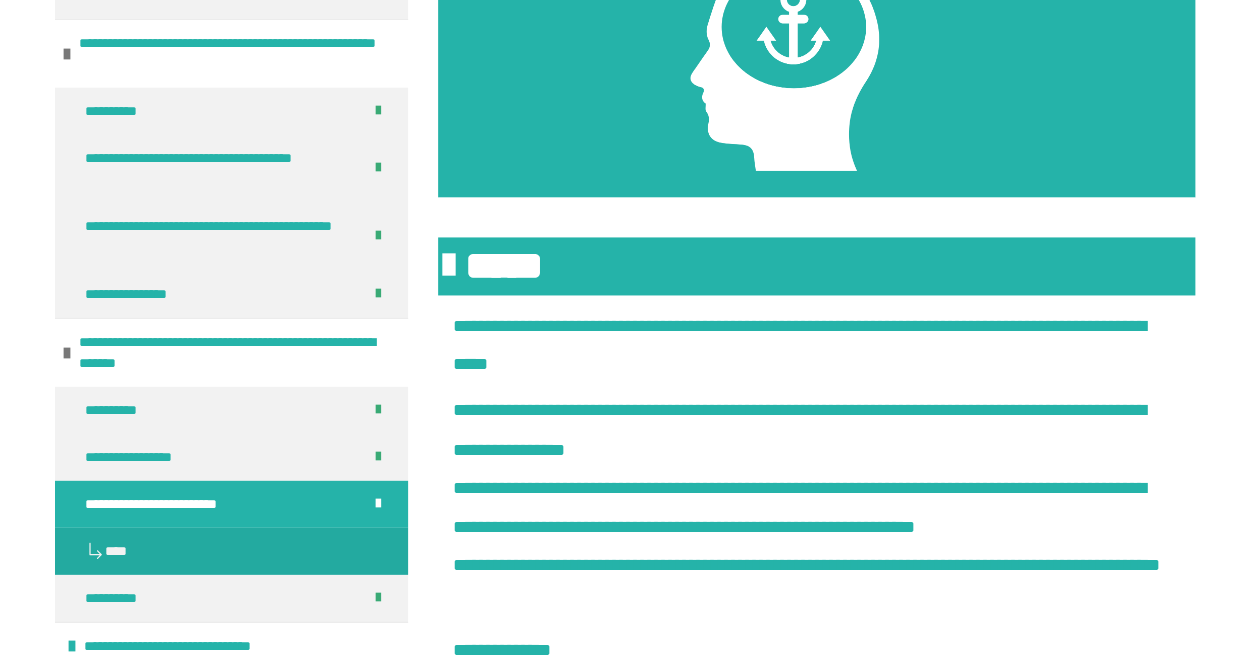 scroll, scrollTop: 1169, scrollLeft: 0, axis: vertical 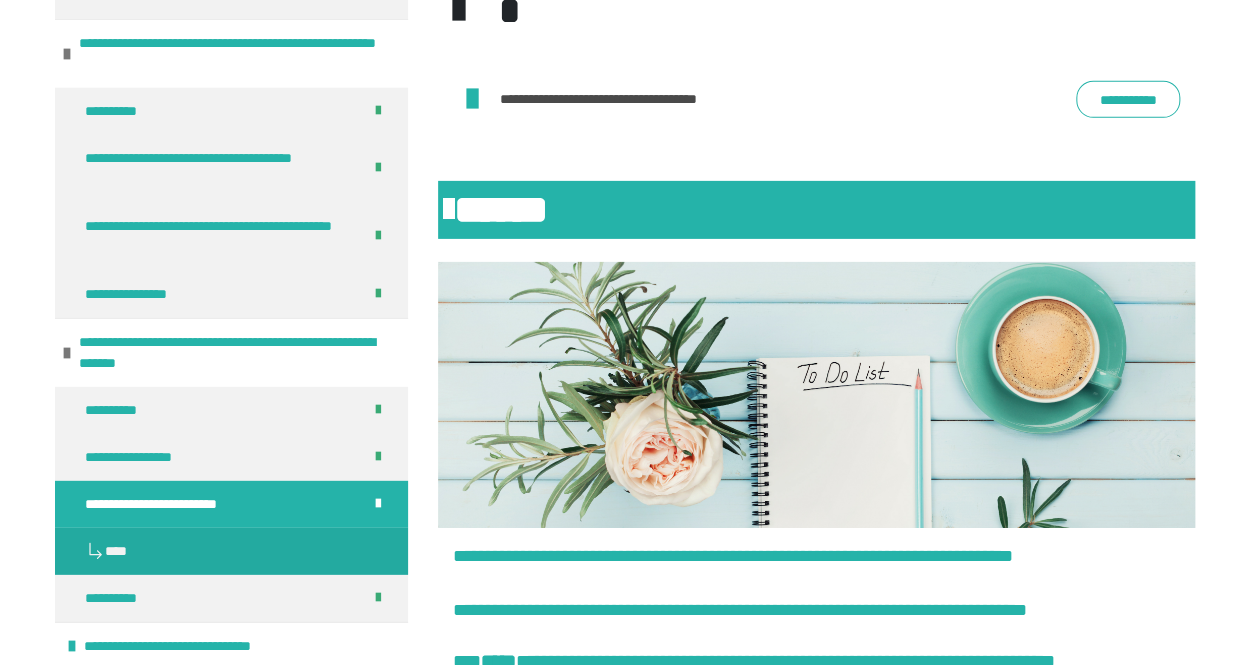 click at bounding box center (816, 395) 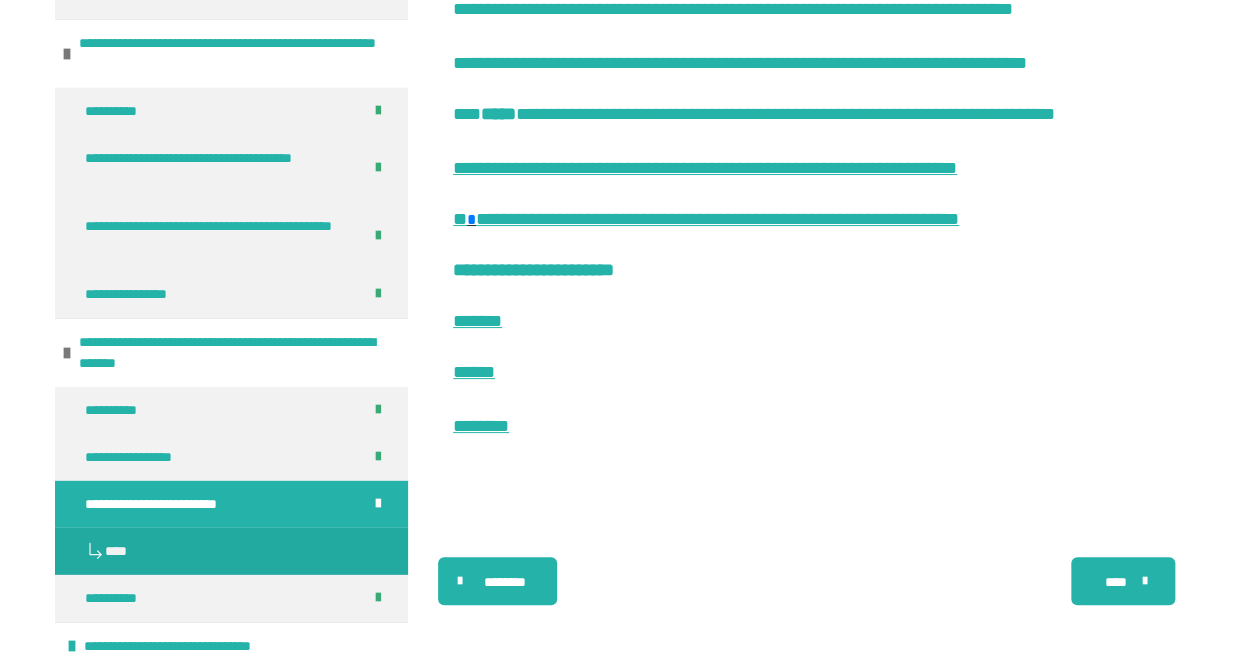 scroll, scrollTop: 3328, scrollLeft: 0, axis: vertical 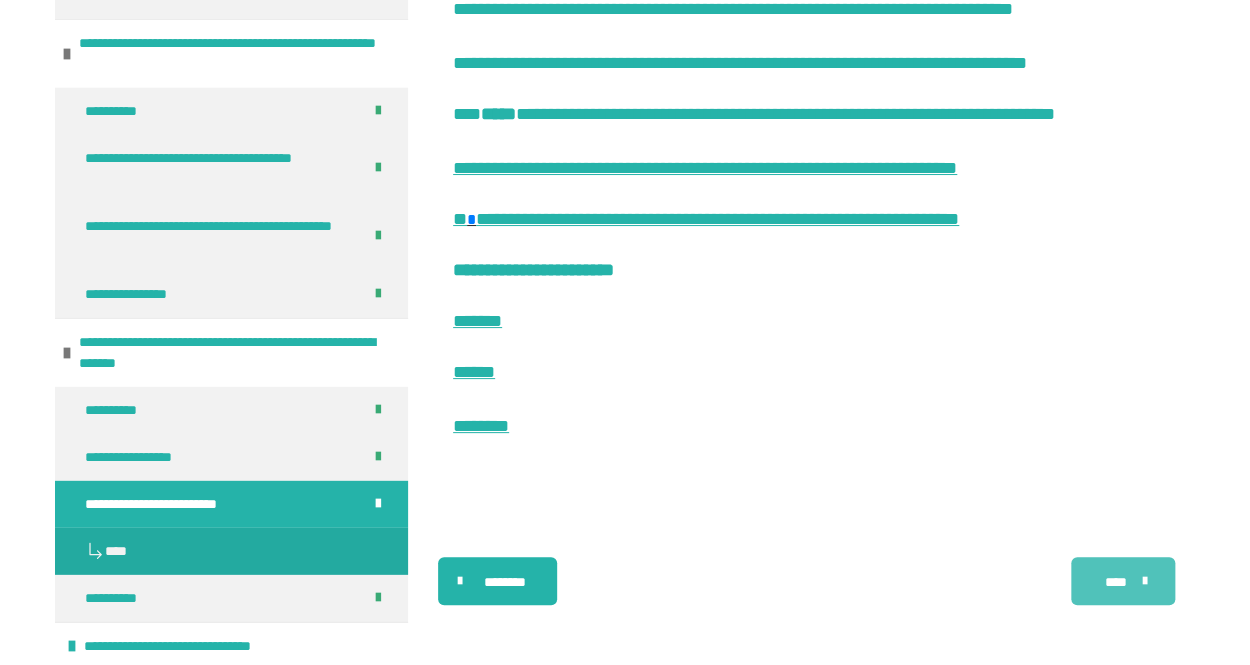 click on "****" at bounding box center [1116, 582] 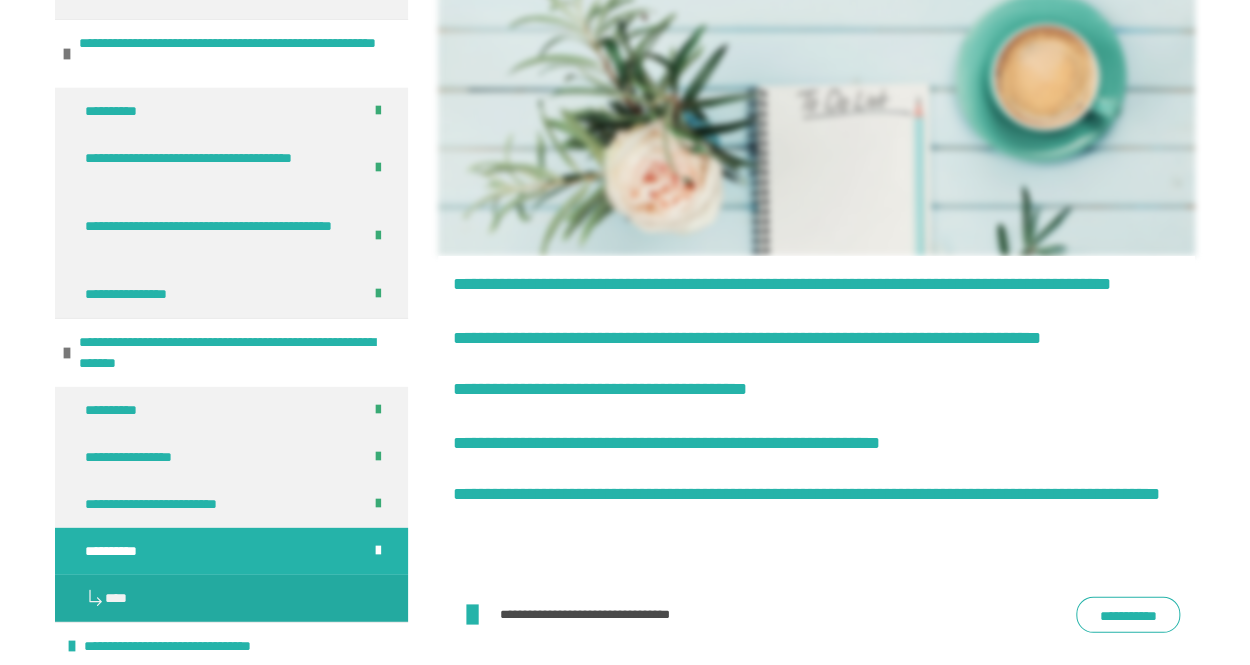 scroll, scrollTop: 2249, scrollLeft: 0, axis: vertical 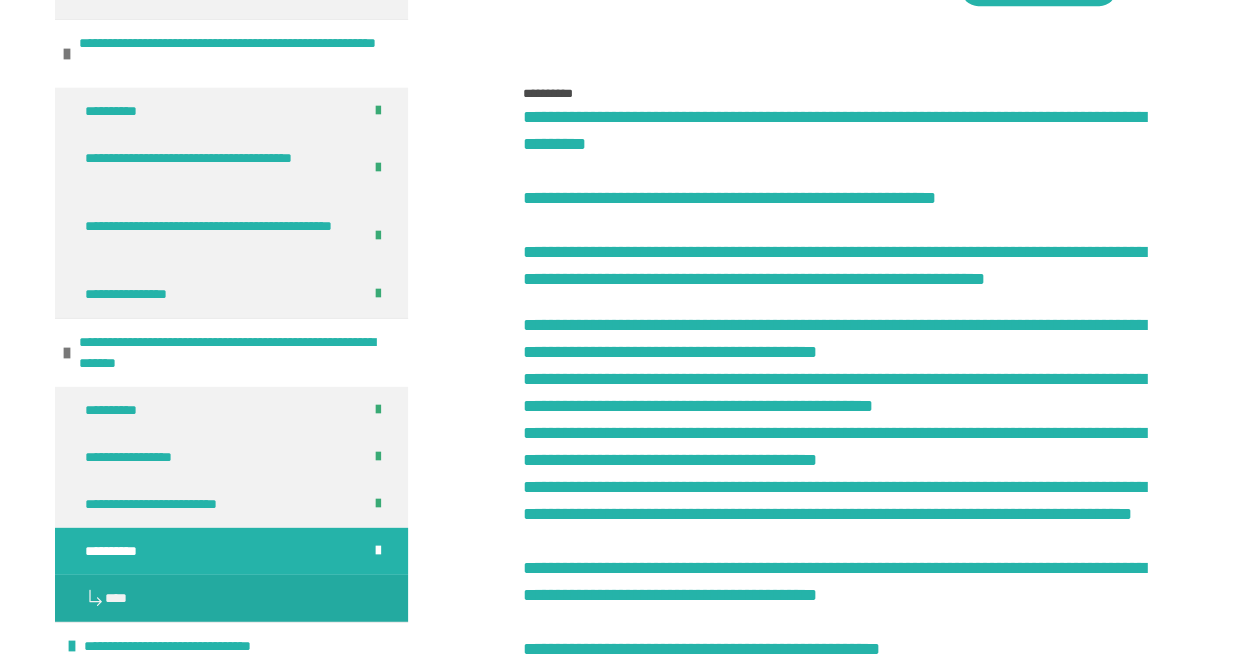 click on "**********" at bounding box center (847, 492) 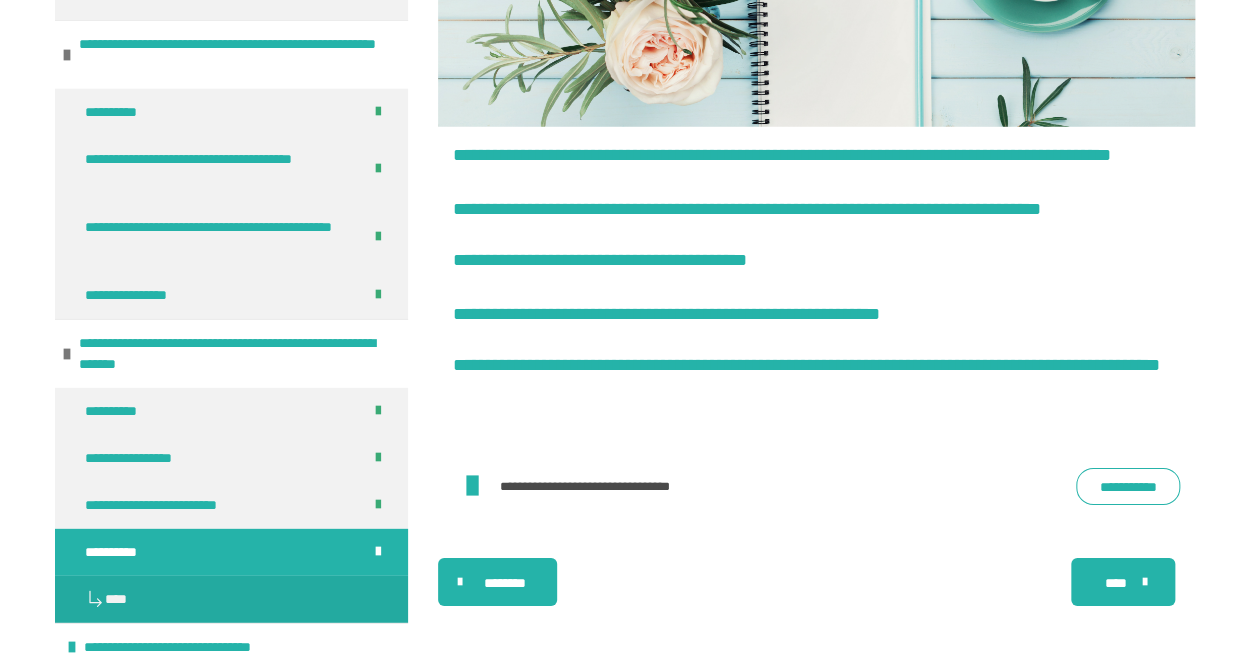 scroll, scrollTop: 2516, scrollLeft: 0, axis: vertical 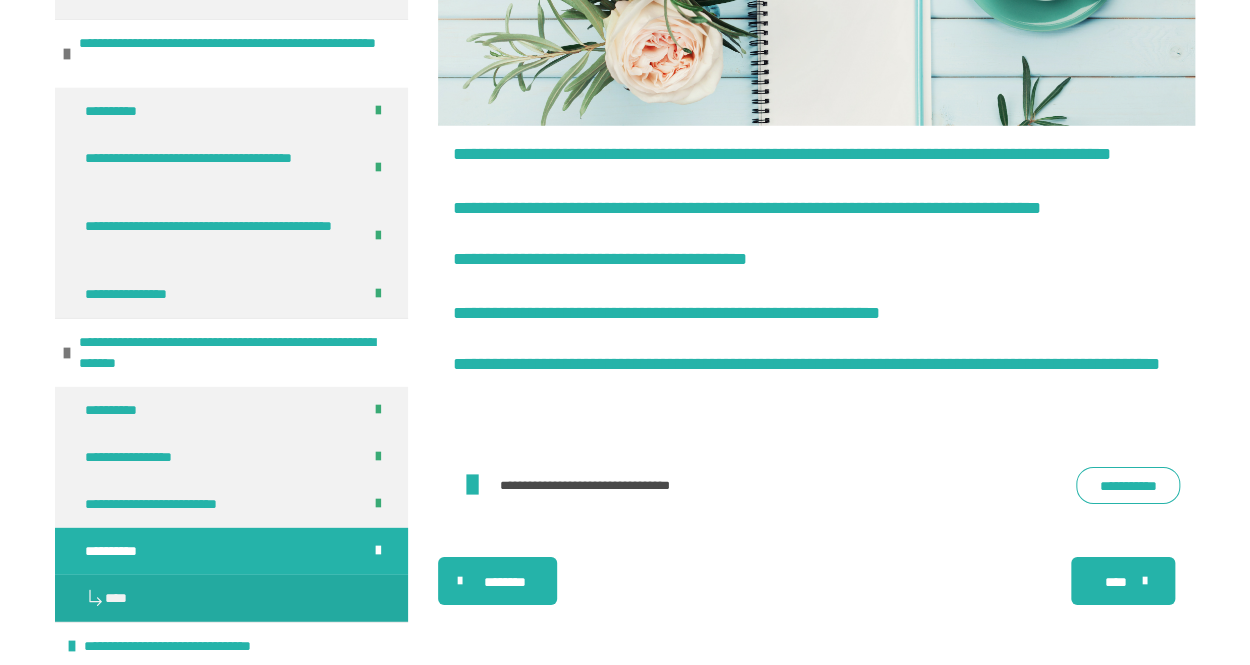 click on "**********" at bounding box center [816, 485] 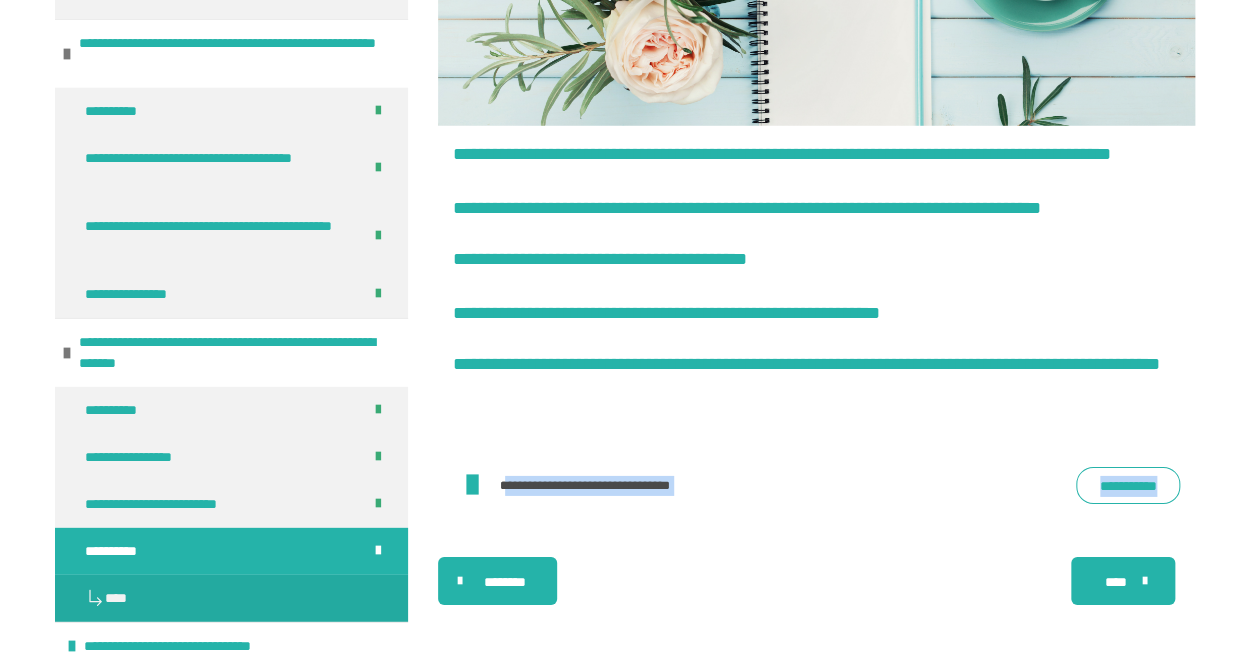 drag, startPoint x: 503, startPoint y: 475, endPoint x: 1202, endPoint y: 465, distance: 699.07153 